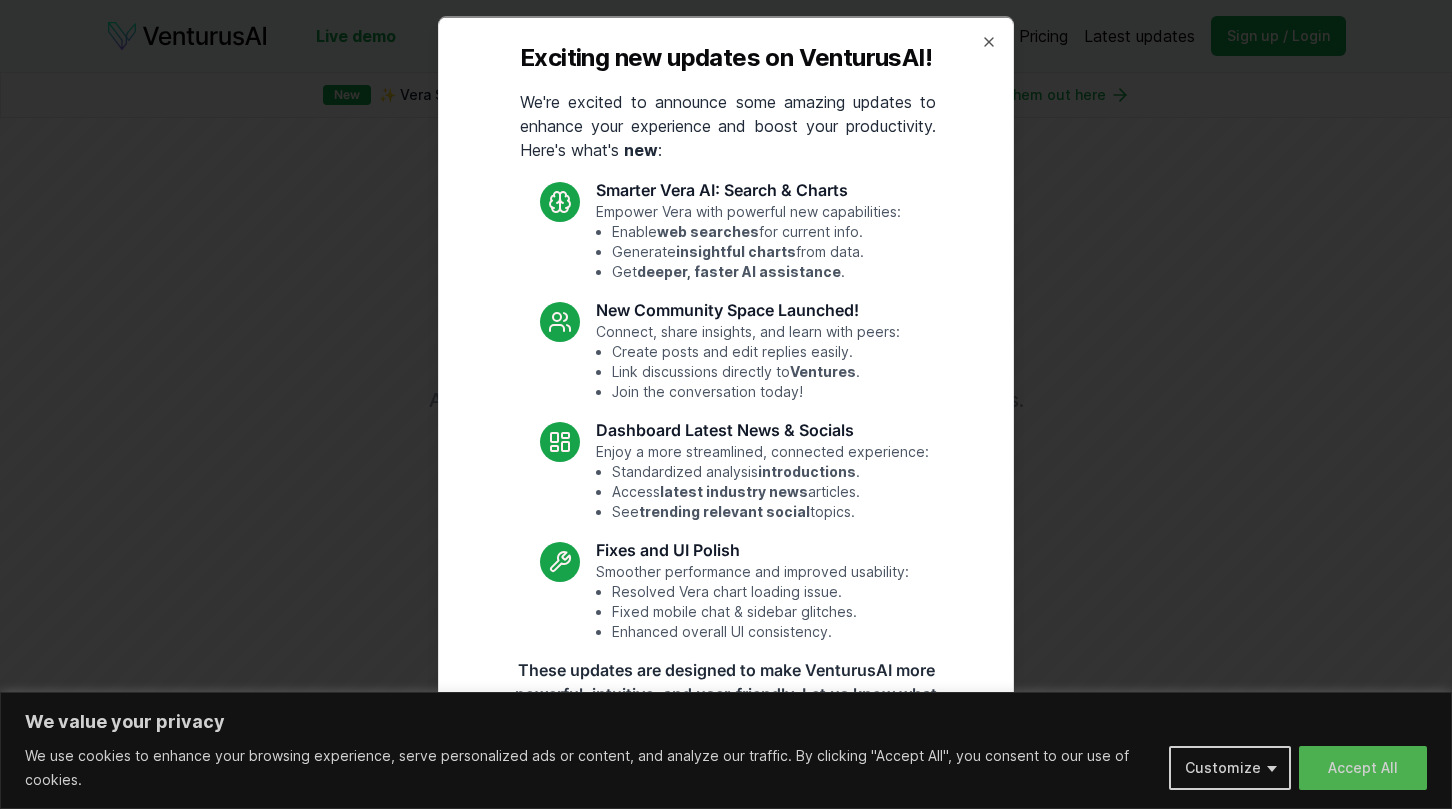 scroll, scrollTop: 0, scrollLeft: 0, axis: both 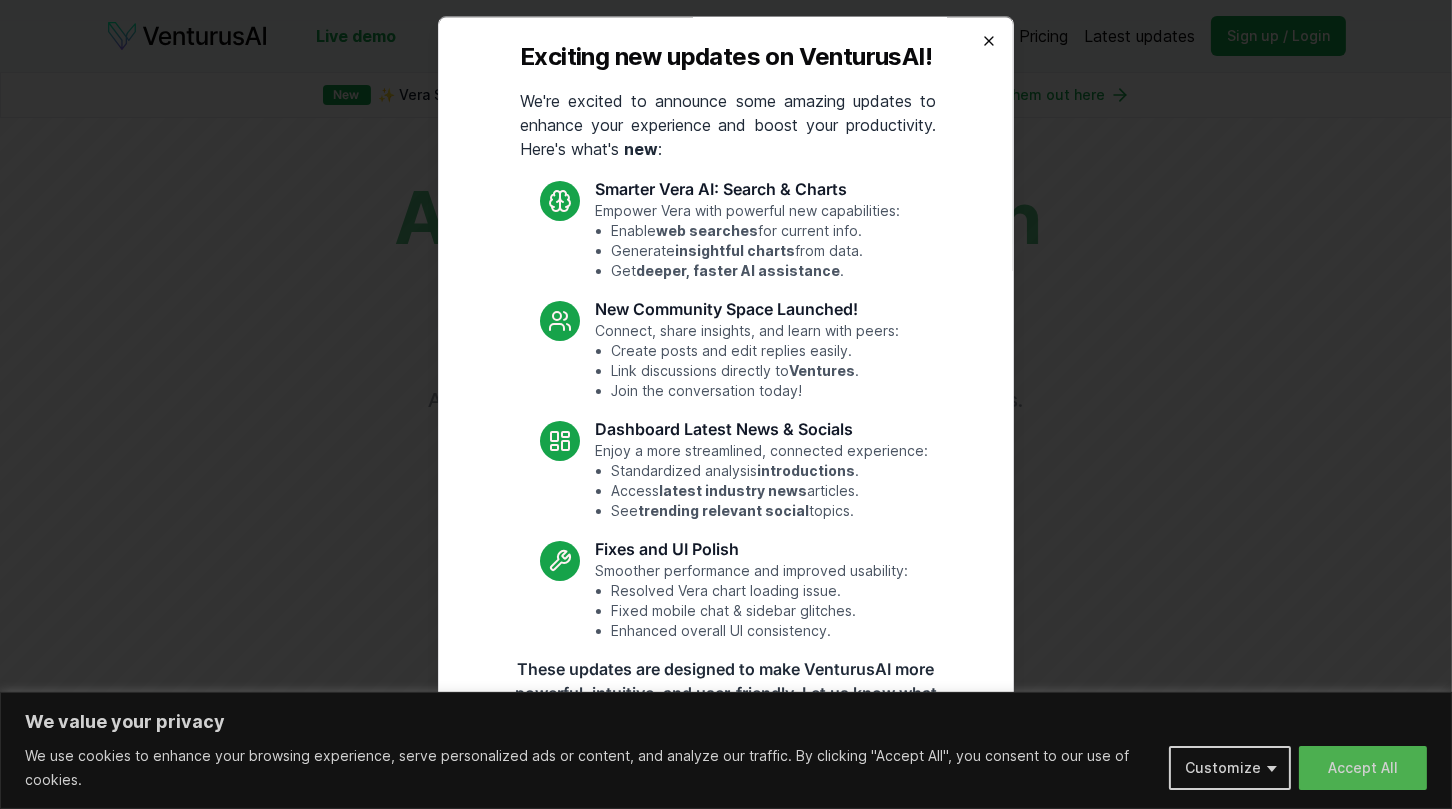 click 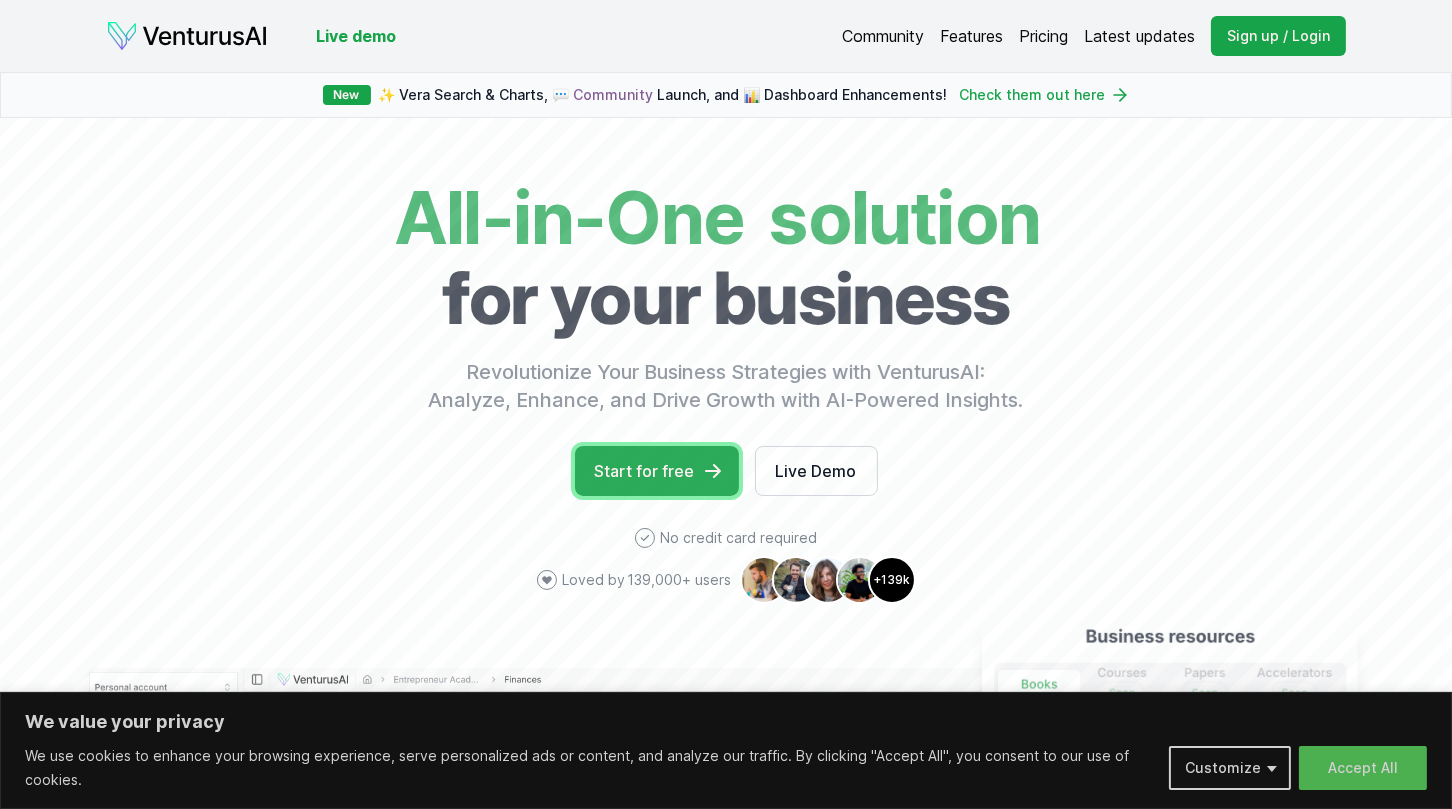 click on "Start for free" at bounding box center [657, 471] 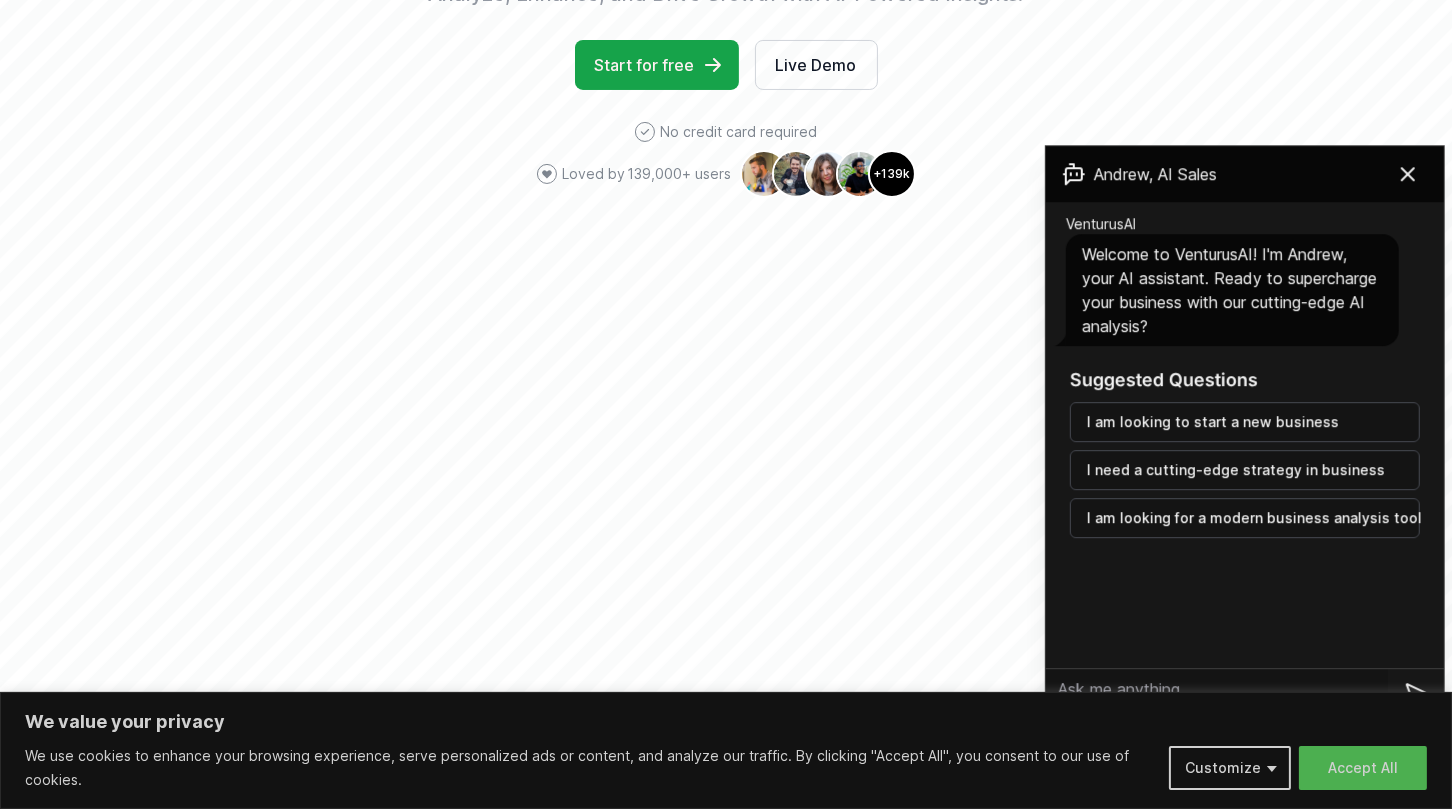 scroll, scrollTop: 399, scrollLeft: 0, axis: vertical 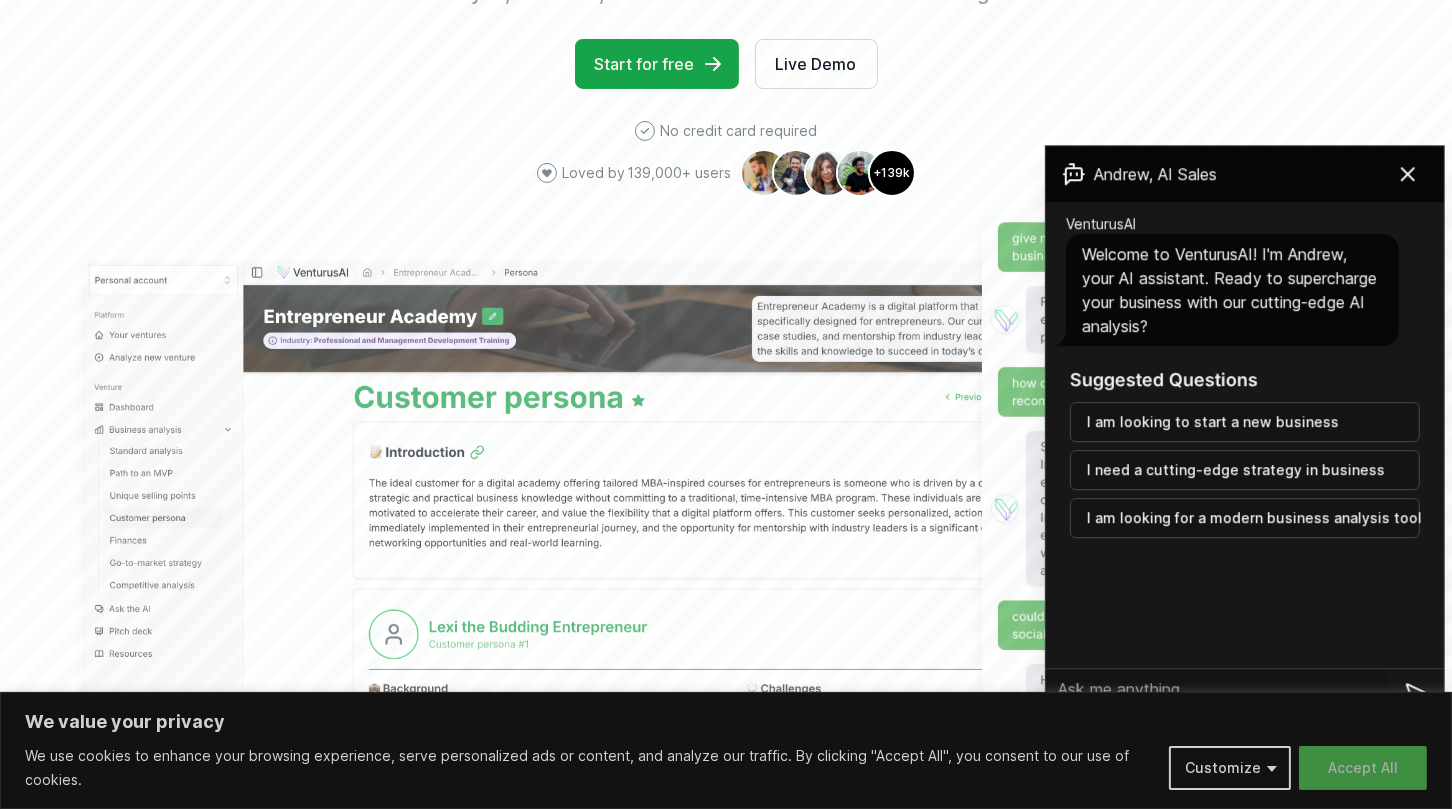 click on "Accept All" at bounding box center [1363, 768] 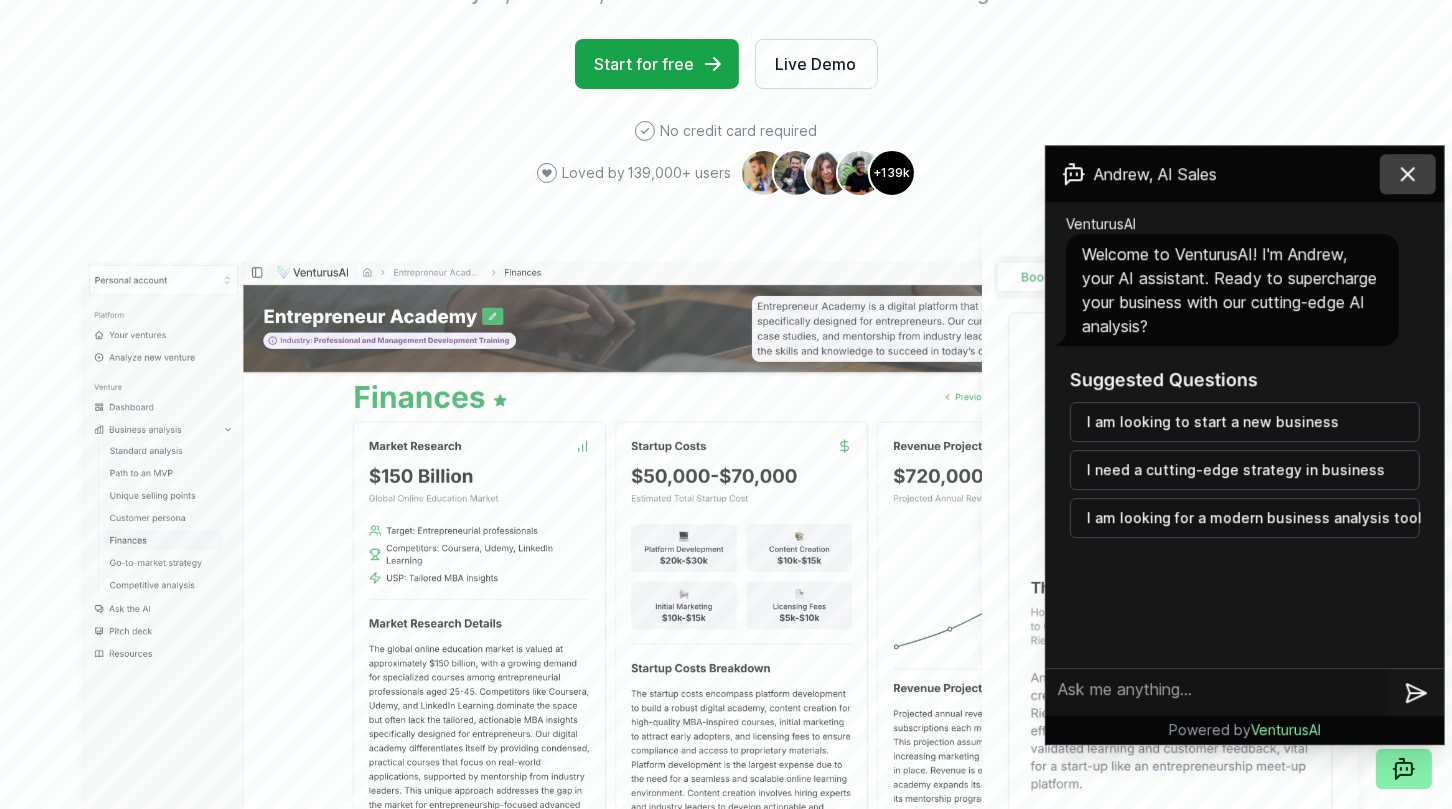 click 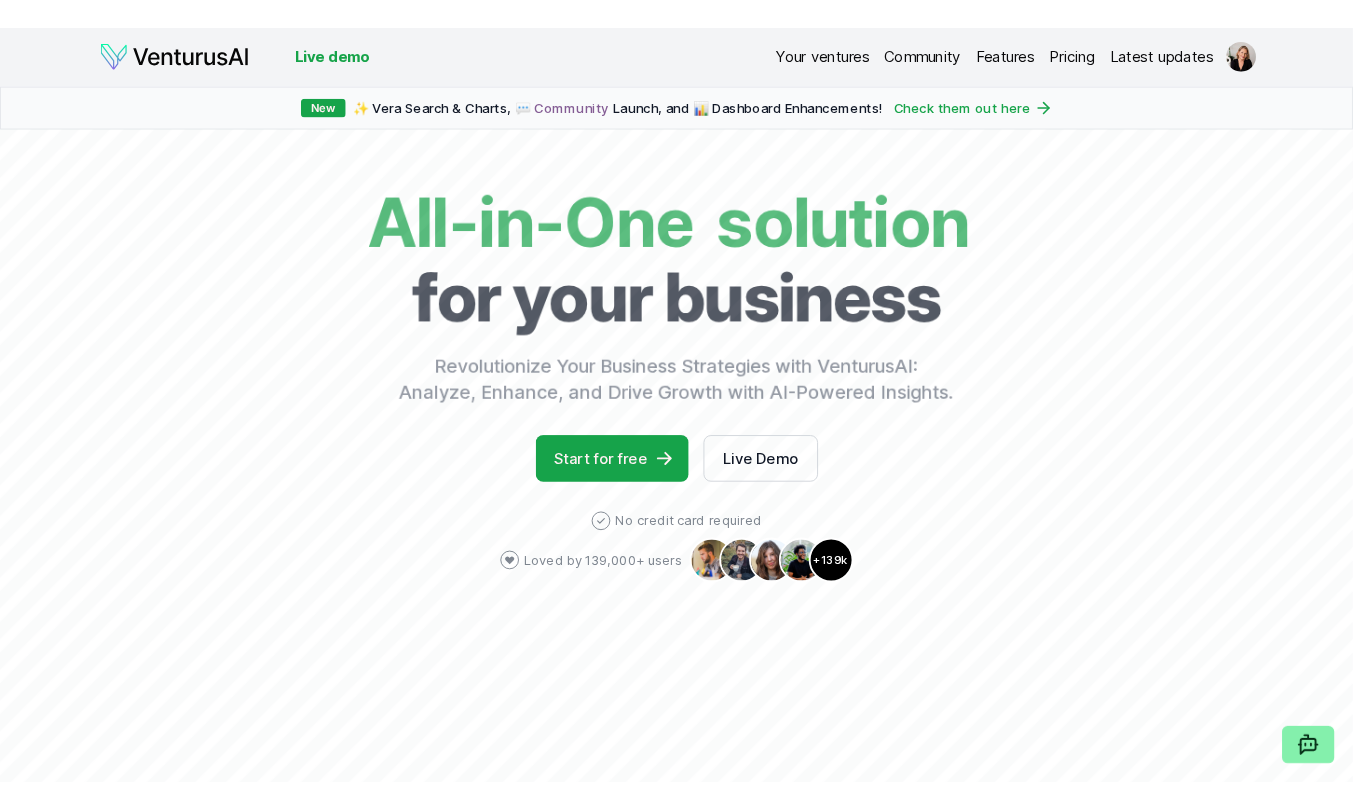 scroll, scrollTop: 0, scrollLeft: 0, axis: both 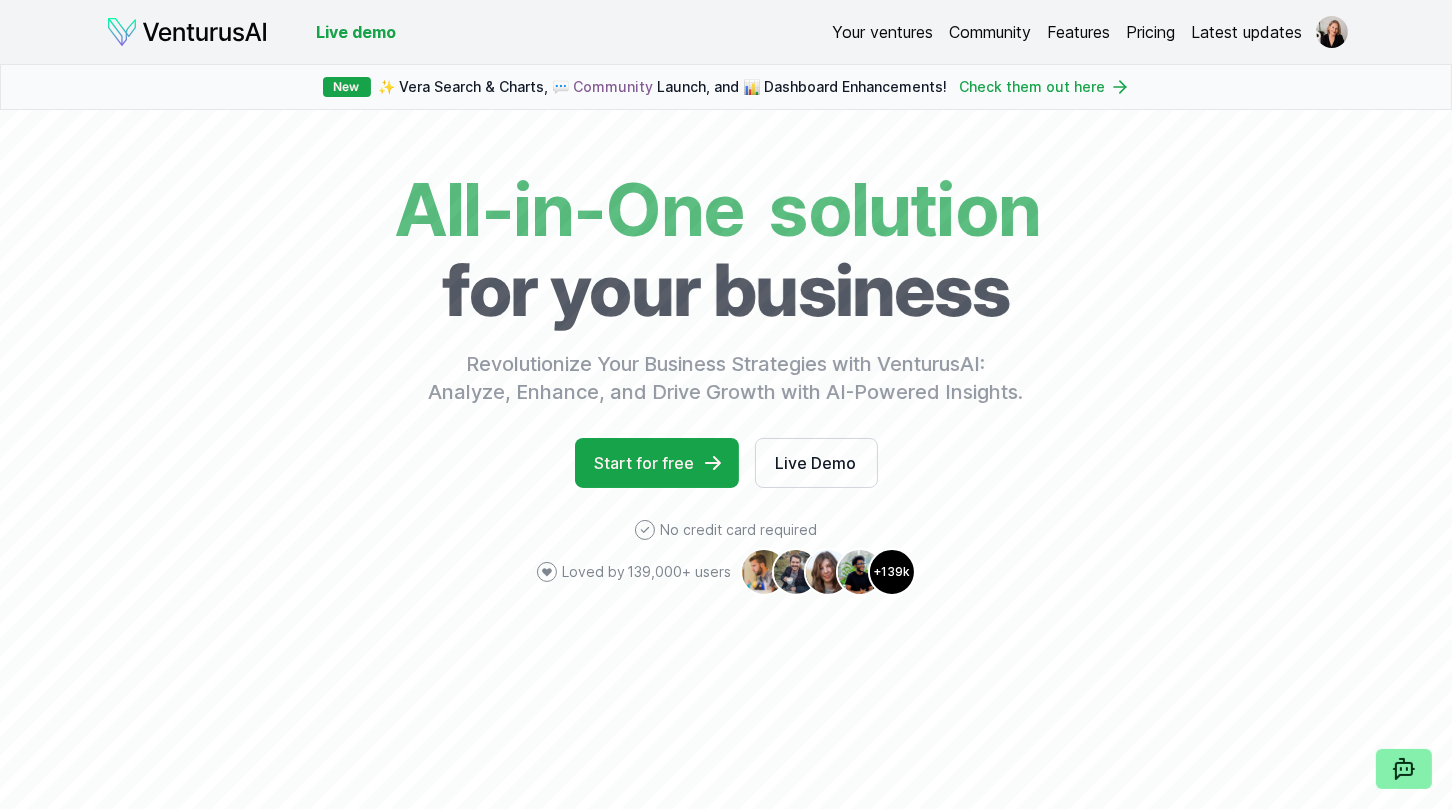 click on "Your ventures" at bounding box center (882, 32) 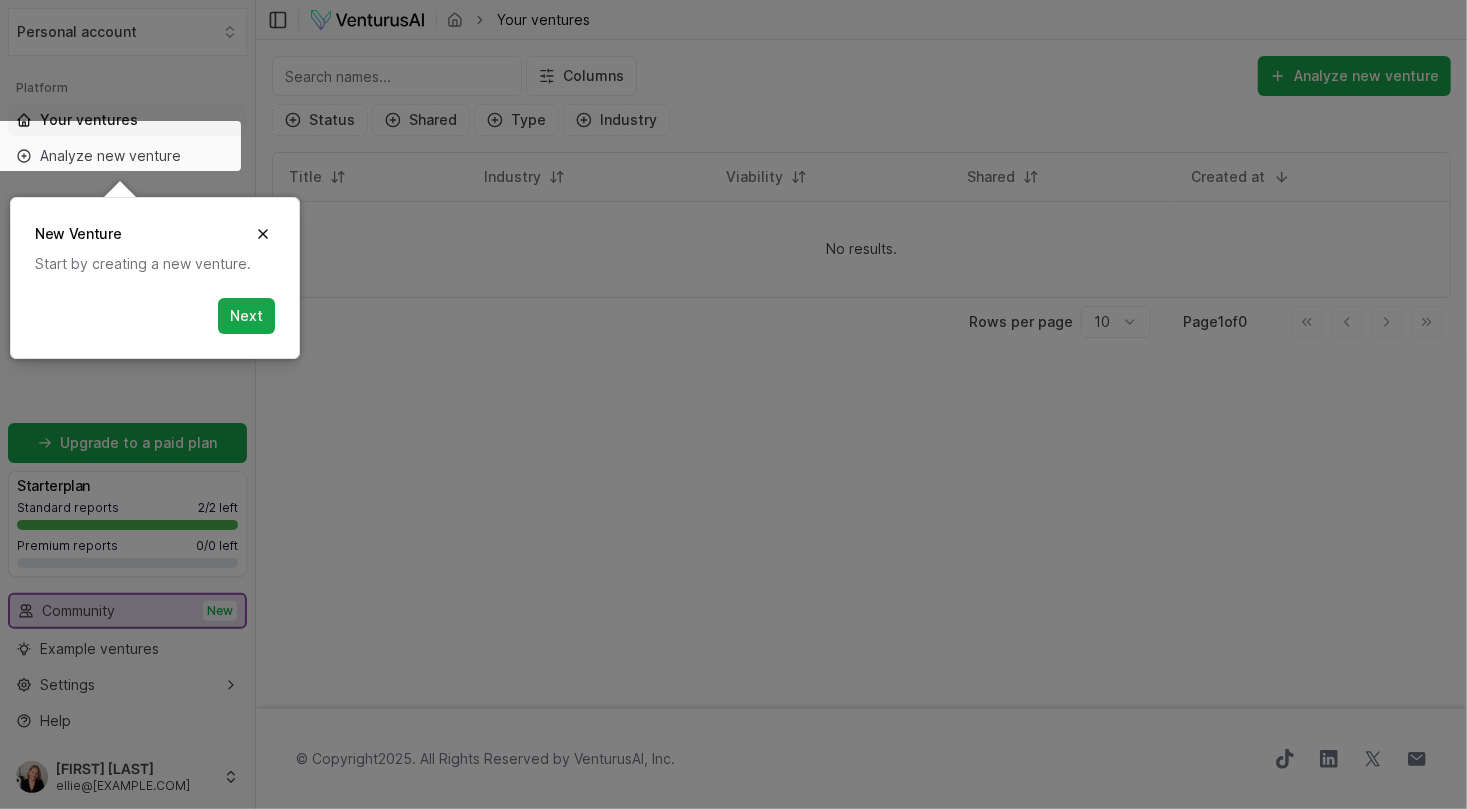 click on "Next" at bounding box center [242, 316] 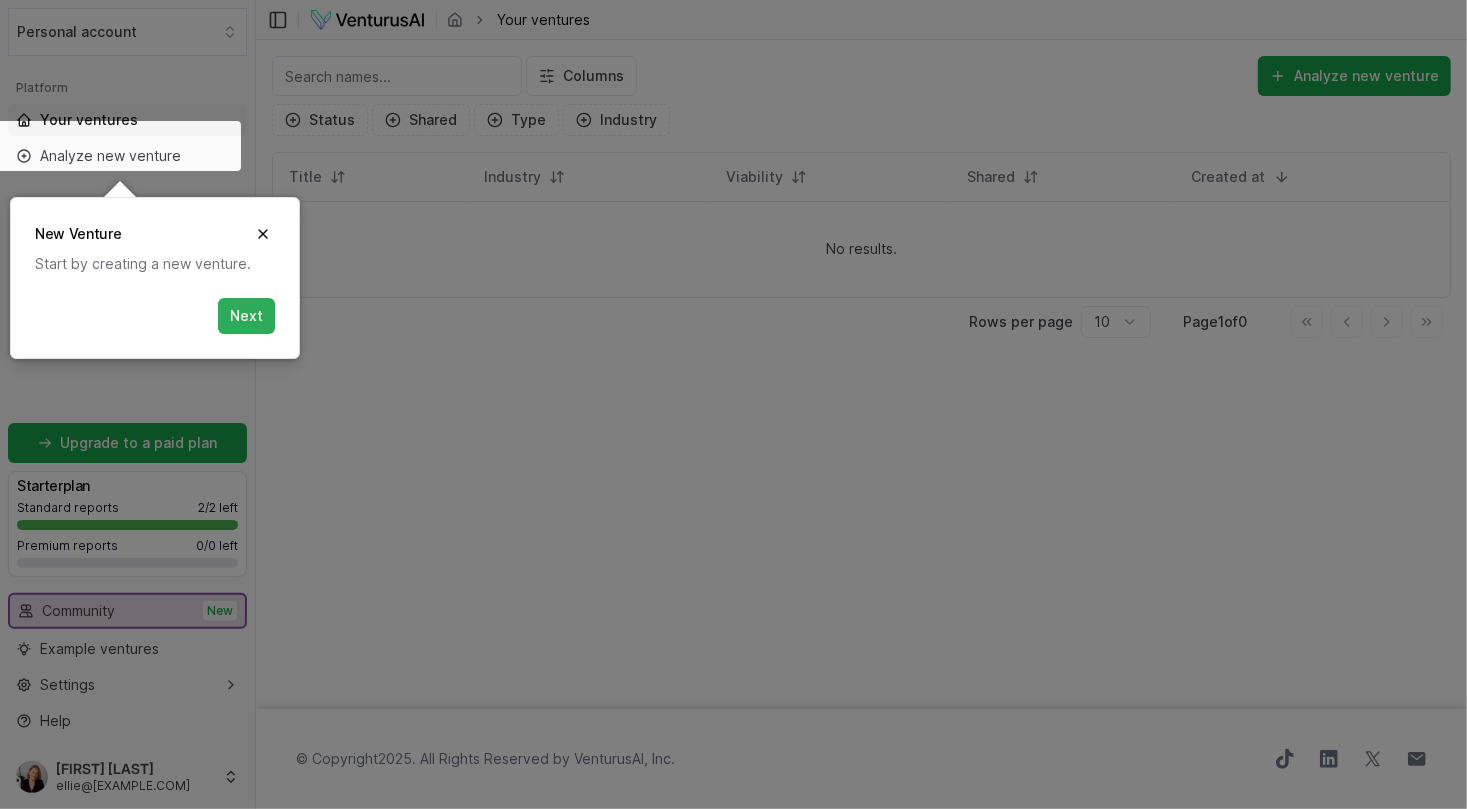 click on "Next" at bounding box center [246, 316] 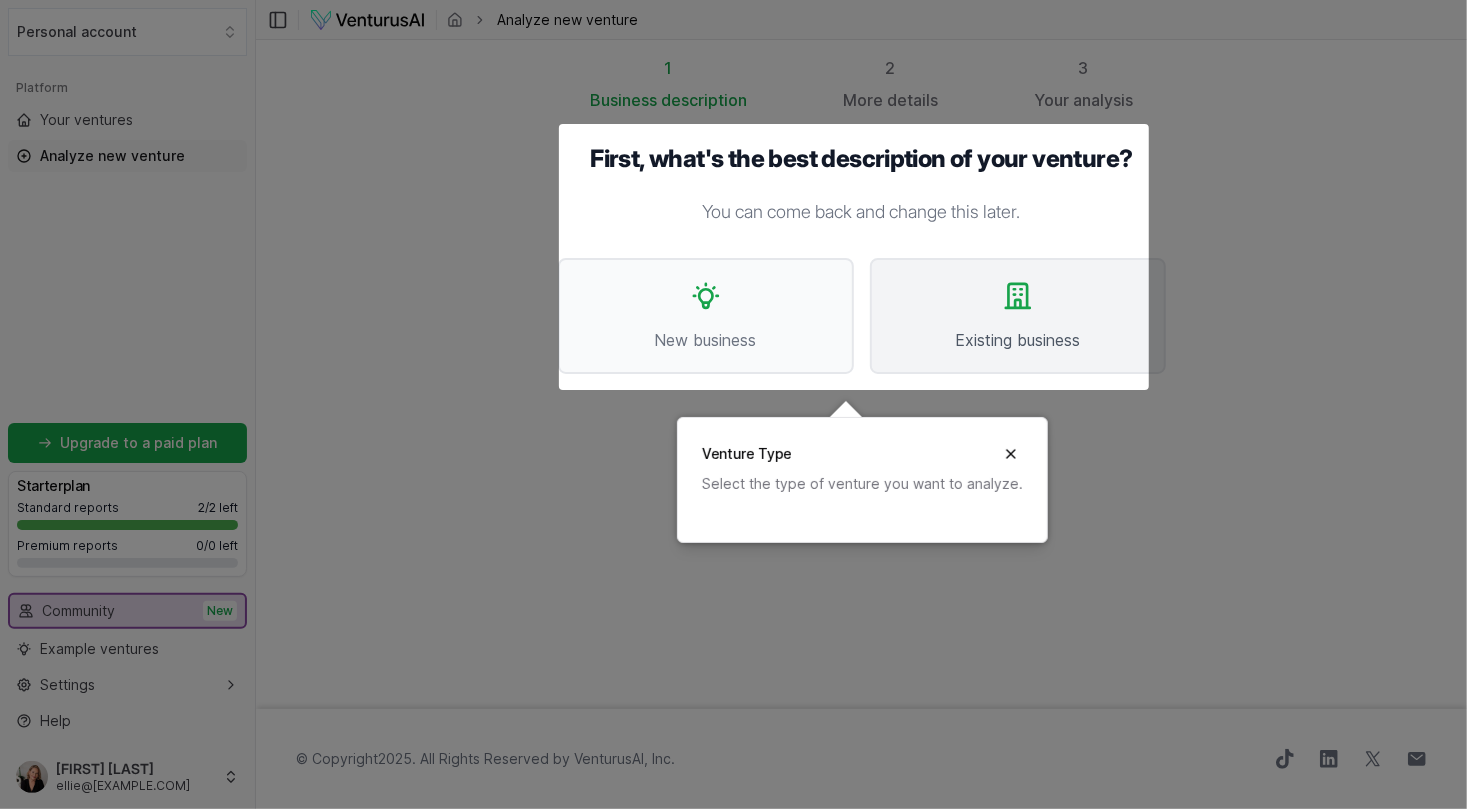 click on "Existing business" at bounding box center (1018, 316) 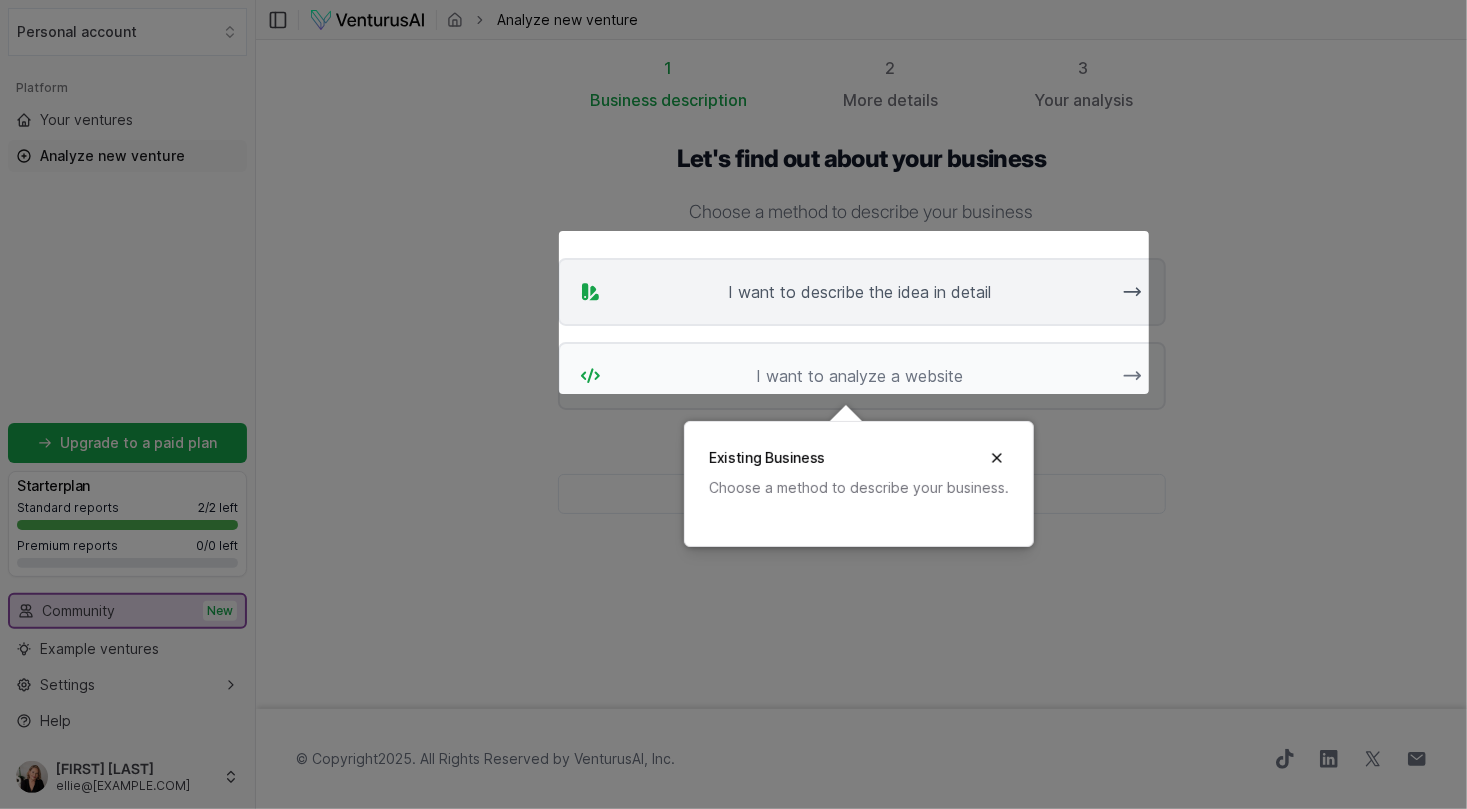 click on "I want to describe the idea in detail" at bounding box center (859, 292) 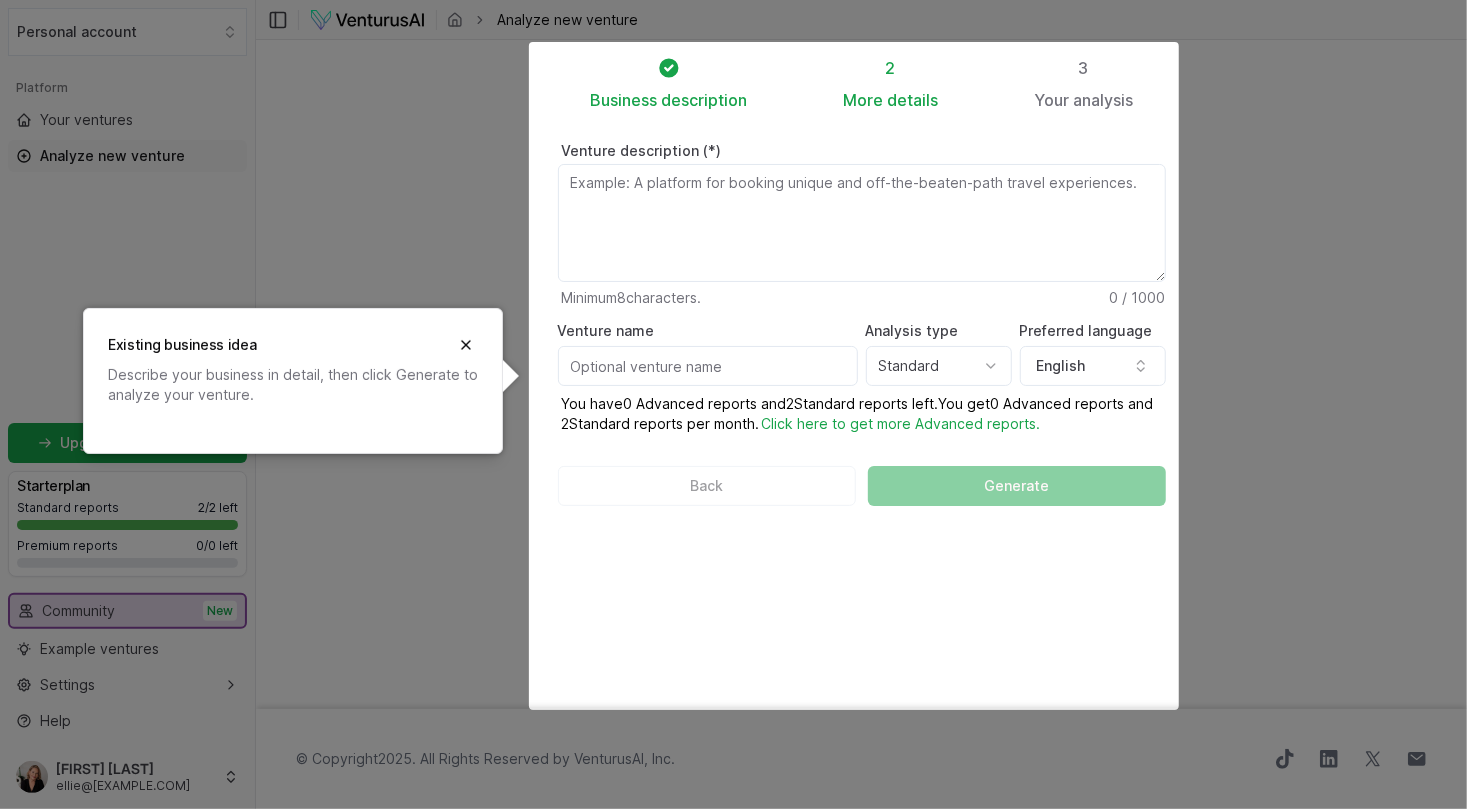 click on "Venture description (*)" at bounding box center (862, 151) 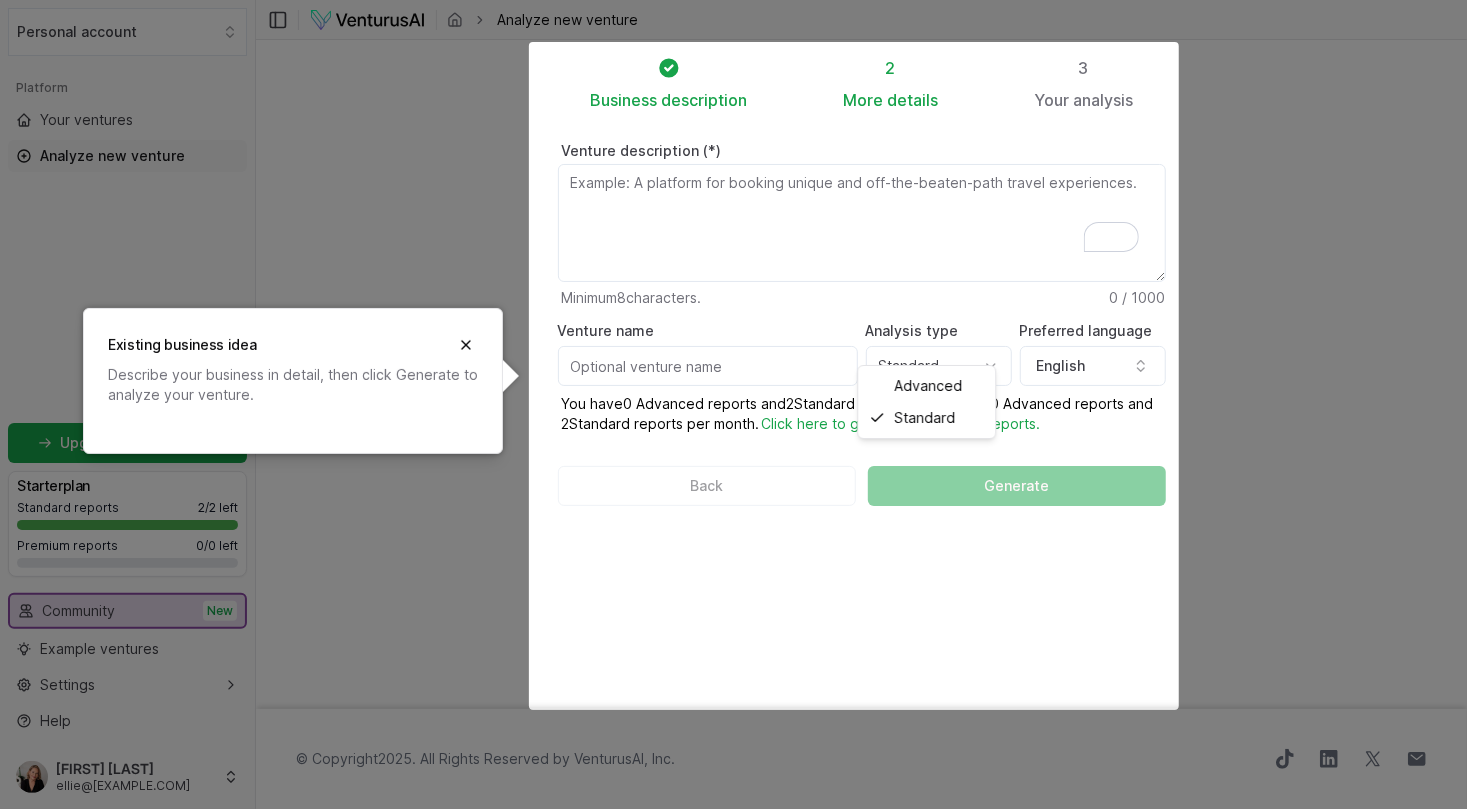 click on "We value your privacy We use cookies to enhance your browsing experience, serve personalized ads or content, and analyze our traffic. By clicking "Accept All", you consent to our use of cookies. Customize    Accept All Customize Consent Preferences   We use cookies to help you navigate efficiently and perform certain functions. You will find detailed information about all cookies under each consent category below. The cookies that are categorized as "Necessary" are stored on your browser as they are essential for enabling the basic functionalities of the site. ...  Show more Necessary Always Active Necessary cookies are required to enable the basic features of this site, such as providing secure log-in or adjusting your consent preferences. These cookies do not store any personally identifiable data. Cookie cookieyes-consent Duration 1 year Description Cookie __cf_bm Duration 1 hour Description This cookie, set by Cloudflare, is used to support Cloudflare Bot Management.  Cookie _cfuvid Duration session lidc" at bounding box center [733, 404] 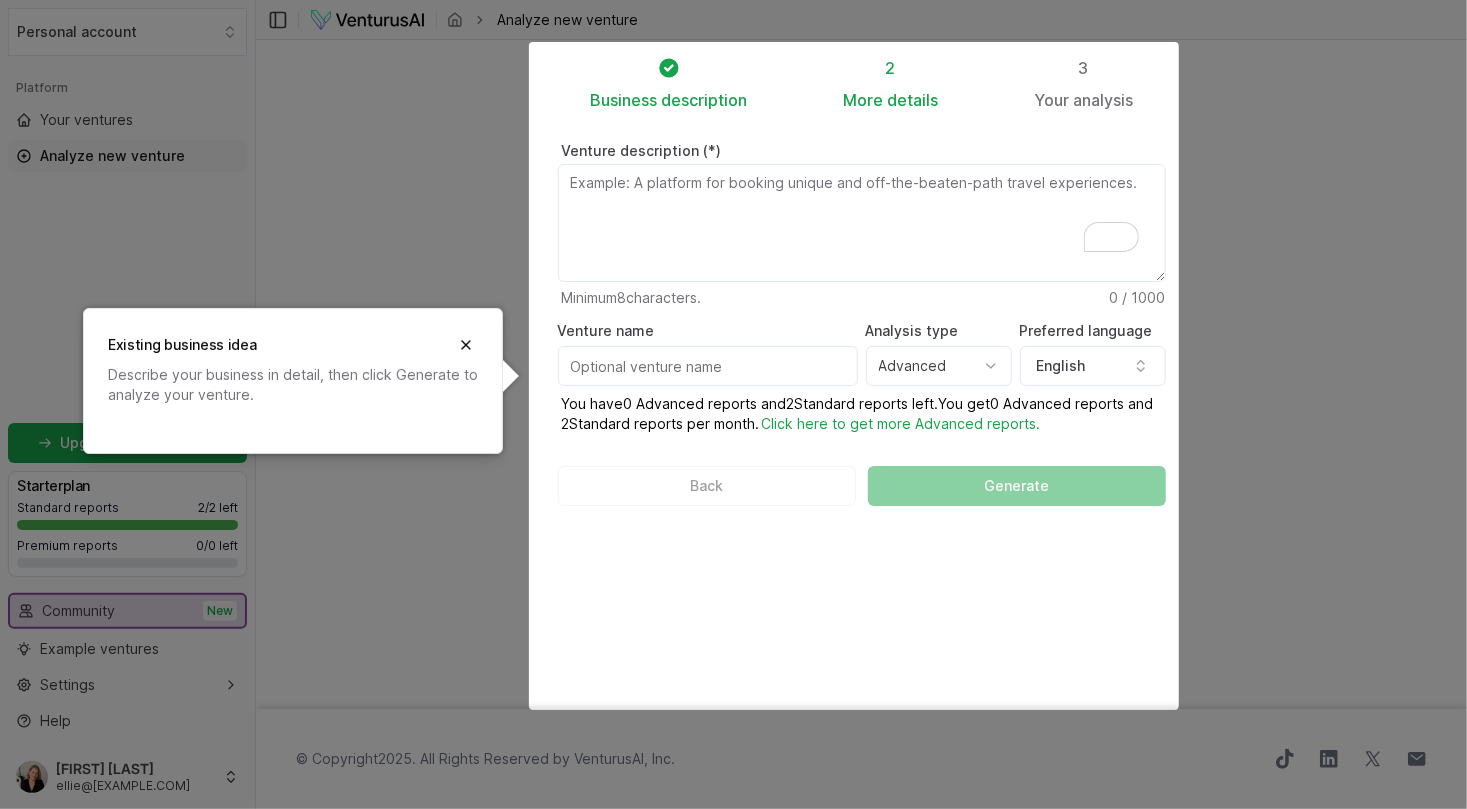 click on "Venture name" at bounding box center (708, 355) 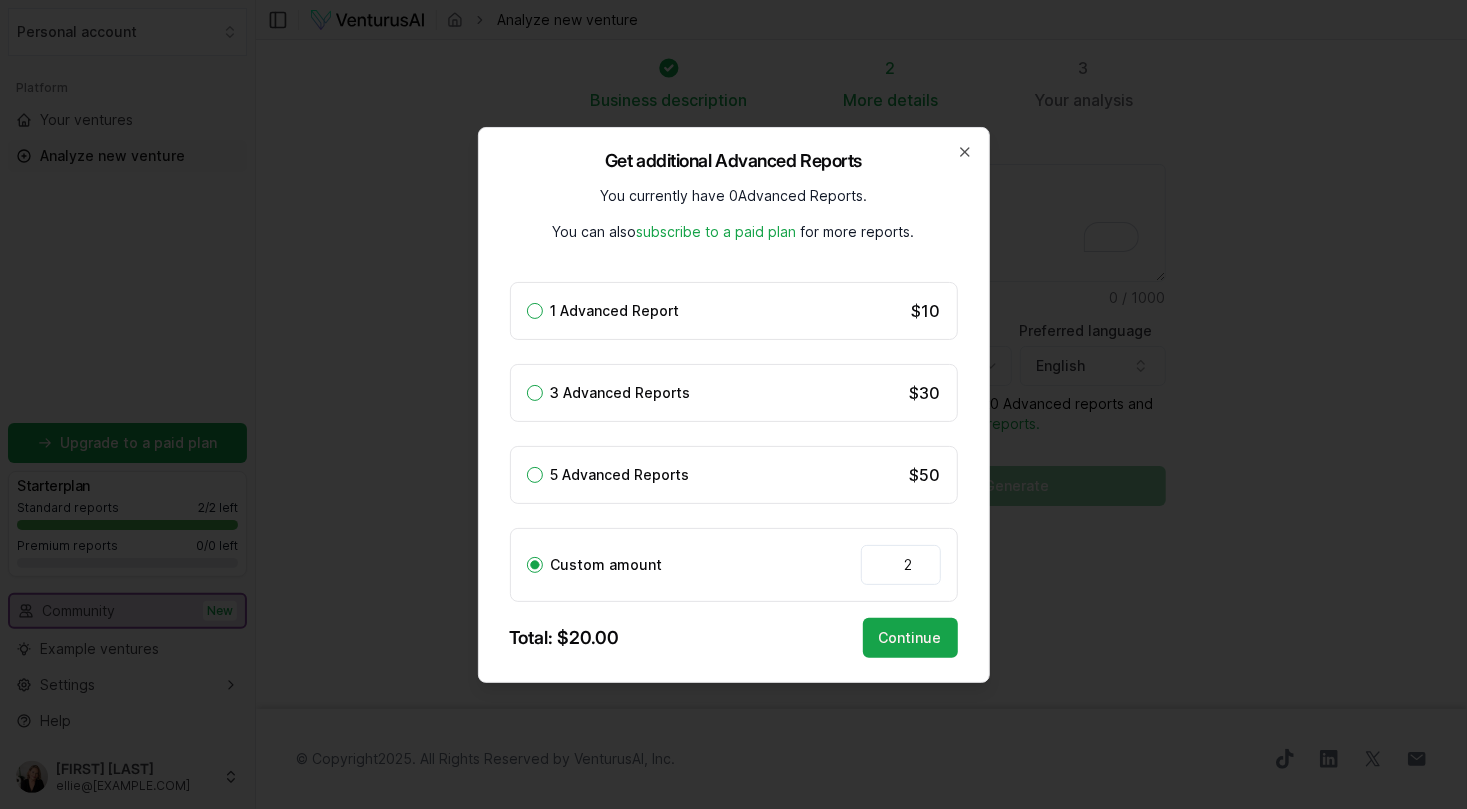 click on "2" at bounding box center [901, 565] 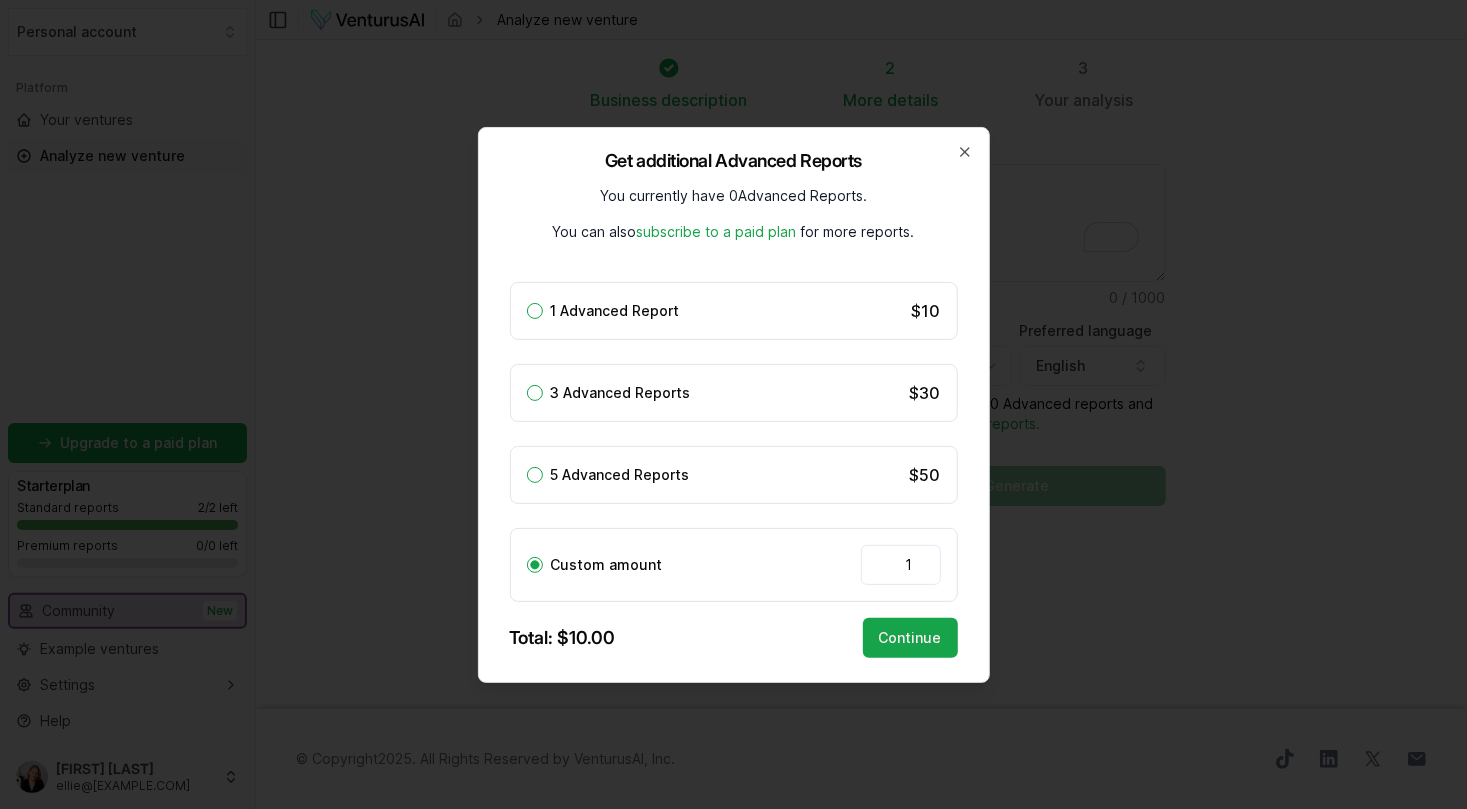 type on "1" 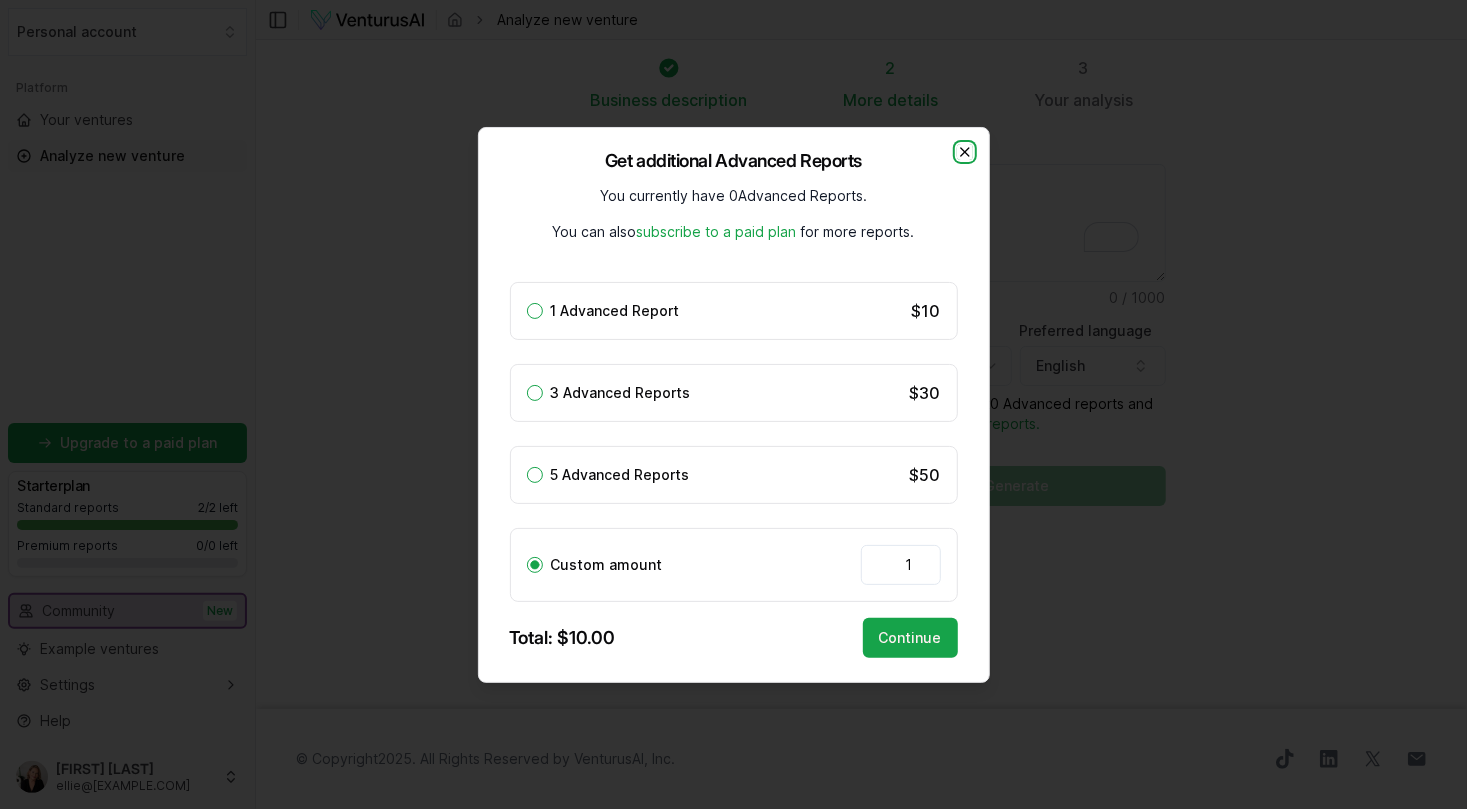 click 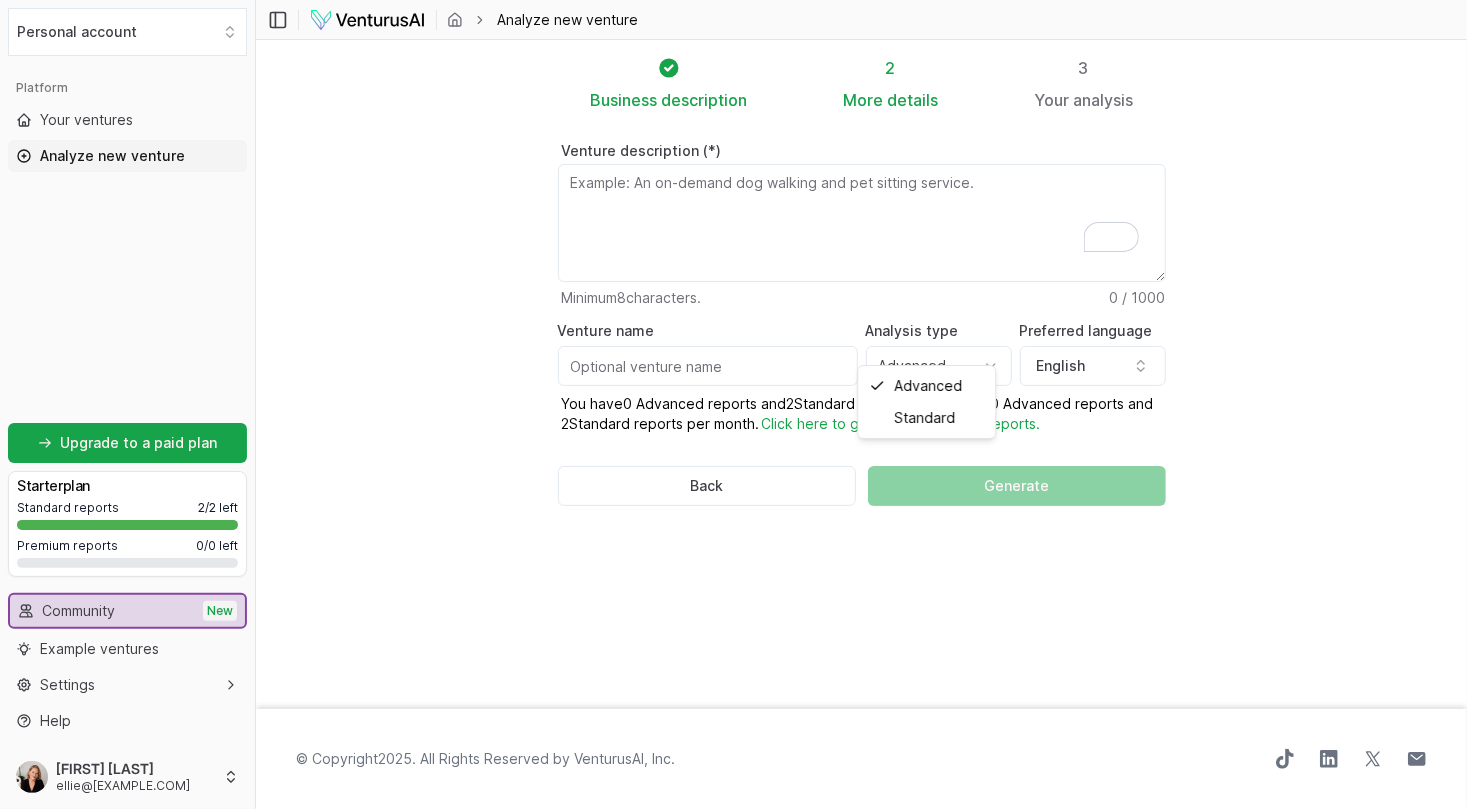 click on "We value your privacy We use cookies to enhance your browsing experience, serve personalized ads or content, and analyze our traffic. By clicking "Accept All", you consent to our use of cookies. Customize    Accept All Customize Consent Preferences   We use cookies to help you navigate efficiently and perform certain functions. You will find detailed information about all cookies under each consent category below. The cookies that are categorized as "Necessary" are stored on your browser as they are essential for enabling the basic functionalities of the site. ...  Show more Necessary Always Active Necessary cookies are required to enable the basic features of this site, such as providing secure log-in or adjusting your consent preferences. These cookies do not store any personally identifiable data. Cookie cookieyes-consent Duration 1 year Description Cookie __cf_bm Duration 1 hour Description This cookie, set by Cloudflare, is used to support Cloudflare Bot Management.  Cookie _cfuvid Duration session lidc" at bounding box center (733, 404) 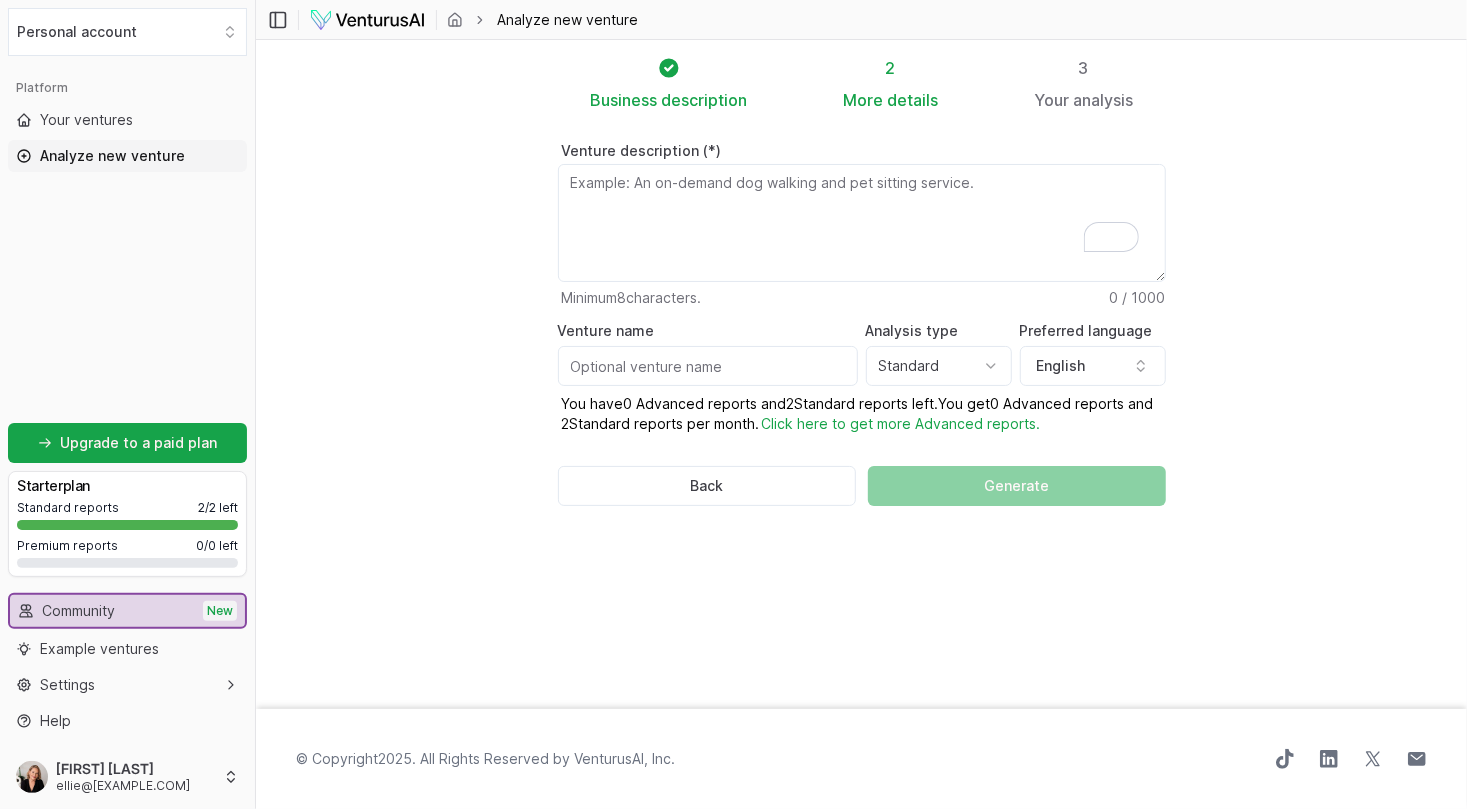 click on "Venture description (*)" at bounding box center (862, 223) 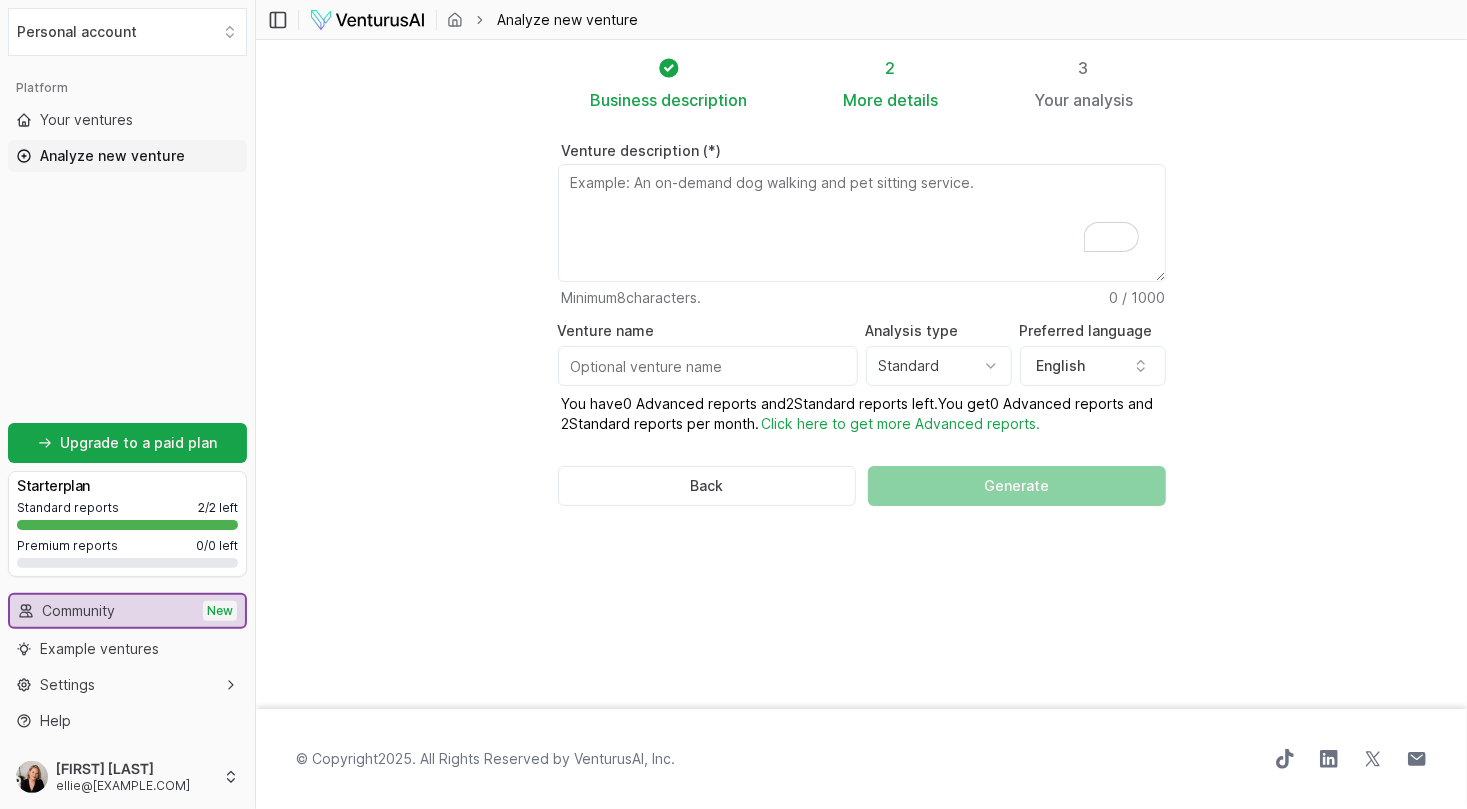 click on "Venture name" at bounding box center [708, 366] 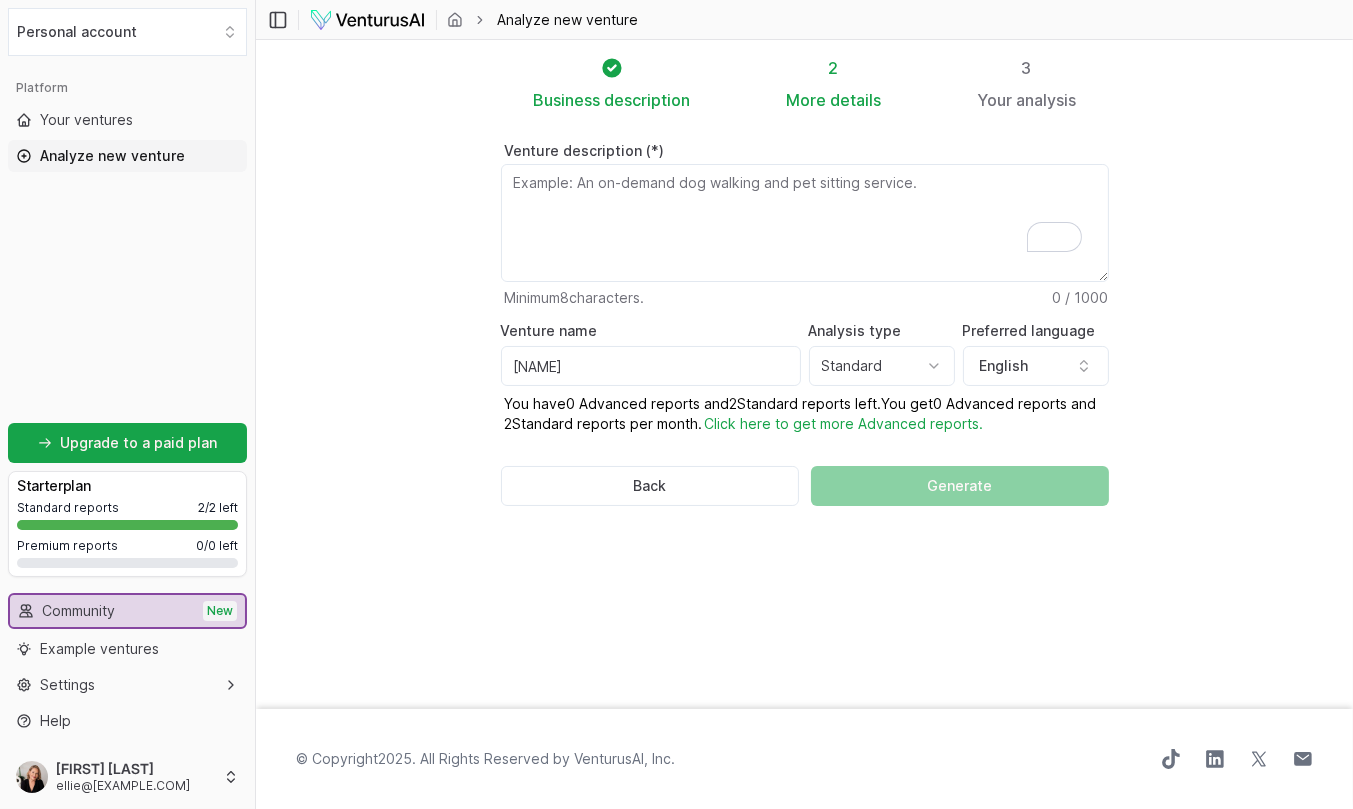 click on "Venture description (*)" at bounding box center [805, 151] 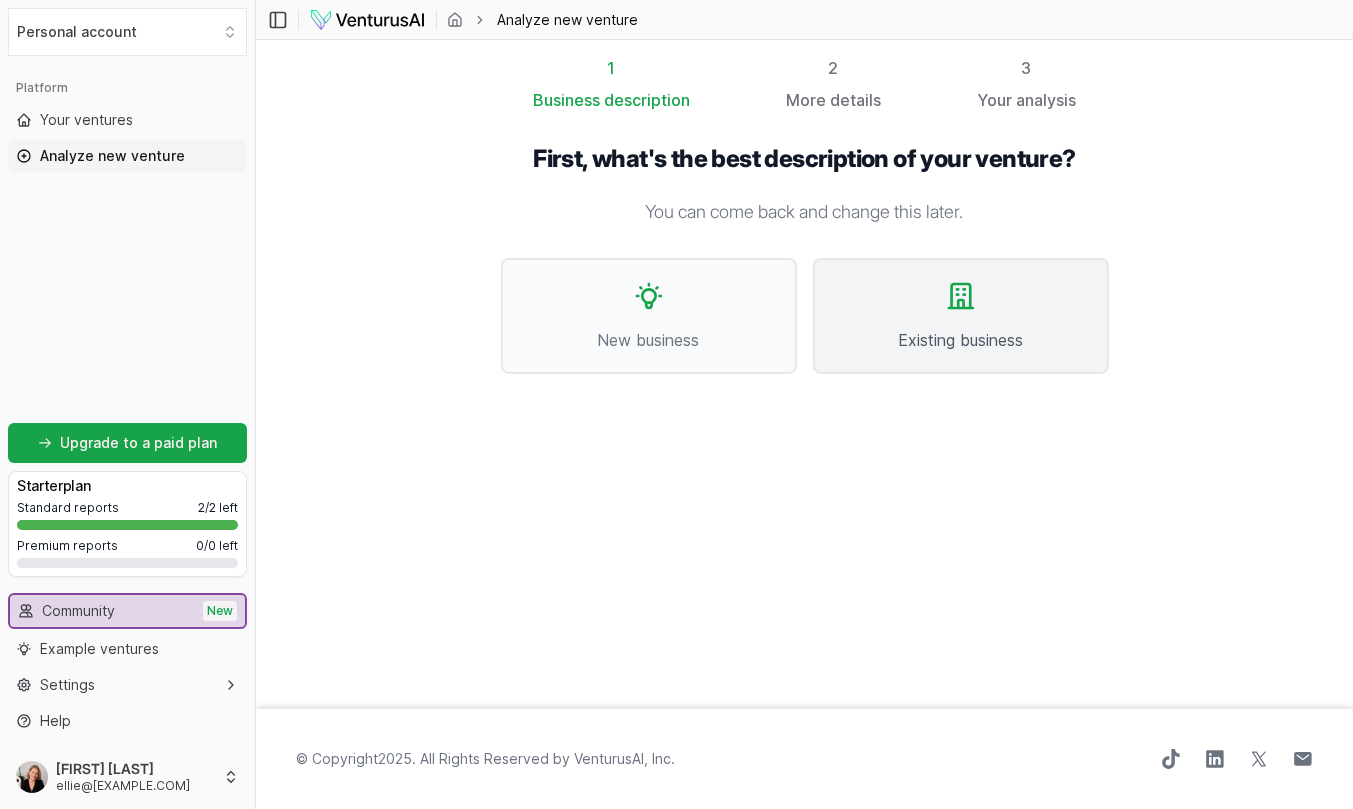 click on "Existing business" at bounding box center (961, 340) 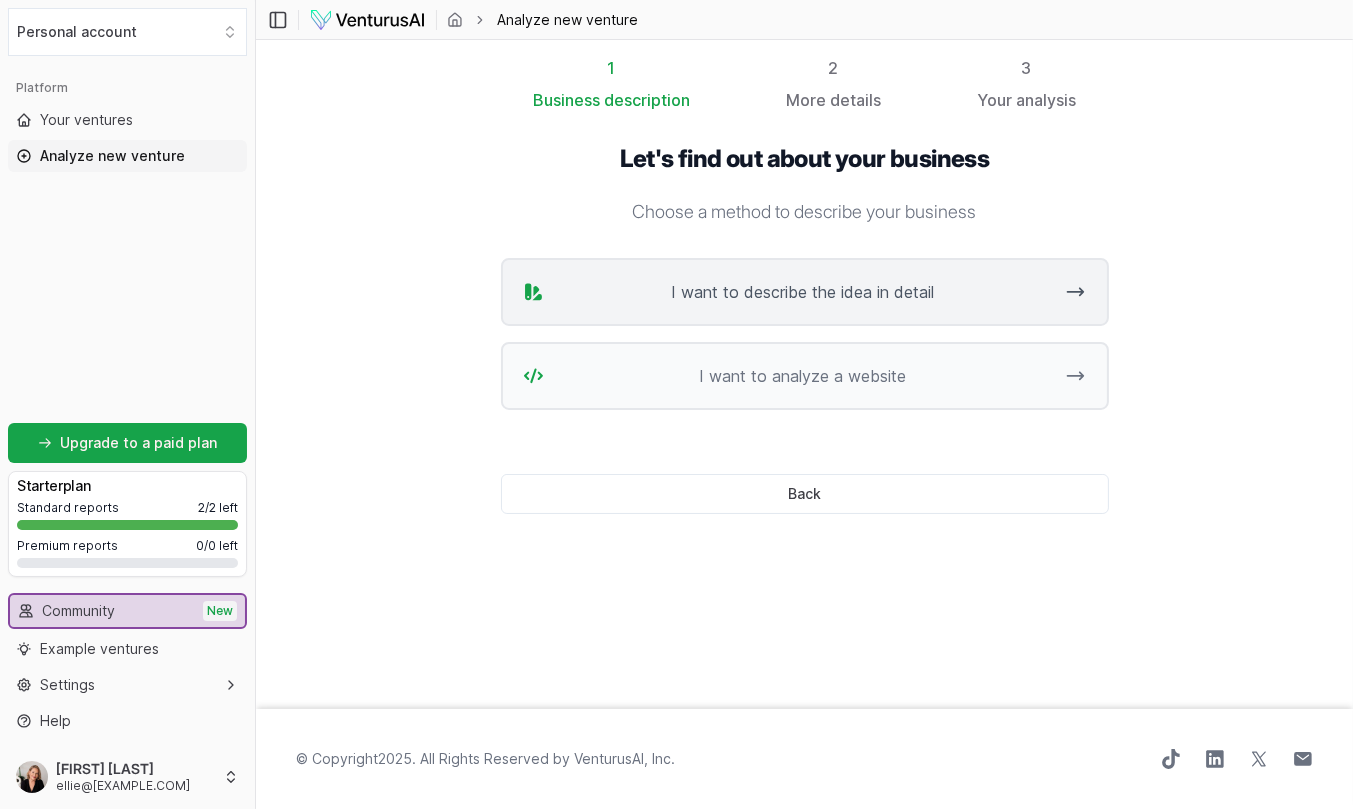 click on "I want to describe the idea in detail" at bounding box center [805, 292] 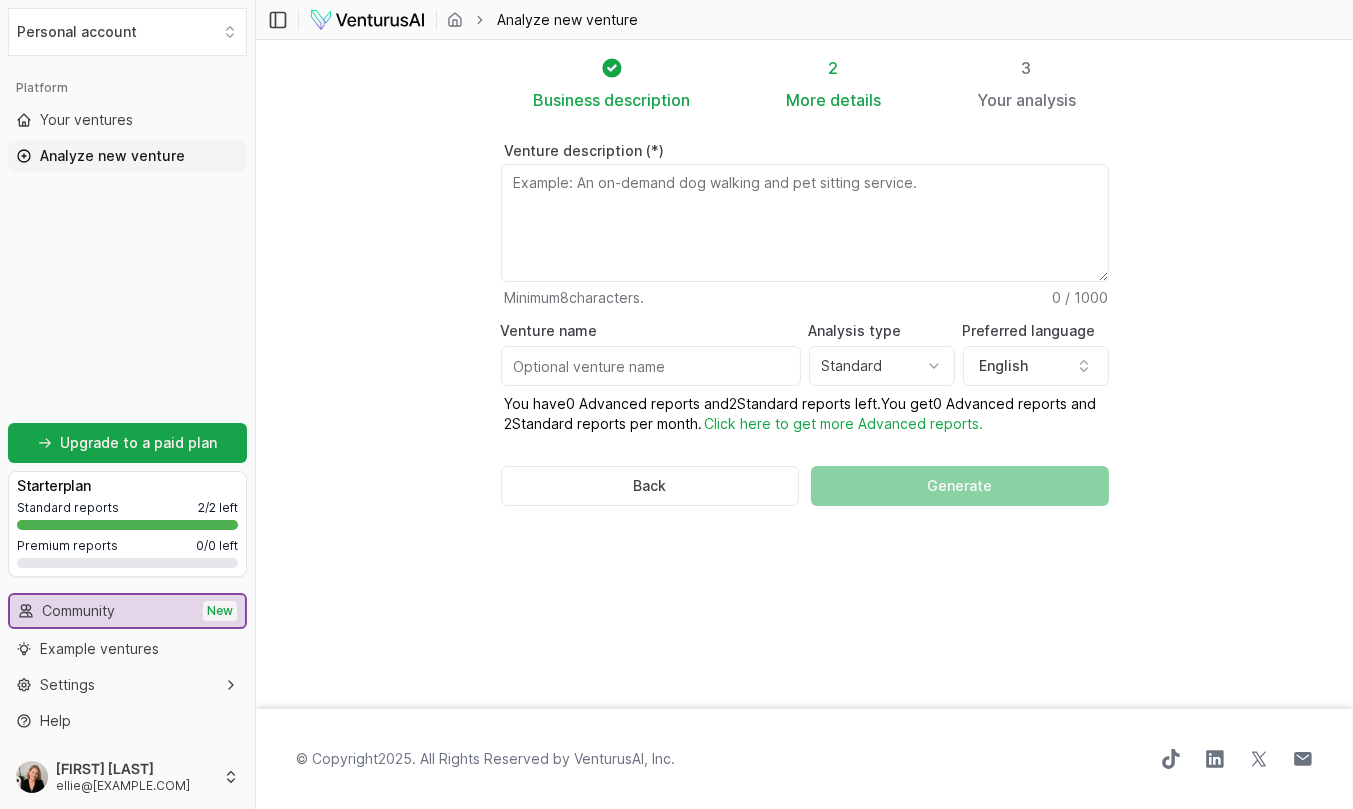 click on "Venture description (*)" at bounding box center [805, 223] 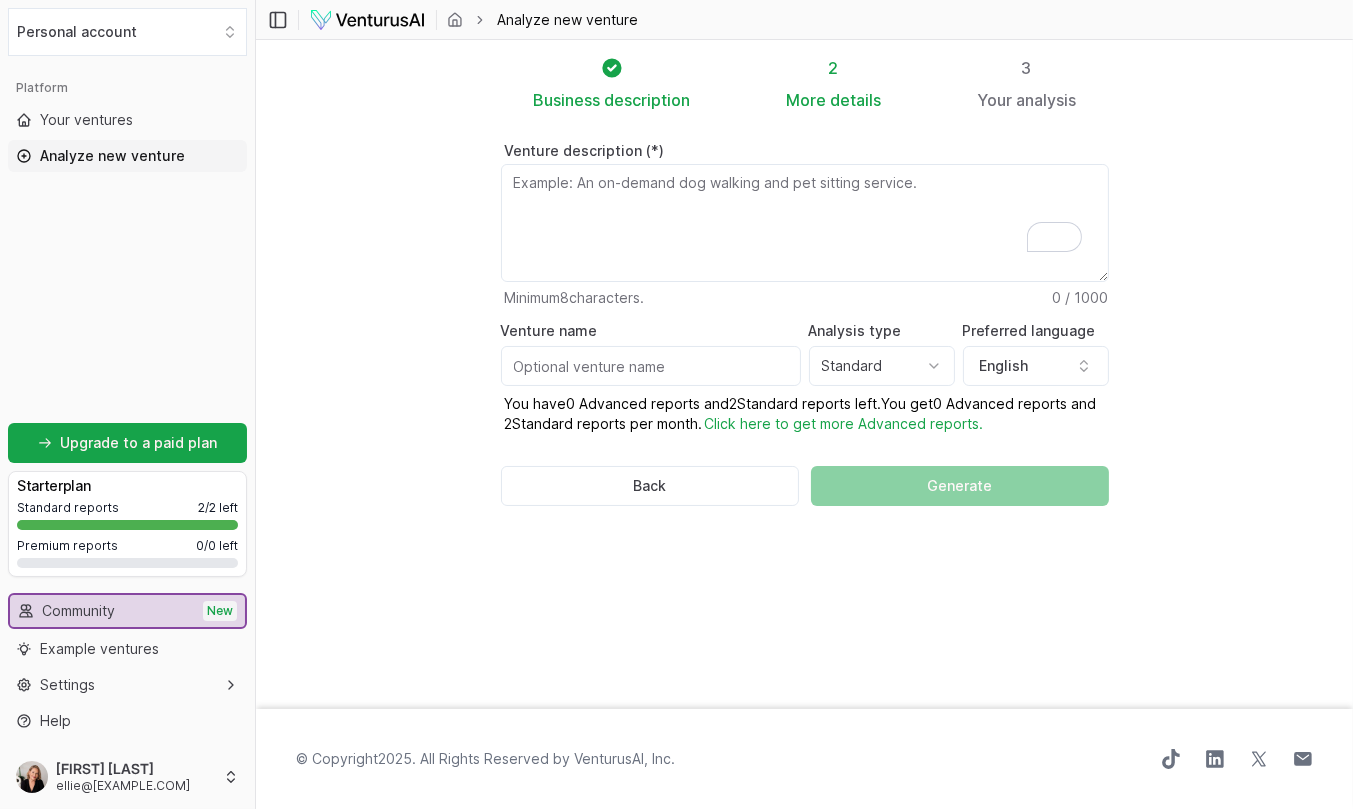 paste on ""I help established trade and service businesses ($[MONEY]-$[MONEY] revenue) achieve predictable profit growth through proven executive coaching systems that have delivered [specific percentage] profit increases for clients over [YEARS]+ years."" 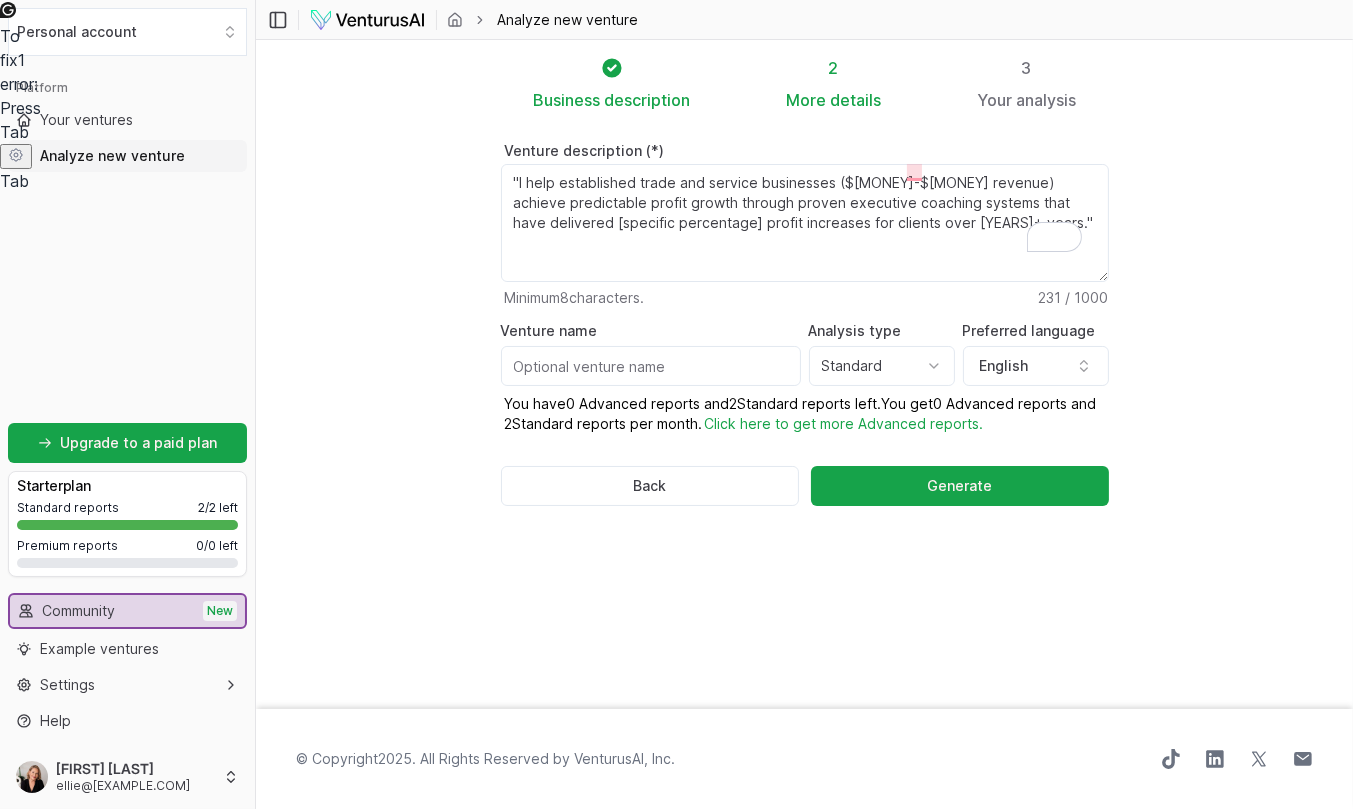 drag, startPoint x: 565, startPoint y: 167, endPoint x: 474, endPoint y: 169, distance: 91.02197 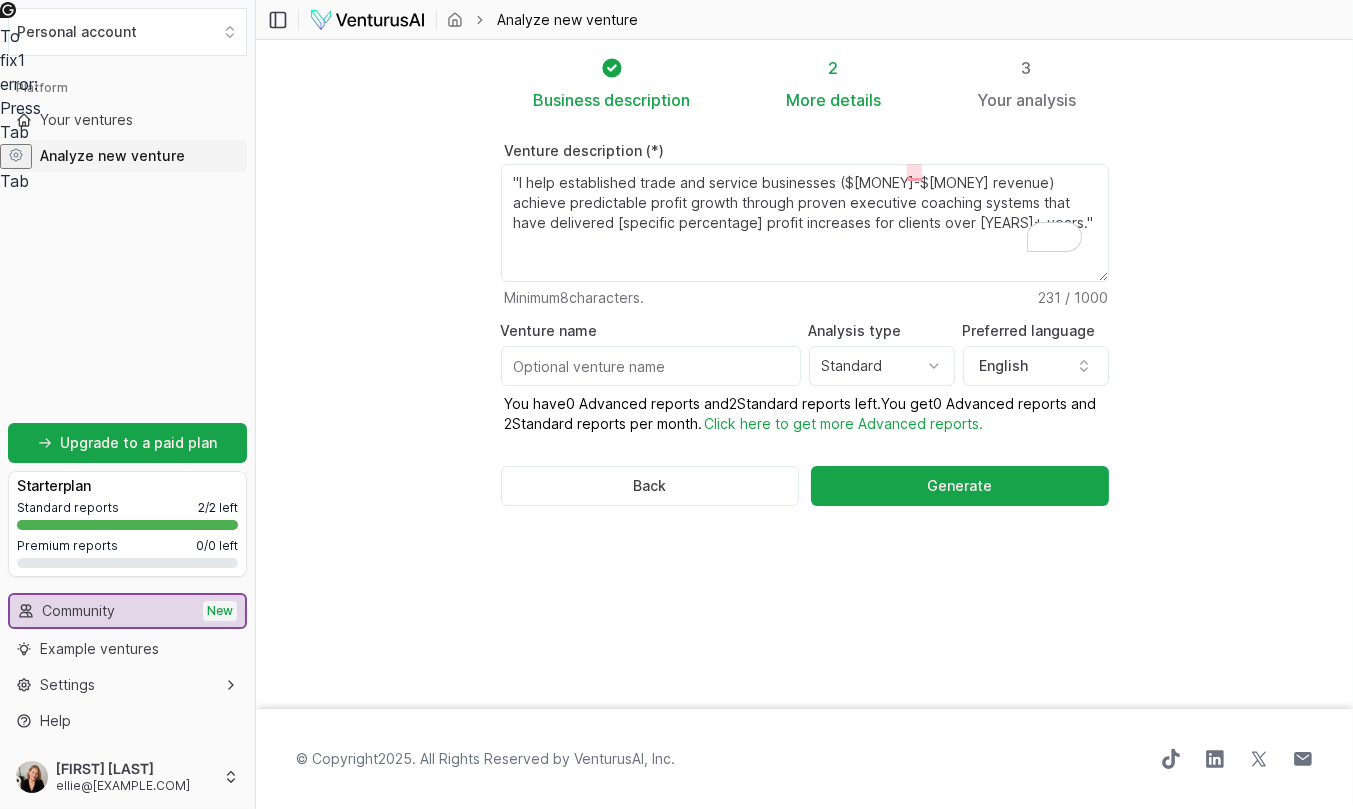 click on "Business   description 2 More   details 3 Your   analysis Venture description (*) "I help established trade and service businesses ($2M-$25M revenue) achieve predictable profit growth through proven executive coaching systems that have delivered [specific percentage] profit increases for clients over 25+ years." Minimum  8  characters. 231 / 1000 Venture name Analysis type Standard Advanced Standard Preferred language English You have  0   Advanced reports   and  2  Standard reports left.  Y ou get  0   Advanced reports and   2  Standard reports per month. Click here to get more Advanced reports. Back Generate" at bounding box center (804, 374) 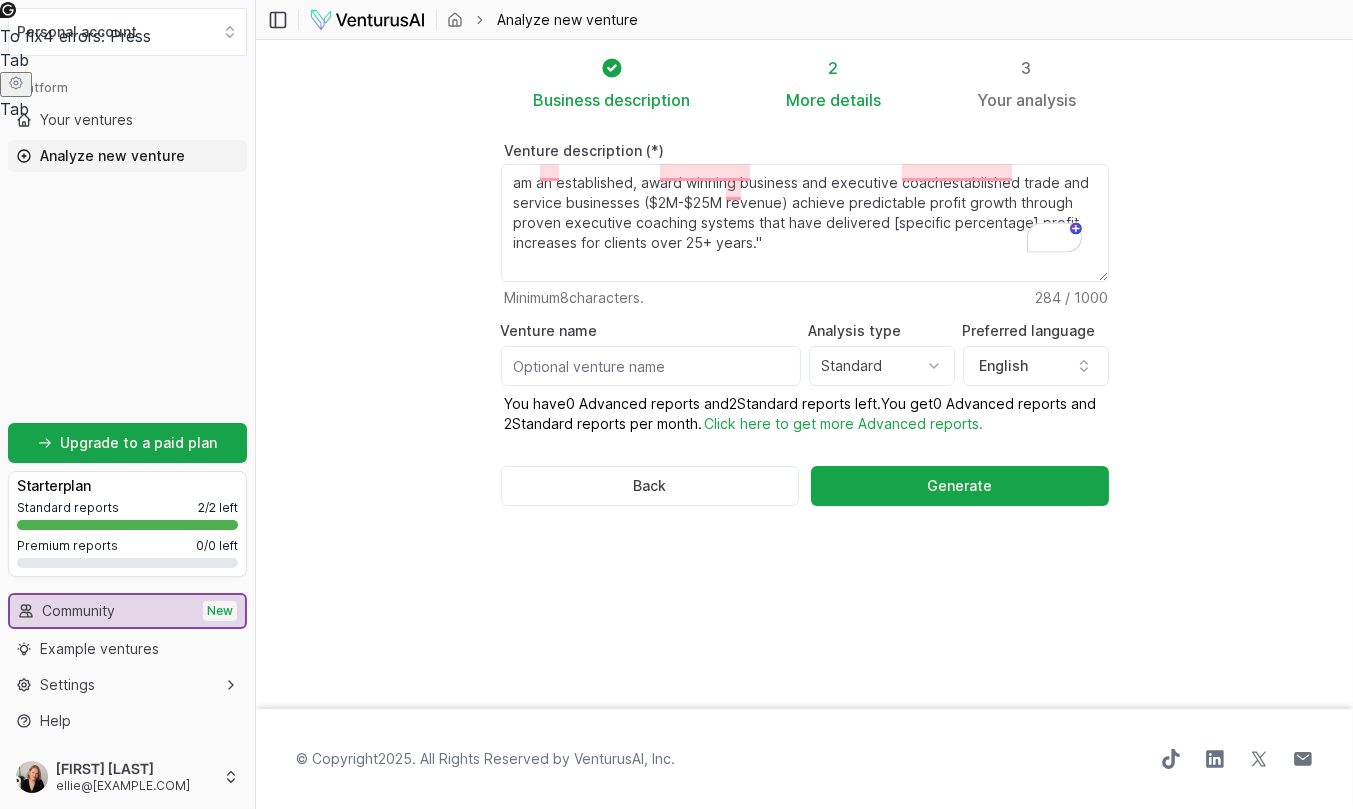 click on "am an established, award winning business and executive coachestablished trade and service businesses ($2M-$25M revenue) achieve predictable profit growth through proven executive coaching systems that have delivered [specific percentage] profit increases for clients over 25+ years."" at bounding box center (805, 223) 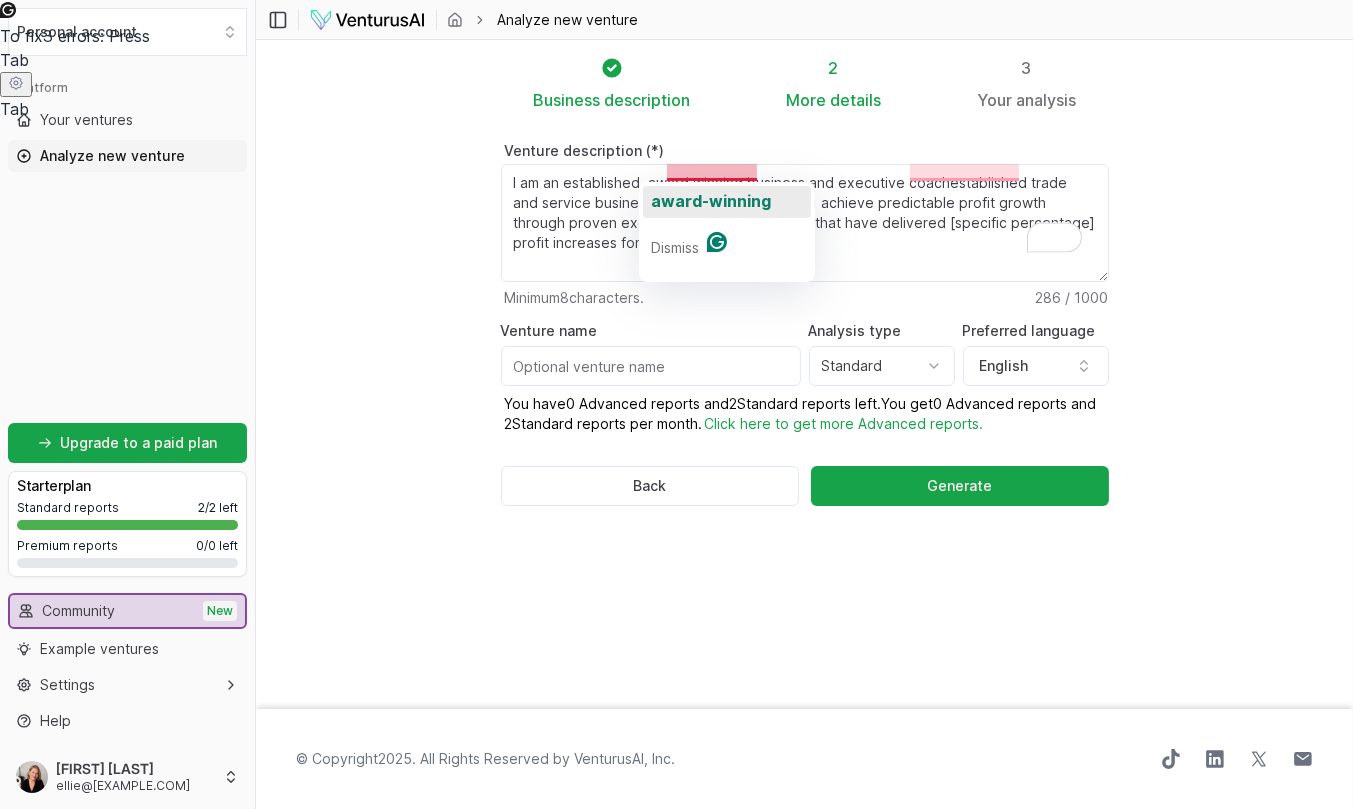 click on "award-winning" 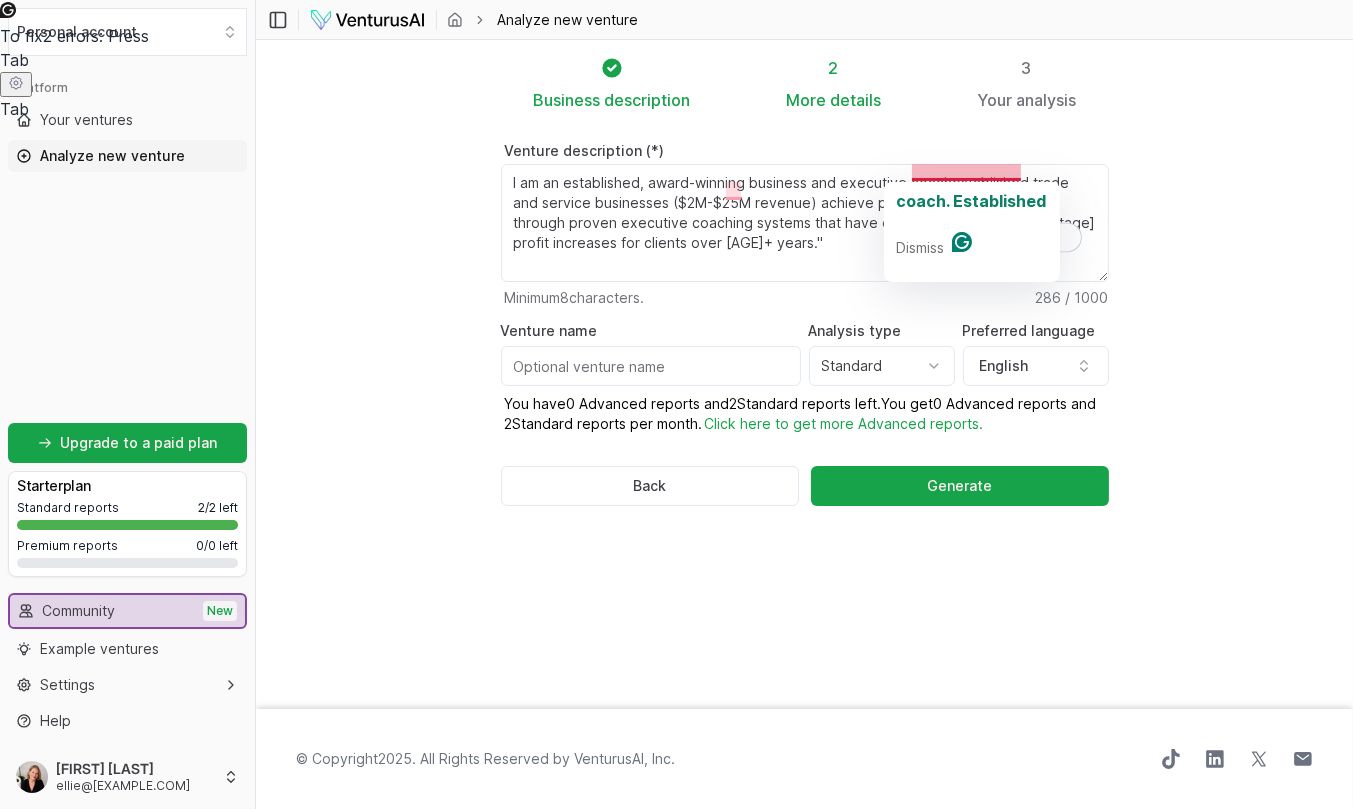 click on "I am an established, award-winning business and executive coachestablished trade and service businesses ($2M-$25M revenue) achieve predictable profit growth through proven executive coaching systems that have delivered [specific percentage] profit increases for clients over [AGE]+ years."" at bounding box center (805, 223) 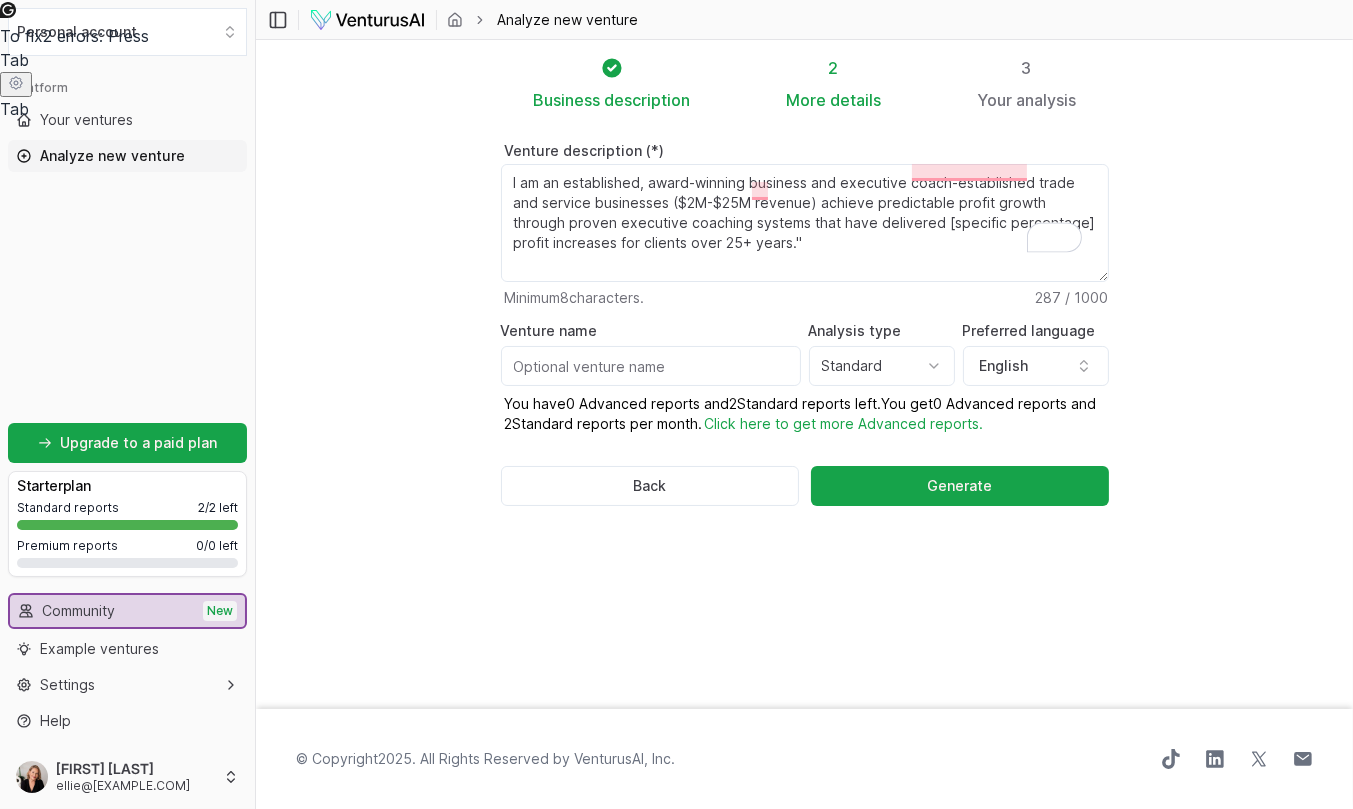 click on "I am an established, award-winning business and executive coach-established trade and service businesses ($2M-$25M revenue) achieve predictable profit growth through proven executive coaching systems that have delivered [specific percentage] profit increases for clients over 25+ years."" at bounding box center (805, 223) 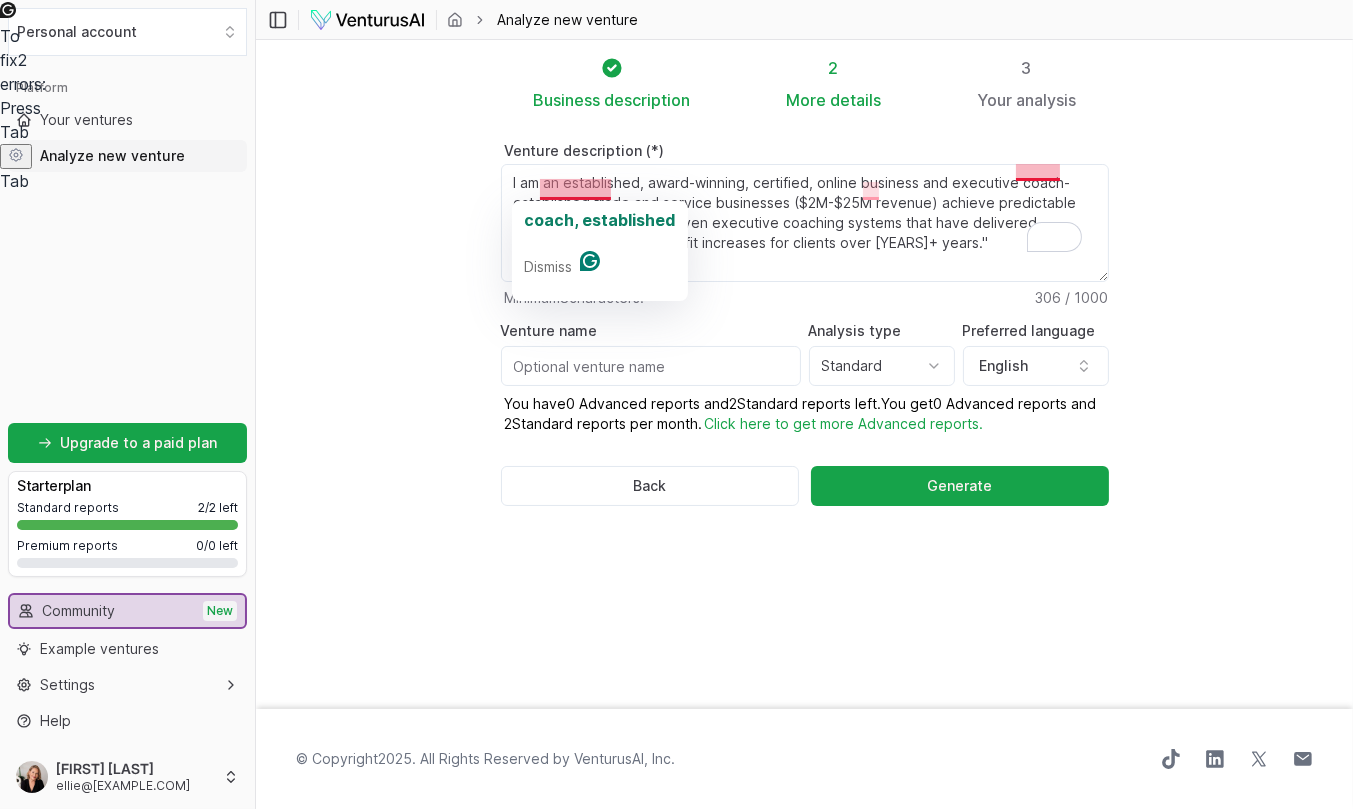 drag, startPoint x: 593, startPoint y: 192, endPoint x: 506, endPoint y: 189, distance: 87.05171 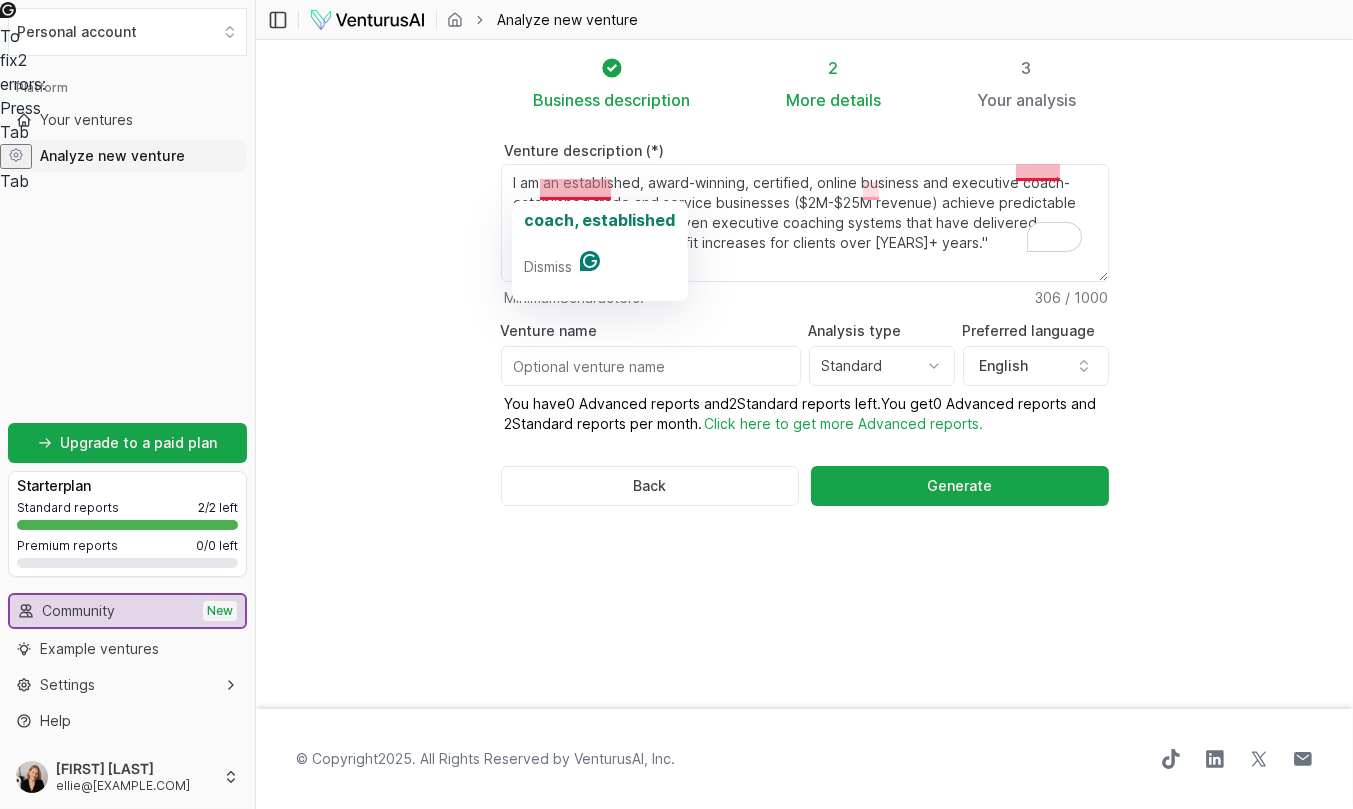 click on "Venture description (*) I am an established, award-winning, certified, online business and executive coach-established trade and service businesses ($2M-$25M revenue) achieve predictable profit growth through proven executive coaching systems that have delivered [specific percentage] profit increases for clients over [YEARS]+ years." Minimum 8 characters. 306 / 1000 Venture name Analysis type Standard Advanced Standard Preferred language English You have 0 Advanced reports and 2 Standard reports left. Y ou get 0 Advanced reports and 2 Standard reports per month. Click here to get more Advanced reports. Back Generate" at bounding box center [805, 341] 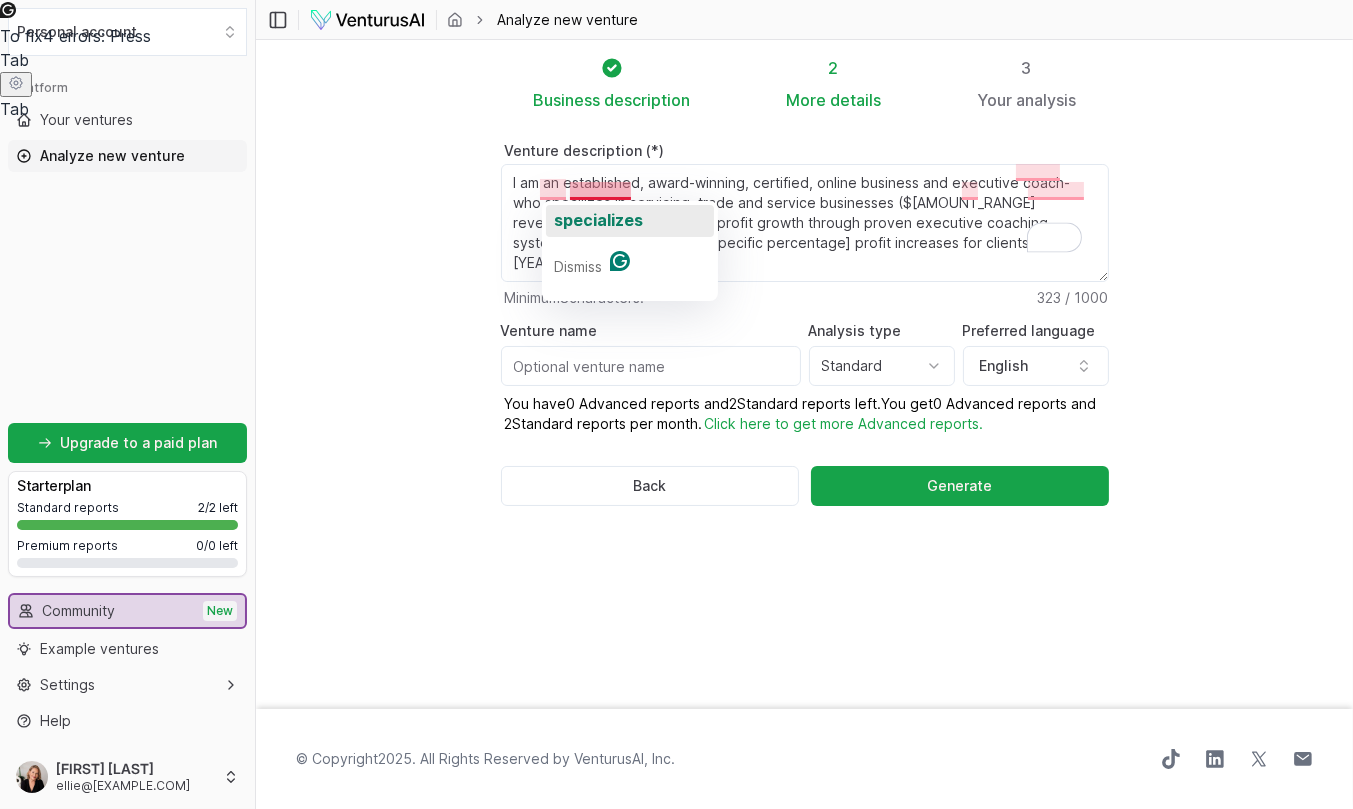 click on "specializes" 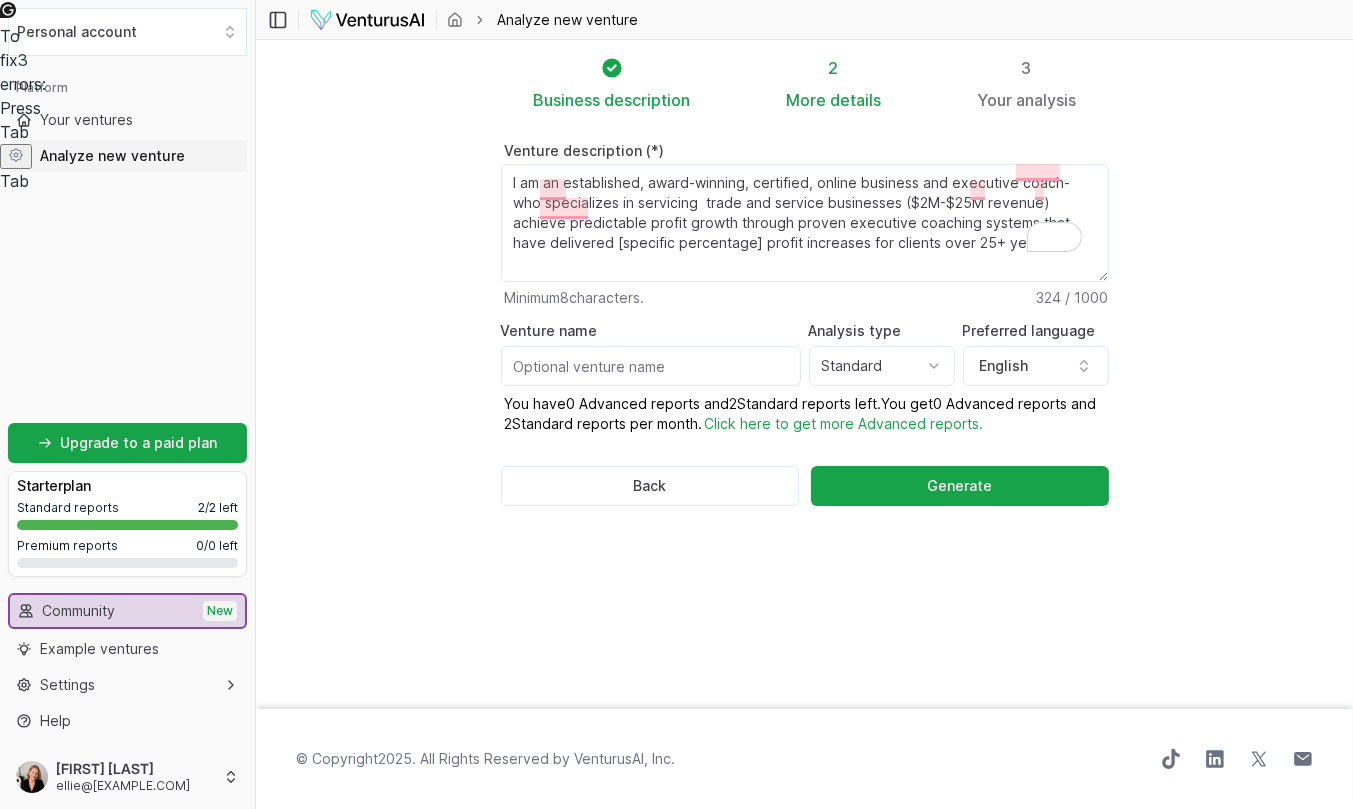 drag, startPoint x: 574, startPoint y: 213, endPoint x: 517, endPoint y: 213, distance: 57 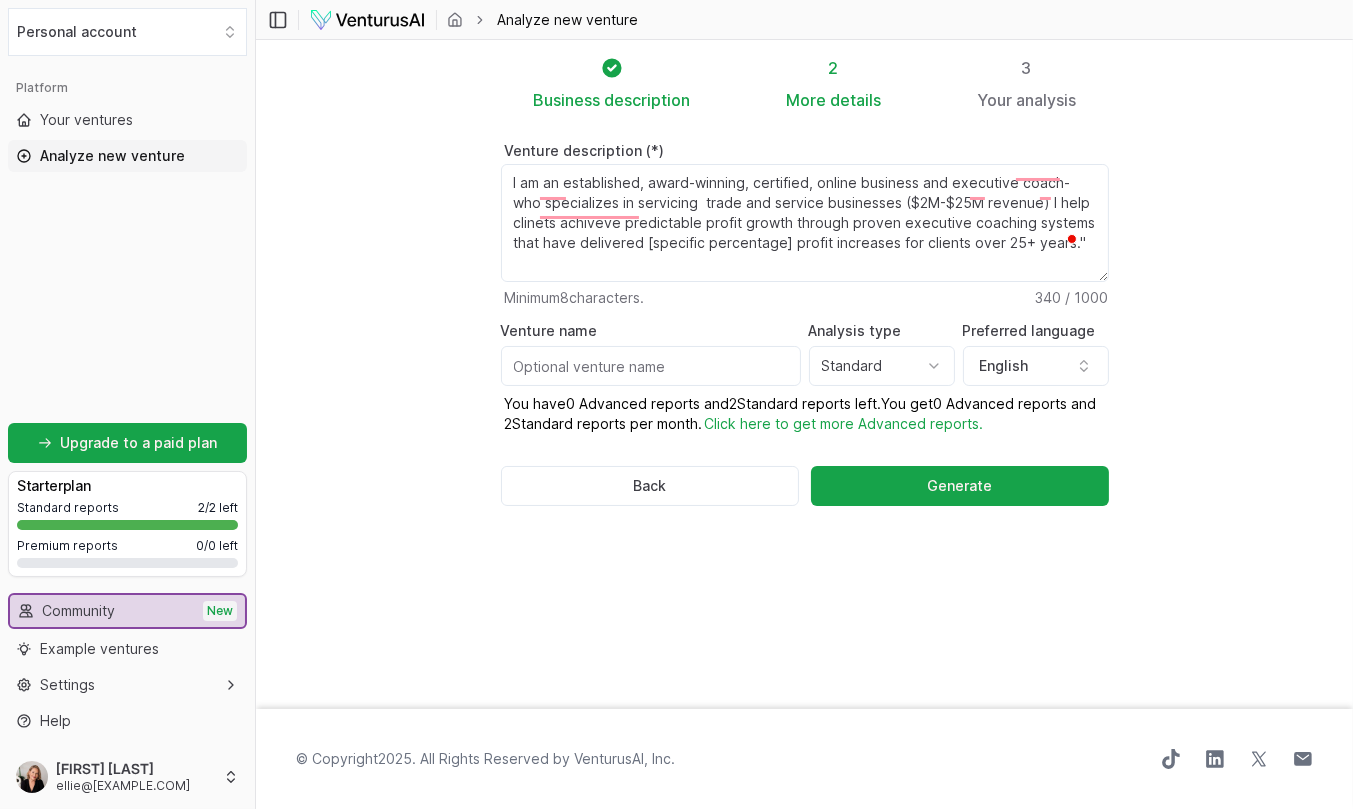 drag, startPoint x: 698, startPoint y: 210, endPoint x: 627, endPoint y: 215, distance: 71.17584 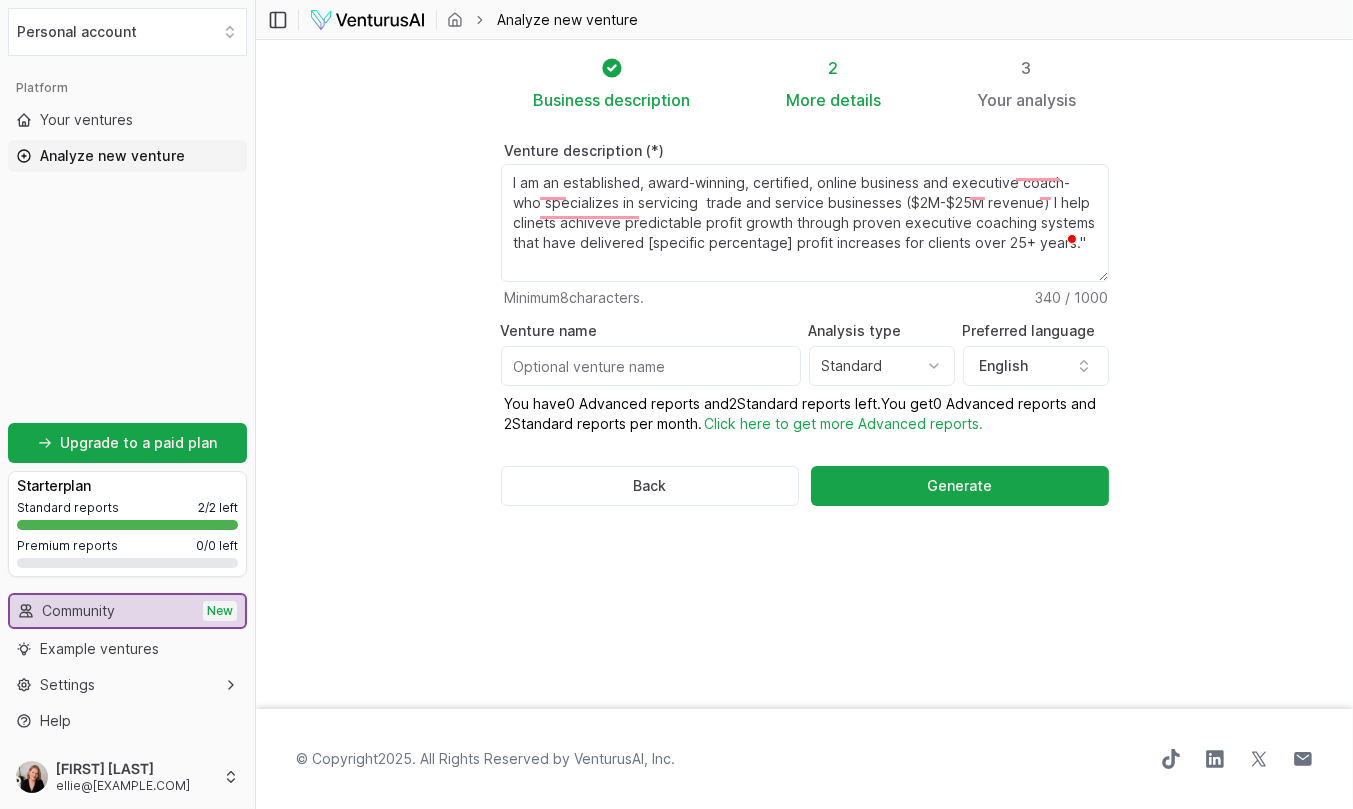 click on "I am an established, award-winning, certified, online business and executive coach-who specializes in servicing  trade and service businesses ($2M-$25M revenue) I help clinets achiveve predictable profit growth through proven executive coaching systems that have delivered [specific percentage] profit increases for clients over 25+ years."" at bounding box center [805, 223] 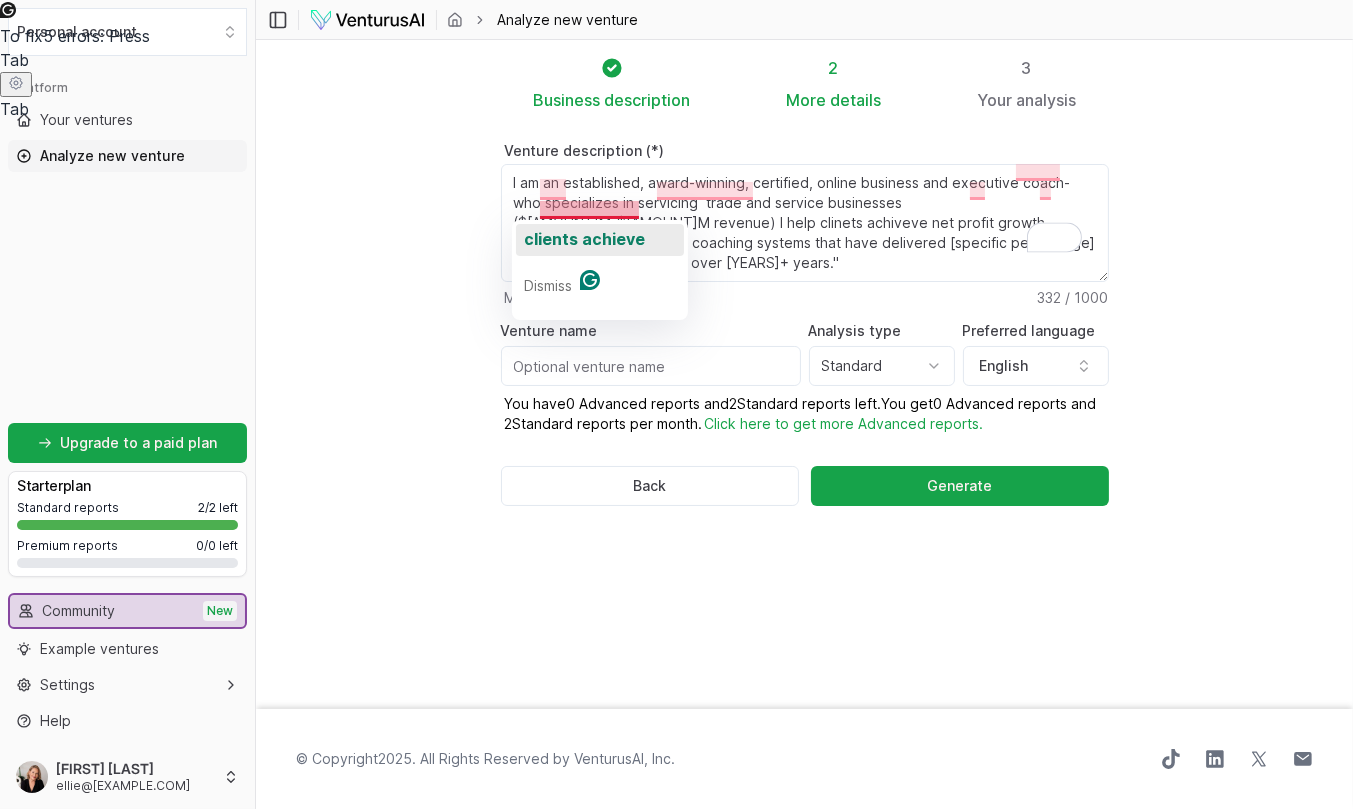 click on "clients achieve" 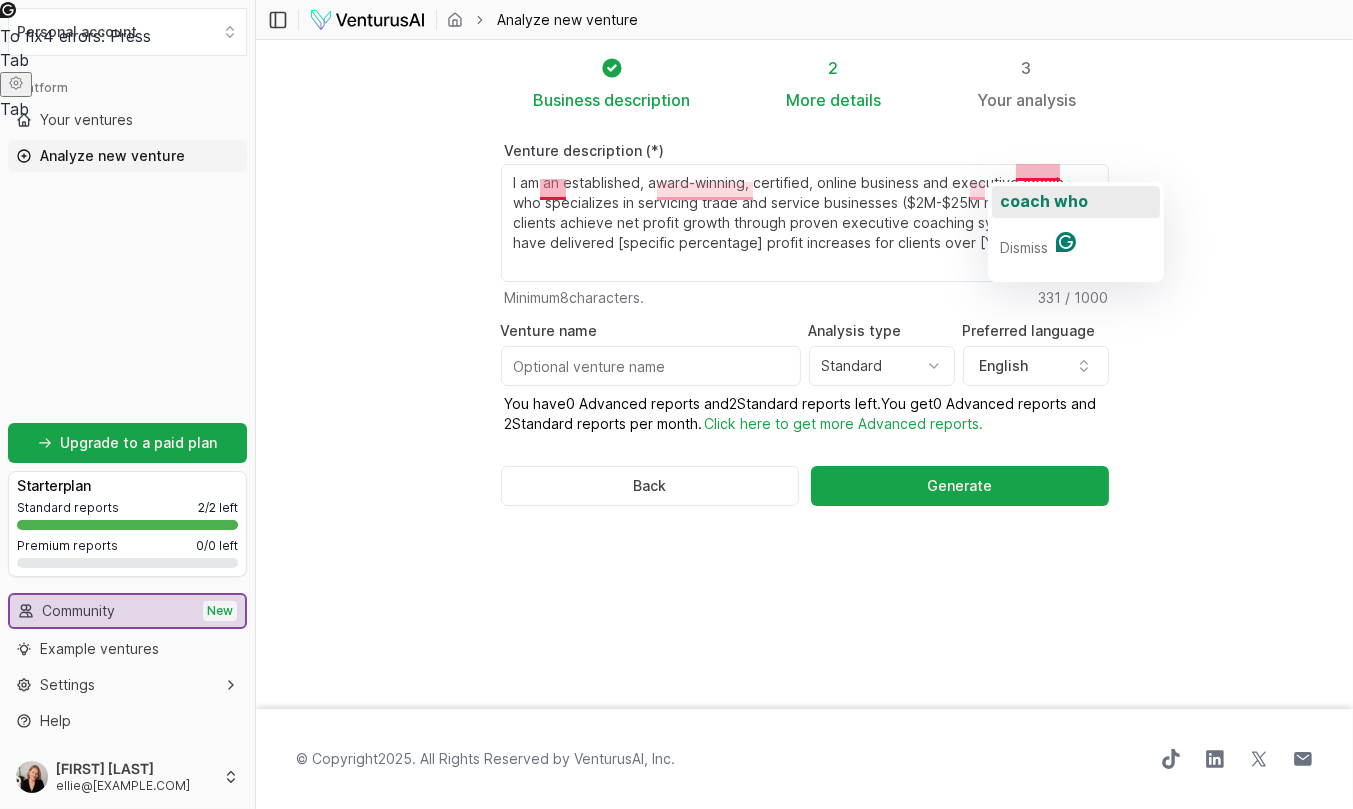 click on "coach who" 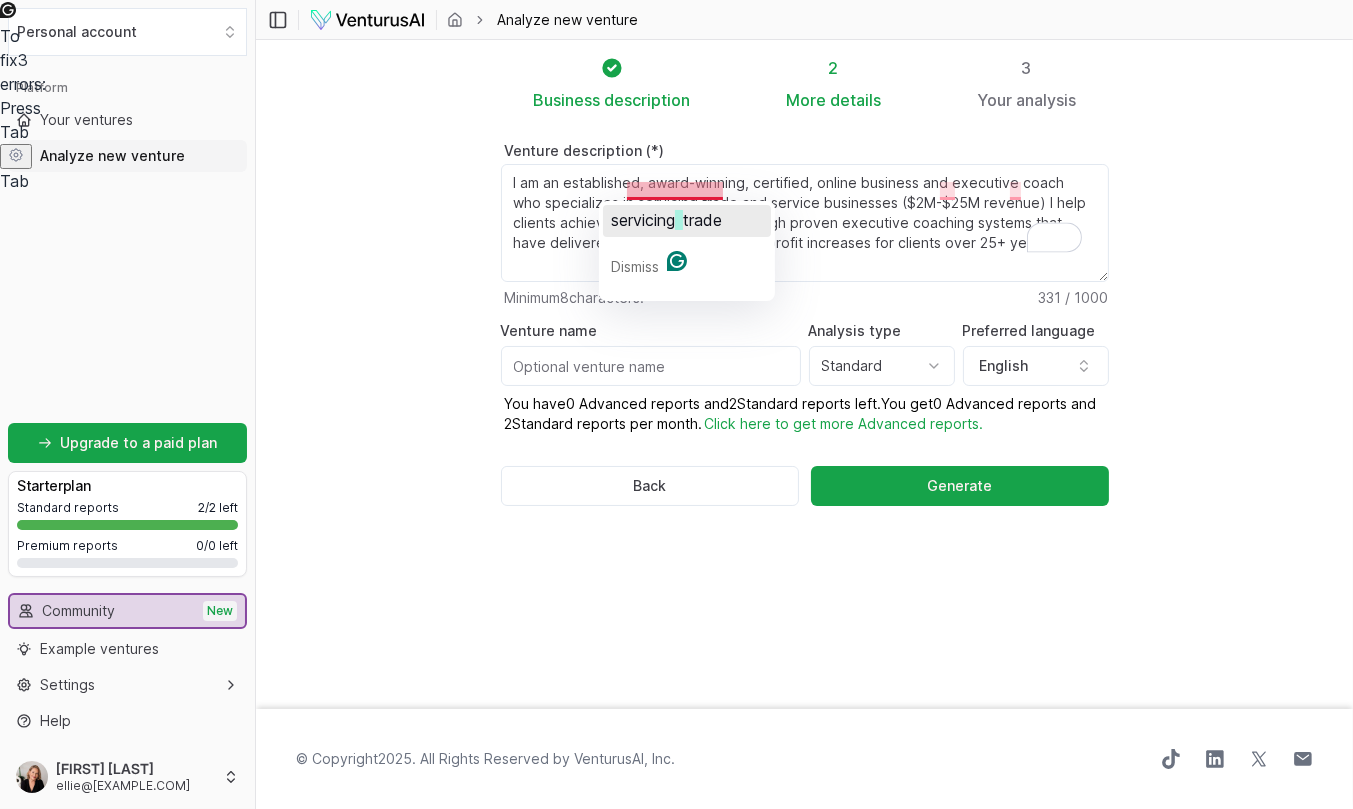 click on "servicing" 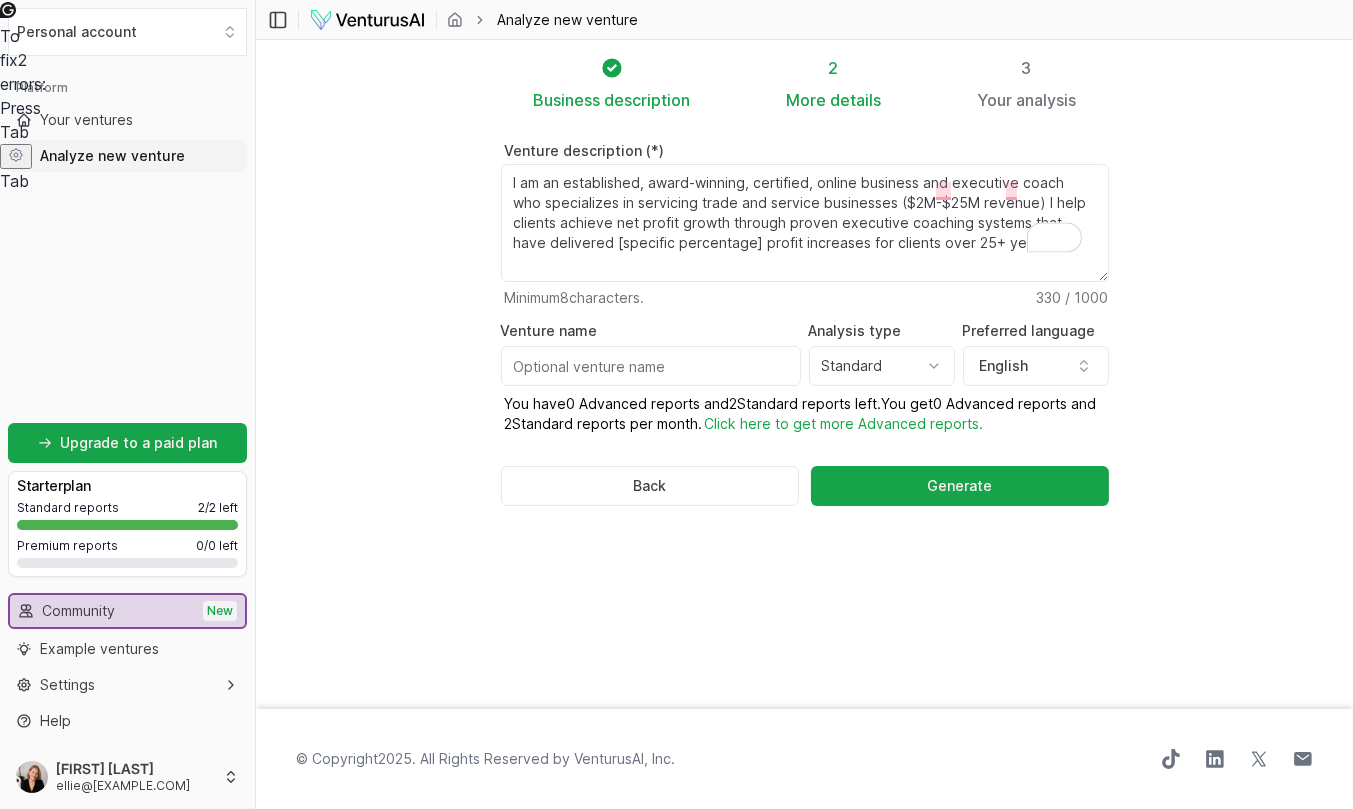click on "I am an established, award-winning, certified, online business and executive coach who specializes in servicing trade and service businesses ($2M-$25M revenue) I help clients achieve net profit growth through proven executive coaching systems that have delivered [specific percentage] profit increases for clients over 25+ years."" at bounding box center [805, 223] 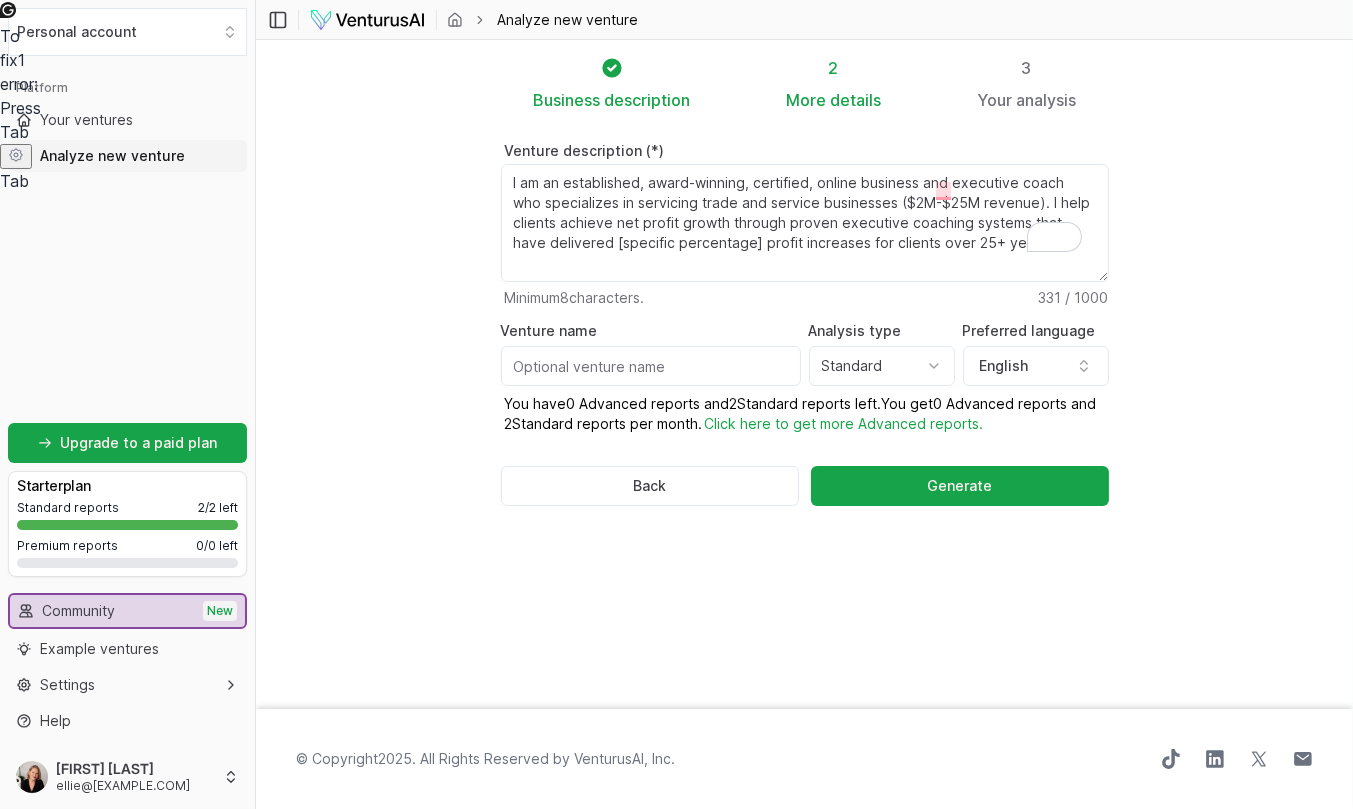 drag, startPoint x: 824, startPoint y: 212, endPoint x: 890, endPoint y: 213, distance: 66.007576 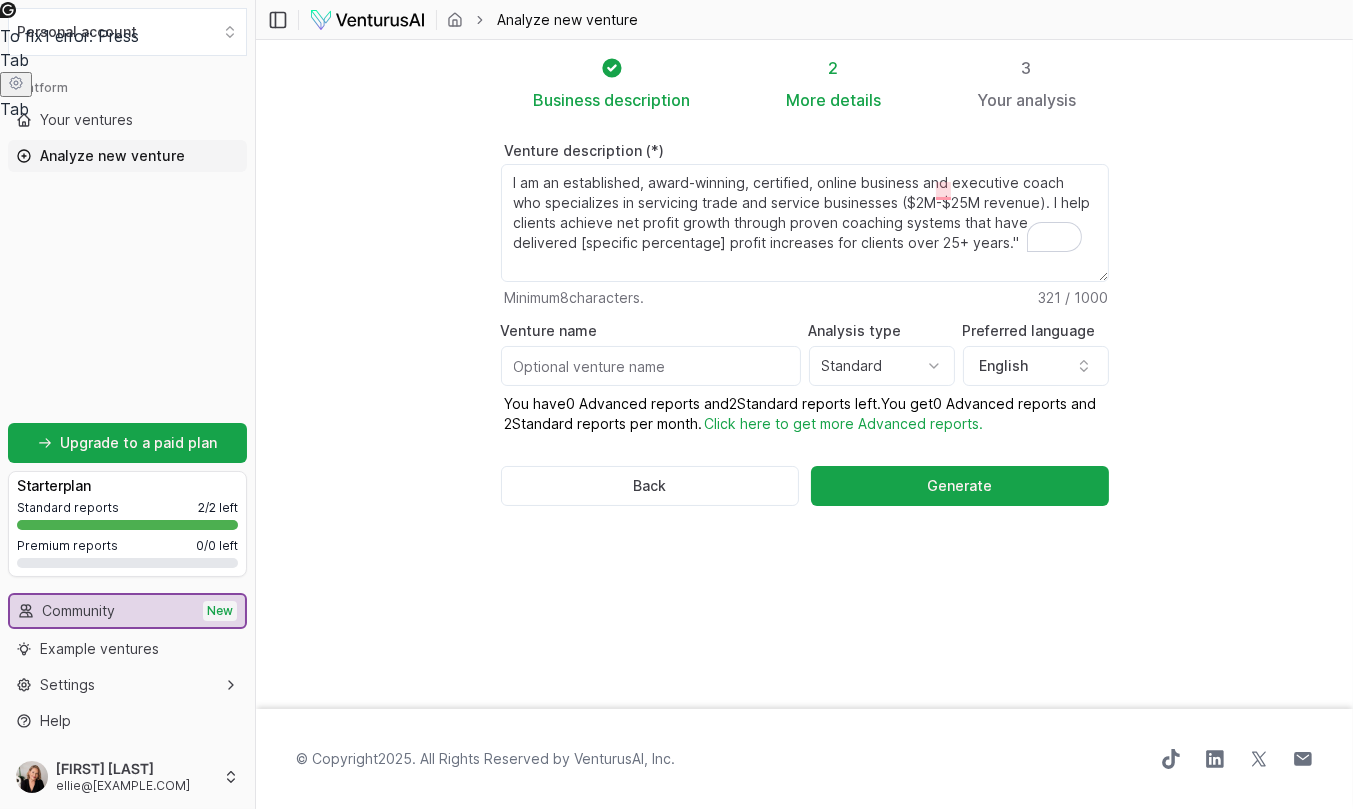 drag, startPoint x: 650, startPoint y: 227, endPoint x: 527, endPoint y: 233, distance: 123.146255 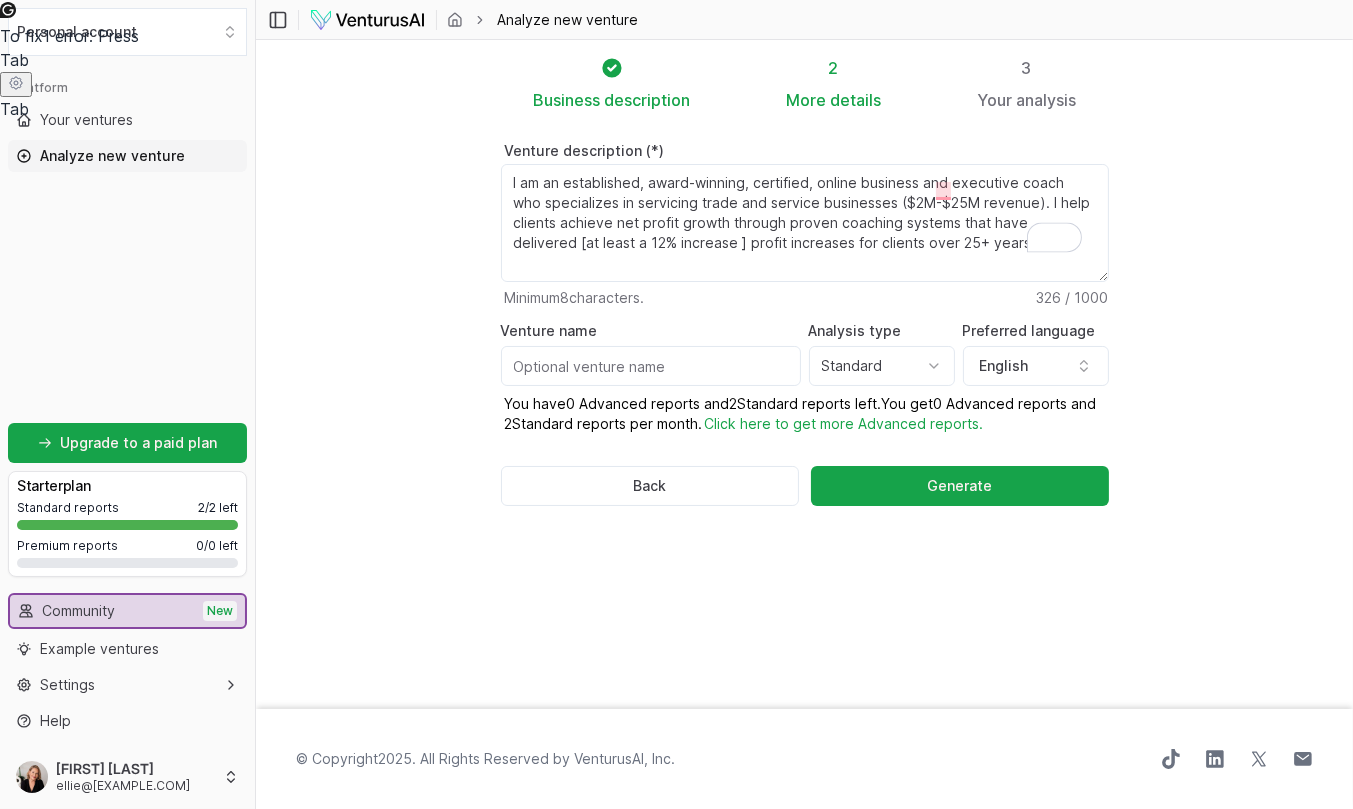 click on "I am an established, award-winning, certified, online business and executive coach who specializes in servicing trade and service businesses ($2M-$25M revenue). I help clients achieve net profit growth through proven coaching systems that have delivered [at least a 12% increase ] profit increases for clients over 25+ years."" at bounding box center [805, 223] 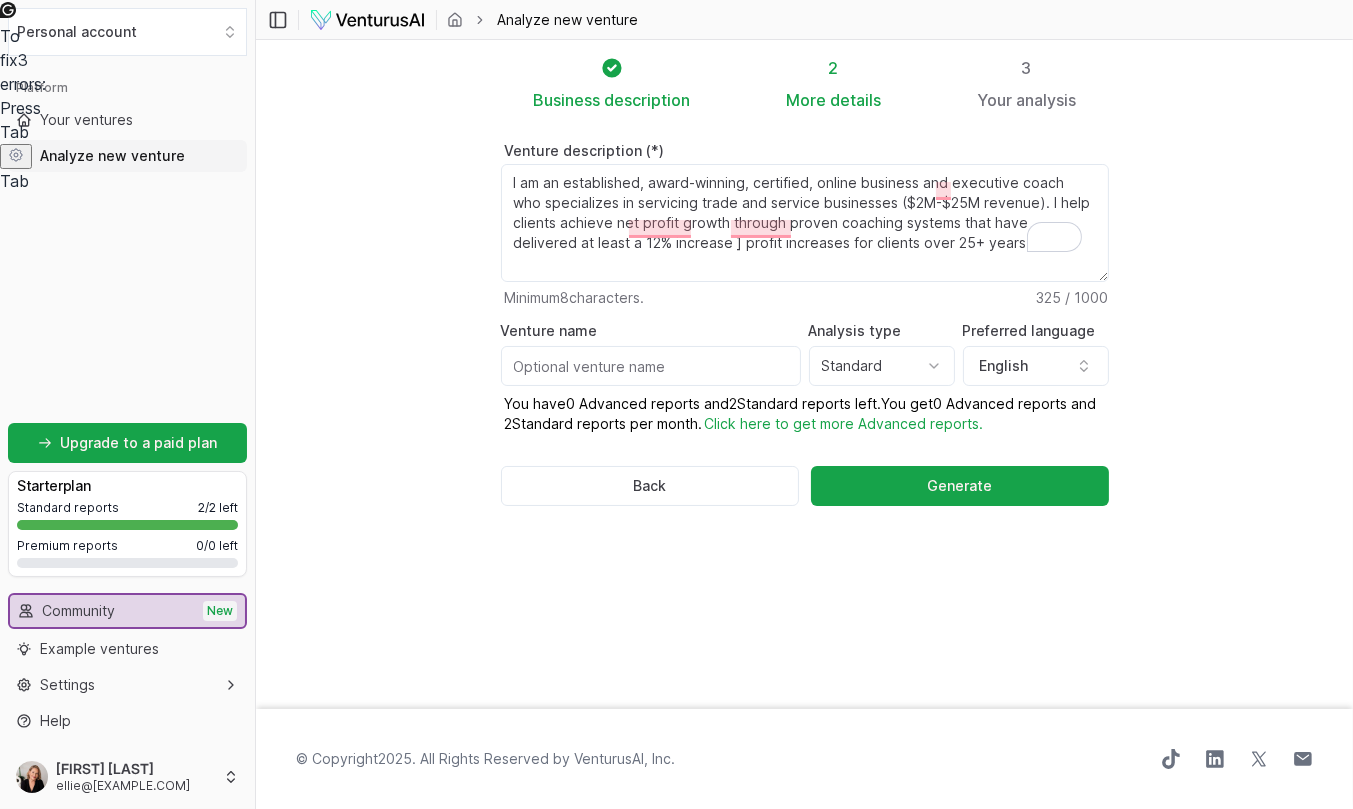 drag, startPoint x: 772, startPoint y: 225, endPoint x: 611, endPoint y: 227, distance: 161.01242 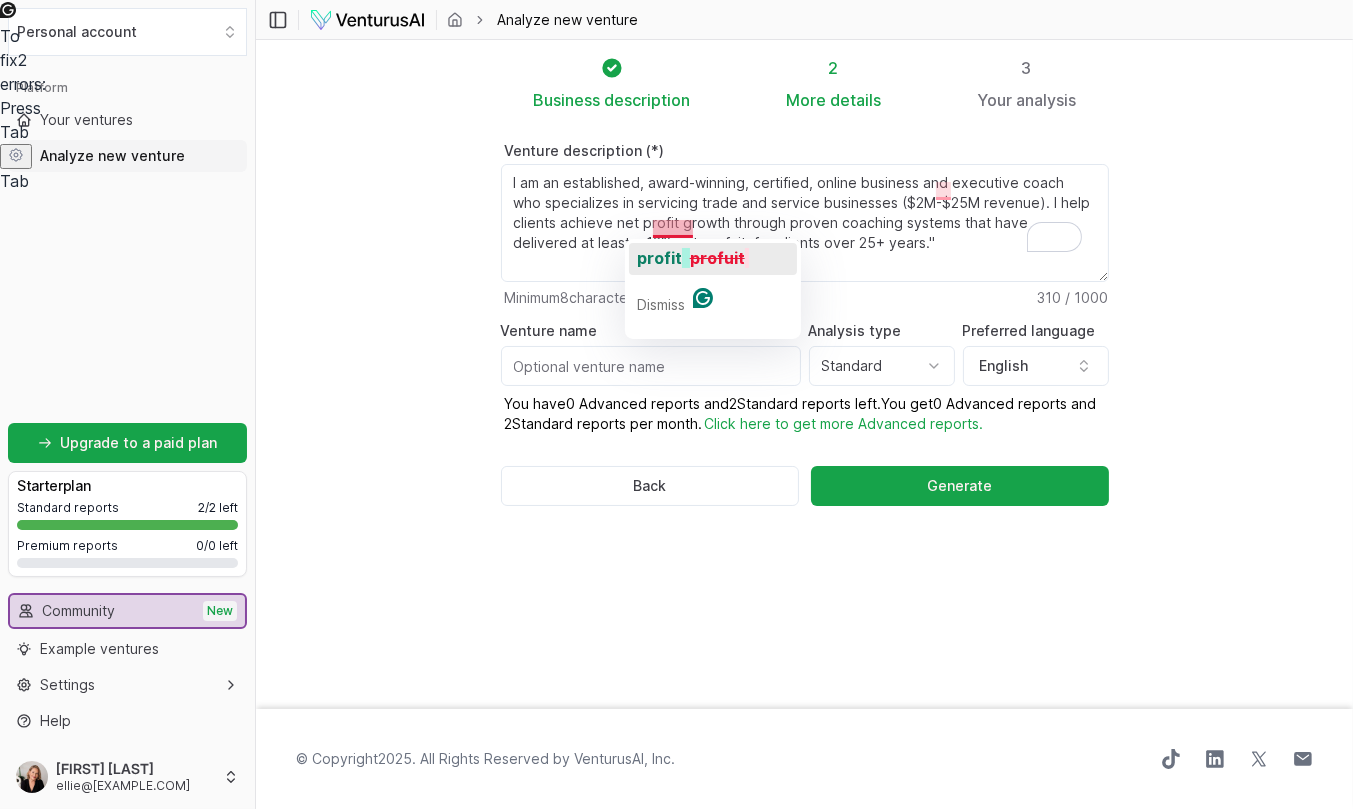 click on "profit" 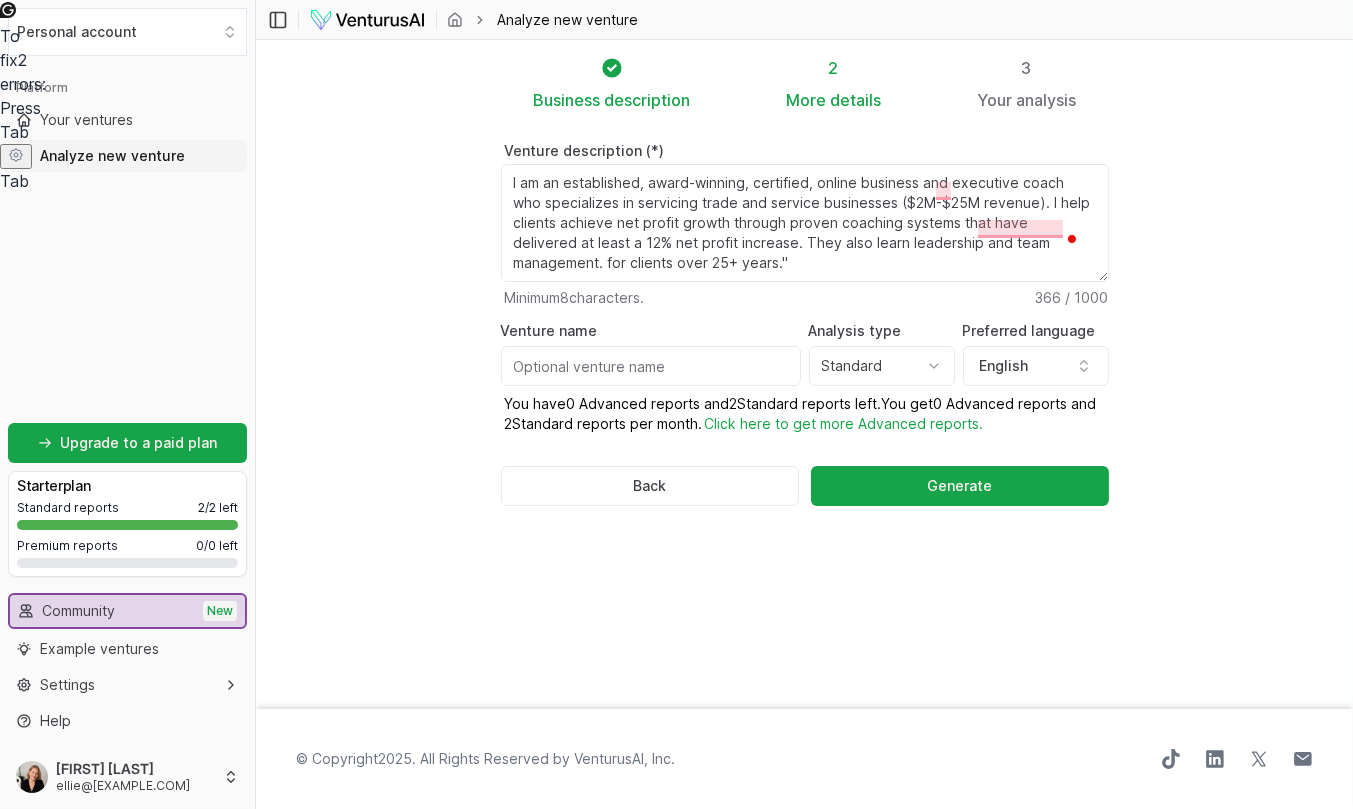 click on "I am an established, award-winning, certified, online business and executive coach who specializes in servicing trade and service businesses ($2M-$25M revenue). I help clients achieve net profit growth through proven coaching systems that have delivered at least a 12% net profit increase. They also learn leadership and team management. for clients over 25+ years."" at bounding box center [805, 223] 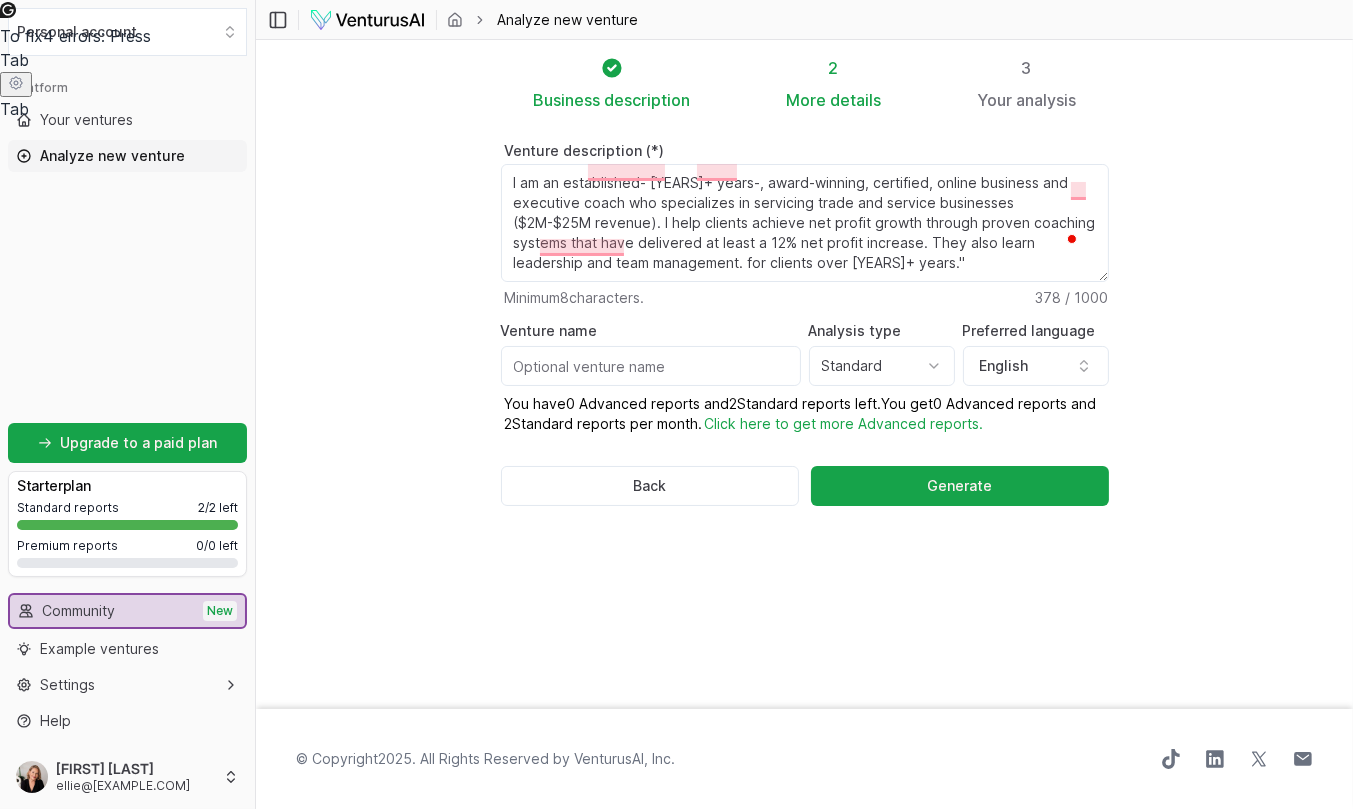 drag, startPoint x: 785, startPoint y: 243, endPoint x: 610, endPoint y: 245, distance: 175.01143 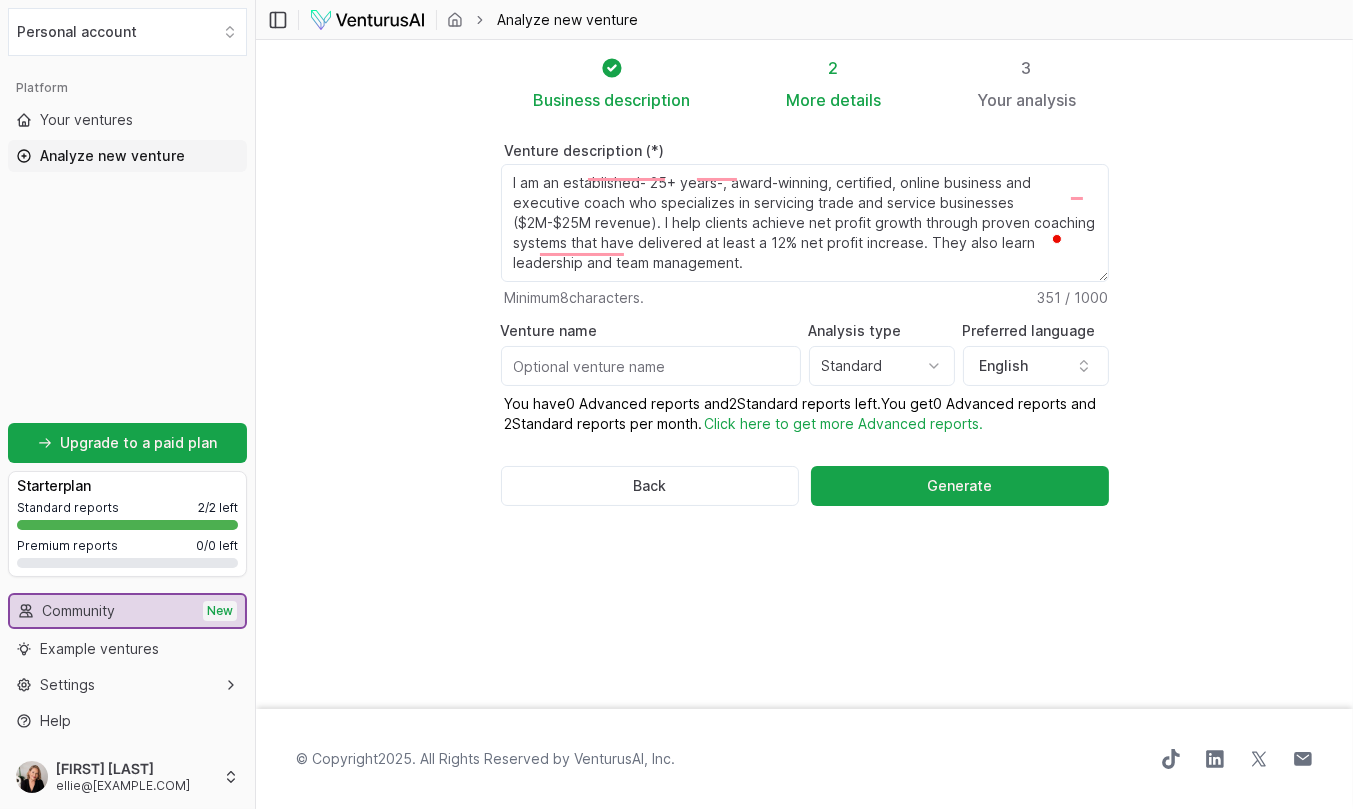 scroll, scrollTop: 9, scrollLeft: 0, axis: vertical 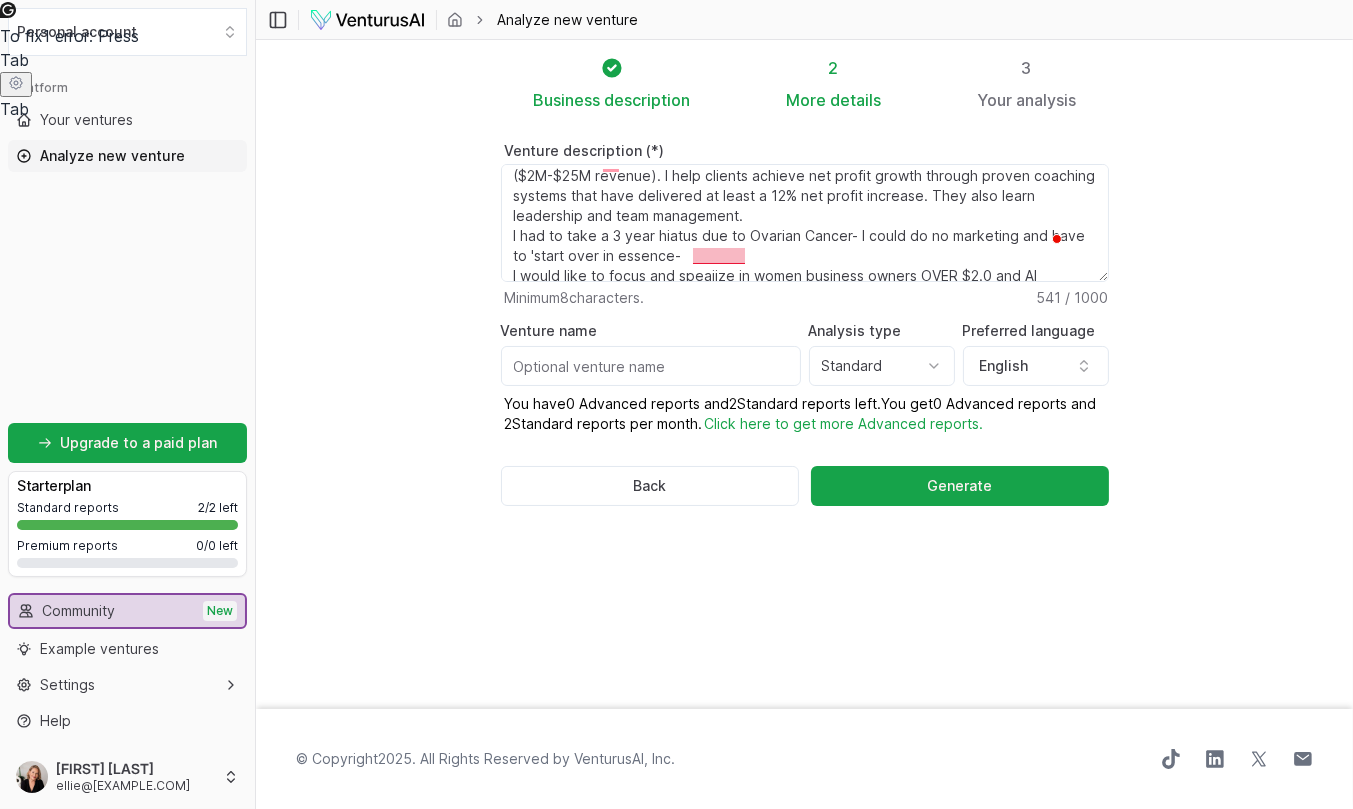 click on "I am an established- [25+ years]-, award-winning, certified, online business and executive coach who specializes in servicing trade and service businesses ($2M-$25M revenue). I help clients achieve net profit growth through proven coaching systems that have delivered at least a 12% net profit increase. They also learn leadership and team management.
I had to take a 3 year hiatus due to Ovarian Cancer- I could do no marketing and have to 'start over in essence-
I would like to focus and speaiize in women business owners OVER $2.0 and AI" at bounding box center [805, 223] 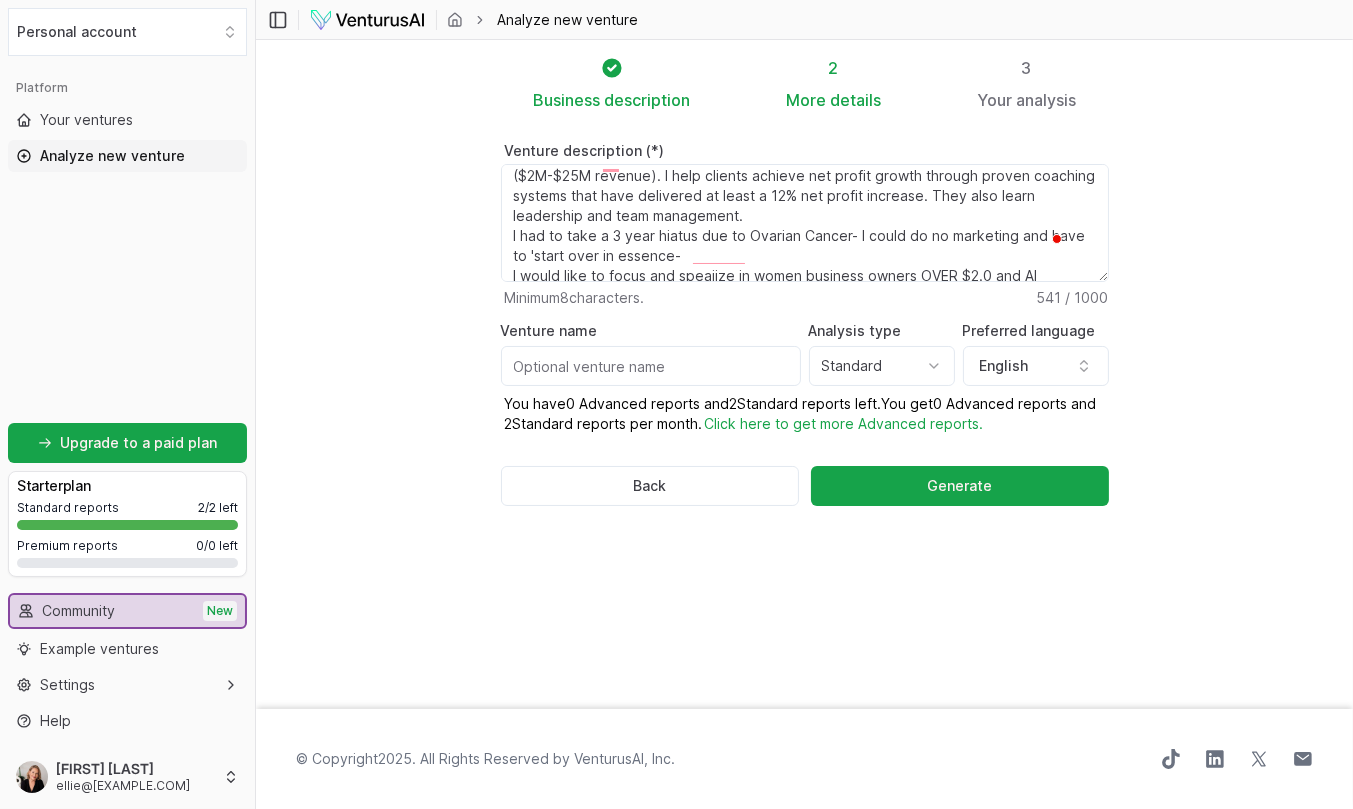 click on "I am an established- [25+ years]-, award-winning, certified, online business and executive coach who specializes in servicing trade and service businesses ($2M-$25M revenue). I help clients achieve net profit growth through proven coaching systems that have delivered at least a 12% net profit increase. They also learn leadership and team management.
I had to take a 3 year hiatus due to Ovarian Cancer- I could do no marketing and have to 'start over in essence-
I would like to focus and speaiize in women business owners OVER $2.0 and AI" at bounding box center (805, 223) 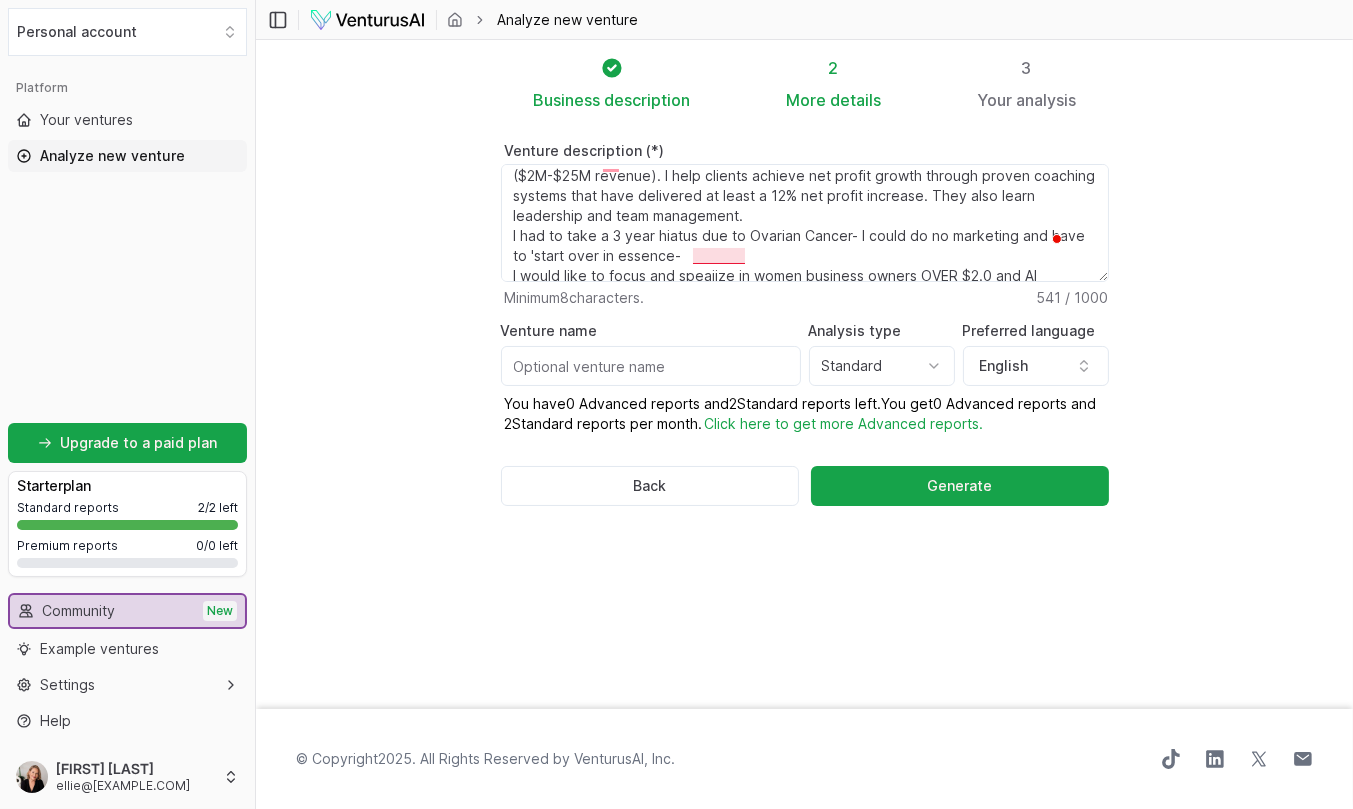 click on "I am an established- [25+ years]-, award-winning, certified, online business and executive coach who specializes in servicing trade and service businesses ($2M-$25M revenue). I help clients achieve net profit growth through proven coaching systems that have delivered at least a 12% net profit increase. They also learn leadership and team management.
I had to take a 3 year hiatus due to Ovarian Cancer- I could do no marketing and have to 'start over in essence-
I would like to focus and speaiize in women business owners OVER $2.0 and AI" at bounding box center (805, 223) 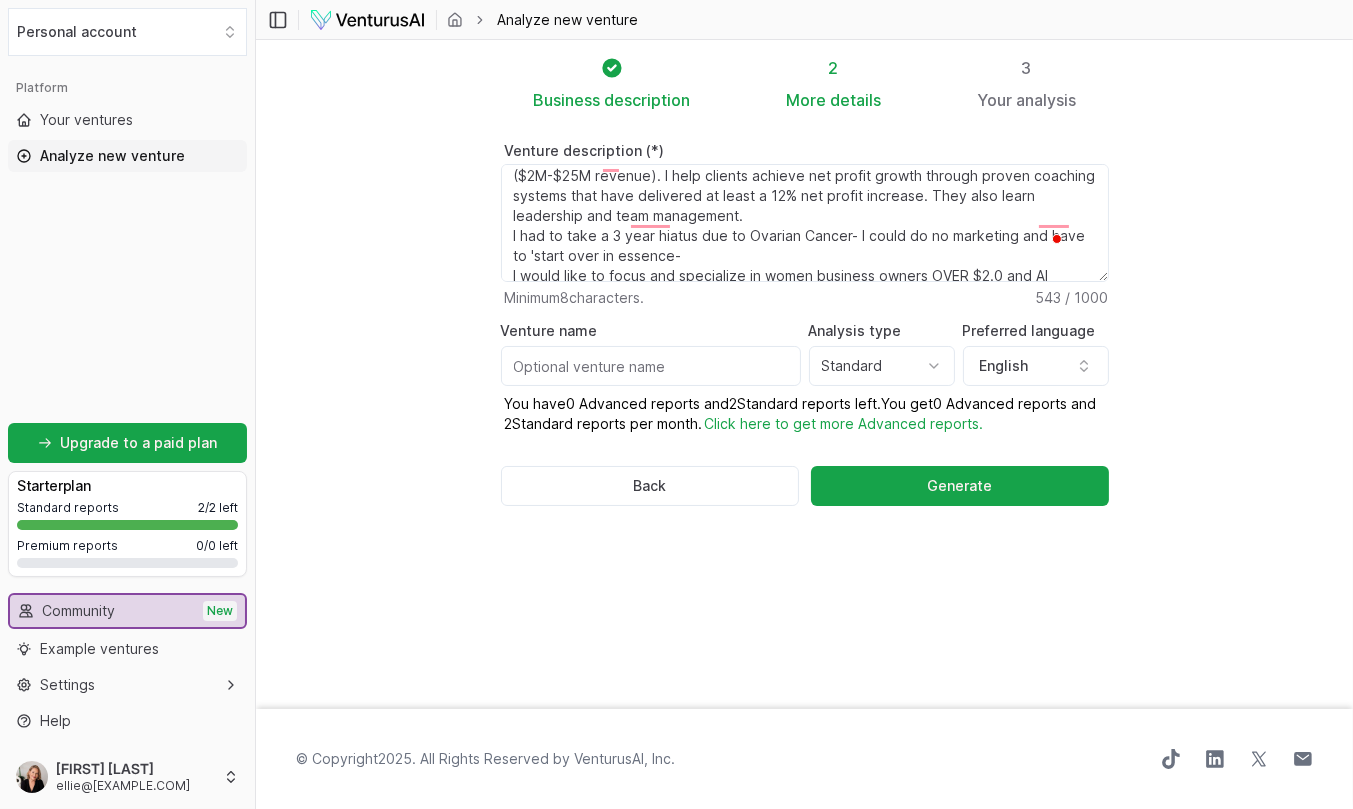 click on "I am an established- [25+ years]-, award-winning, certified, online business and executive coach who specializes in servicing trade and service businesses ($2M-$25M revenue). I help clients achieve net profit growth through proven coaching systems that have delivered at least a 12% net profit increase. They also learn leadership and team management.
I had to take a 3 year hiatus due to Ovarian Cancer- I could do no marketing and have to 'start over in essence-
I would like to focus and speaiize in women business owners OVER $2.0 and AI" at bounding box center [805, 223] 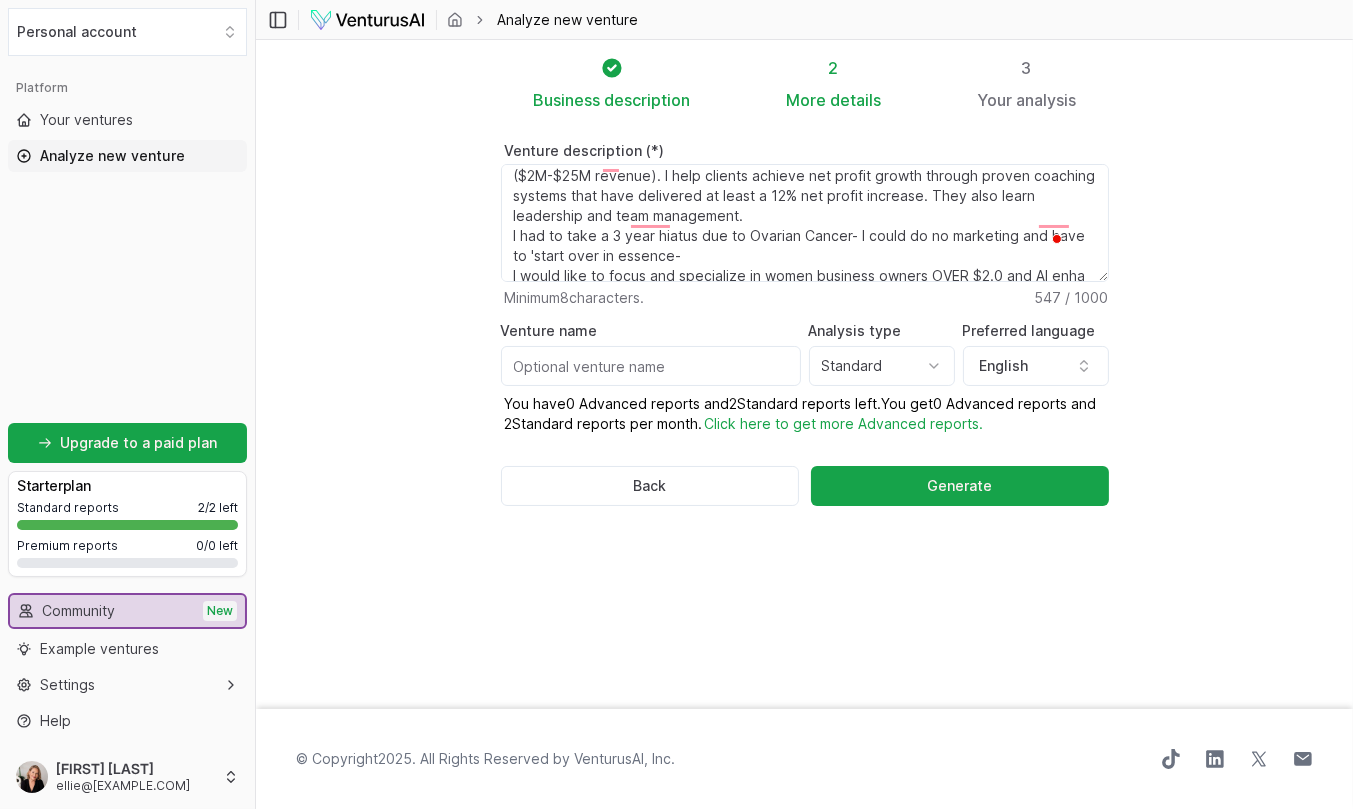 scroll, scrollTop: 66, scrollLeft: 0, axis: vertical 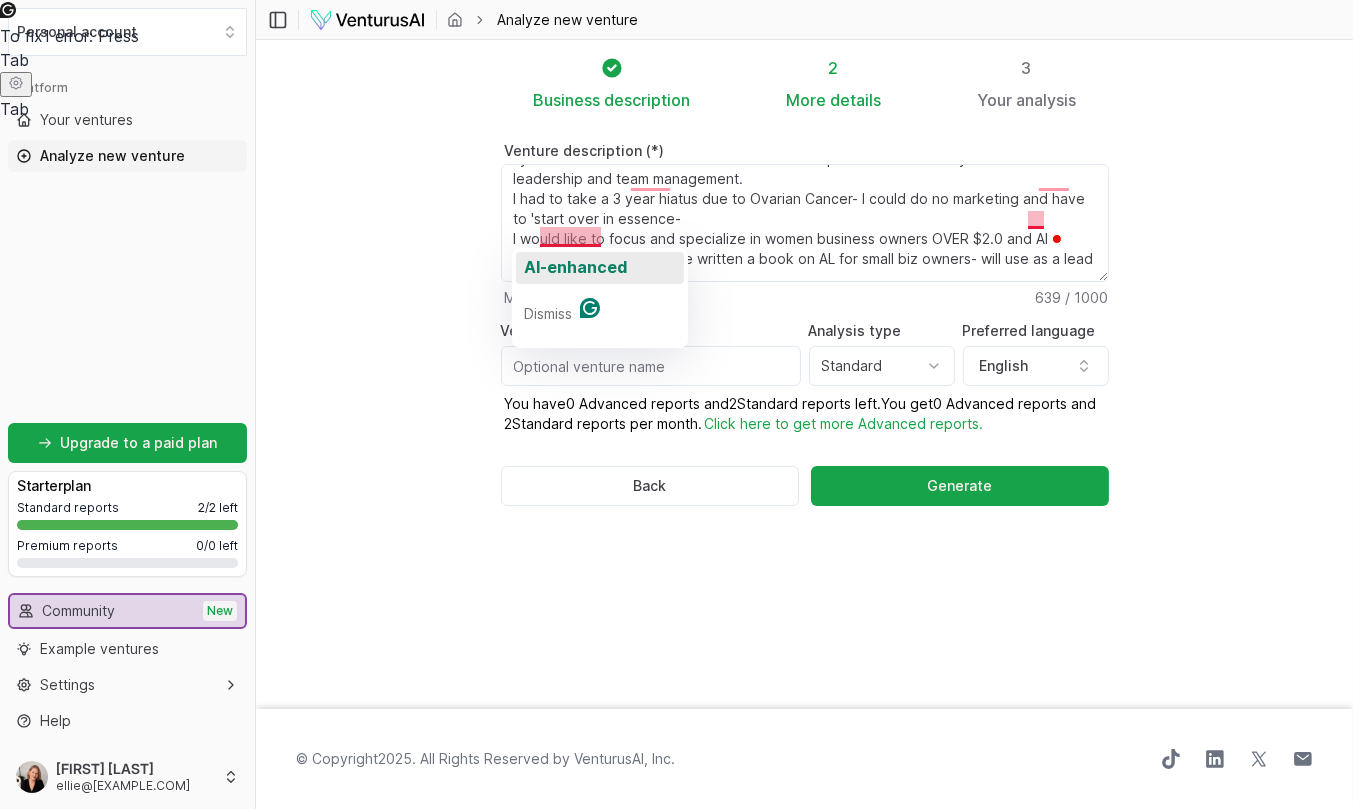 click on "AI-enhanced" 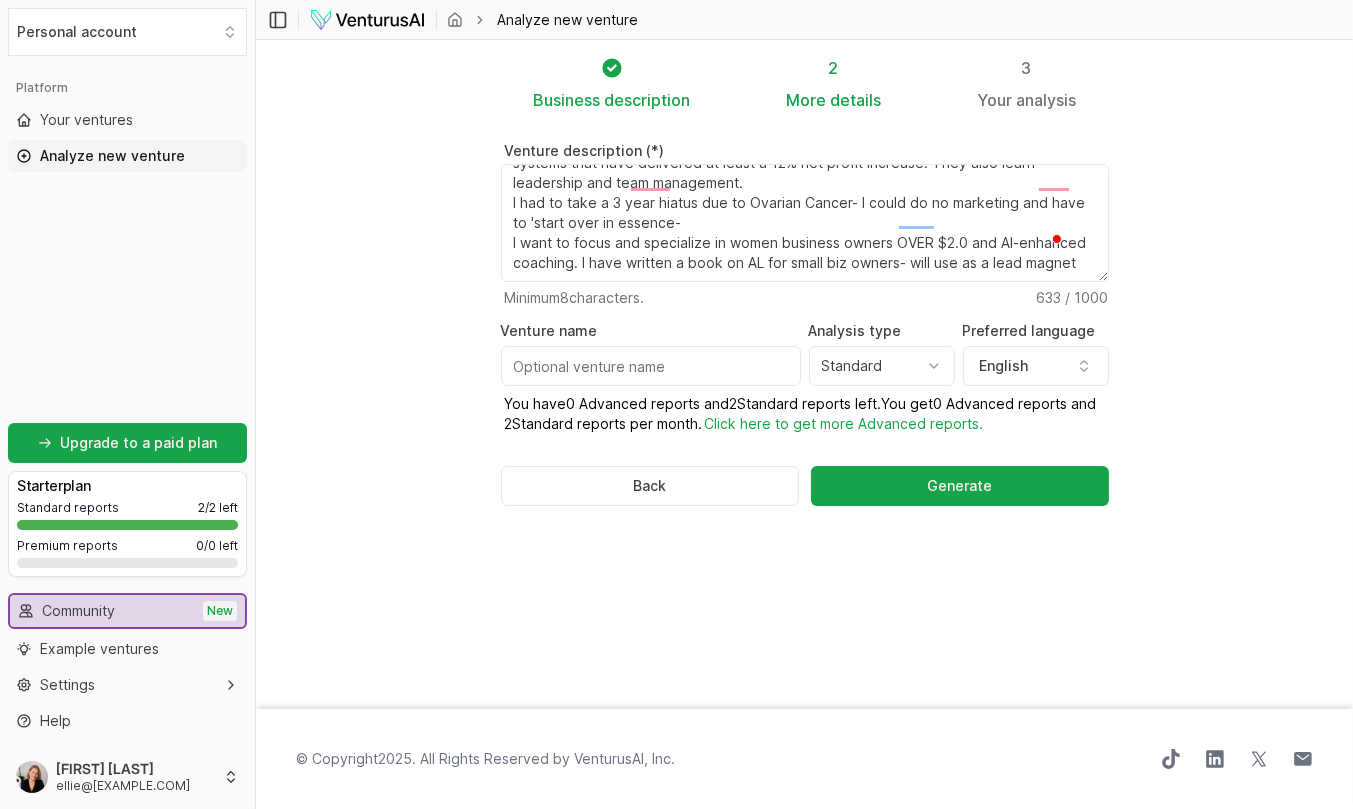 scroll, scrollTop: 93, scrollLeft: 0, axis: vertical 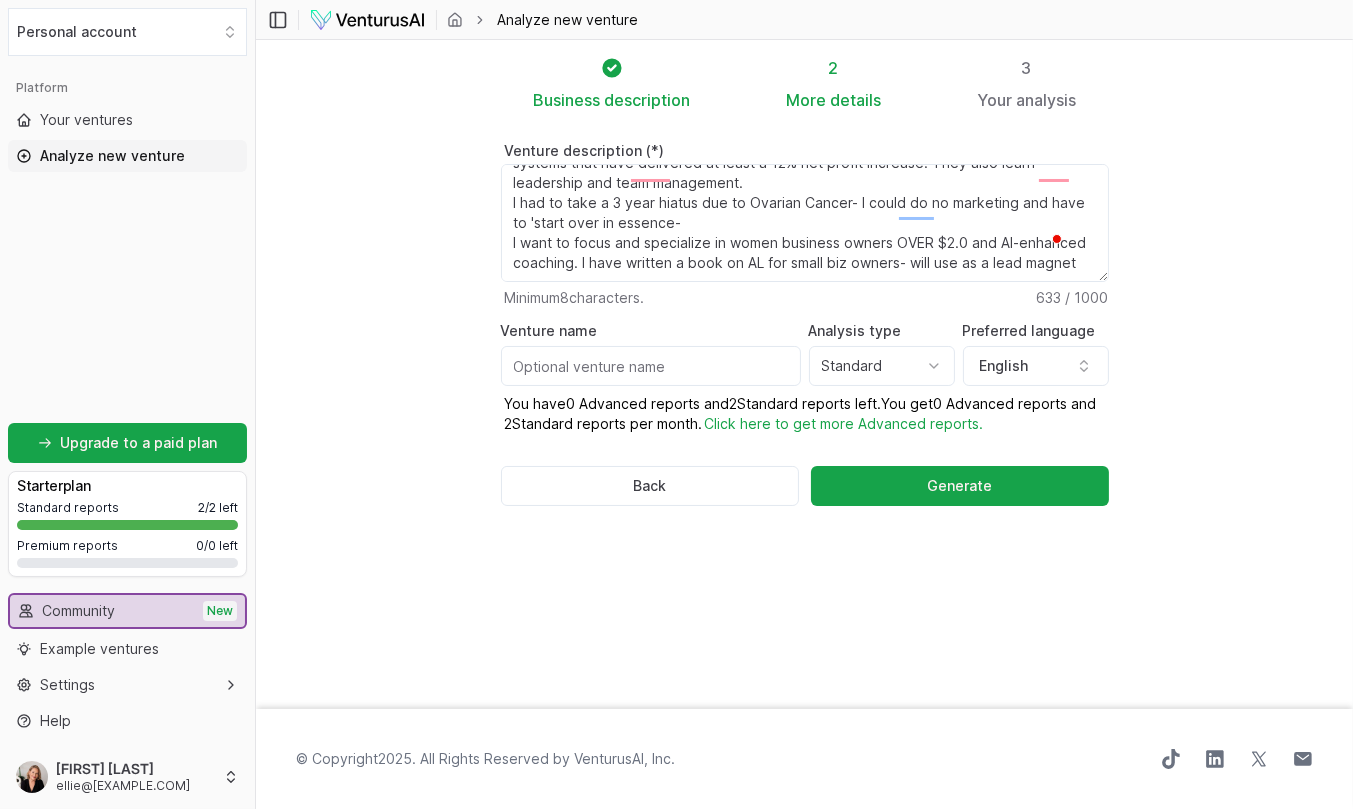 drag, startPoint x: 516, startPoint y: 219, endPoint x: 616, endPoint y: 258, distance: 107.33592 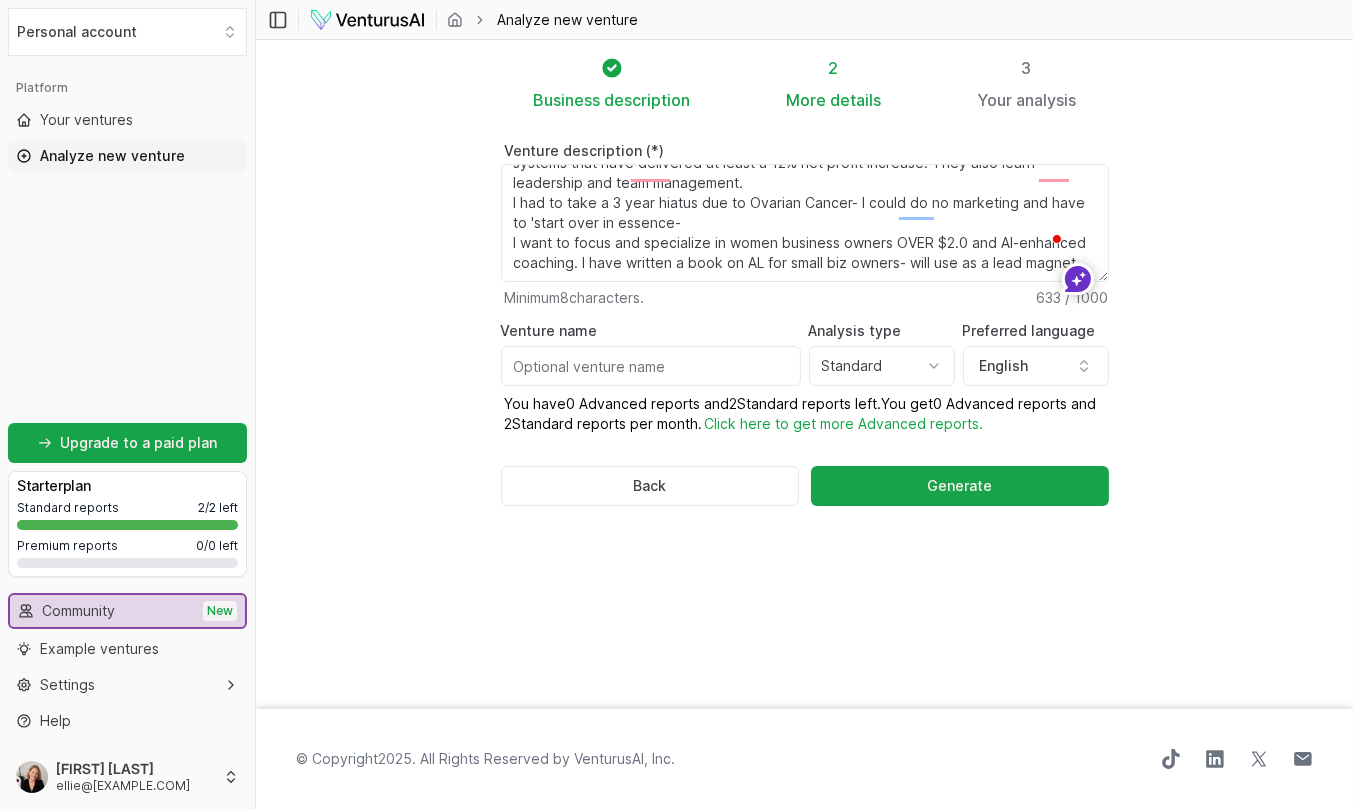 click on "I am an established- 25+ years-, award-winning, certified, online business and executive coach who specializes in servicing trade and service businesses ($2M-$25M revenue). I help clients achieve net profit growth through proven coaching systems that have delivered at least a 12% net profit increase. They also learn leadership and team management.
I had to take a 3 year hiatus due to Ovarian Cancer- I could do no marketing and have to 'start over in essence-
I want to focus and specialize in women business owners OVER $2.0 and AI-enhanced coaching. I have written a book on AL for small biz owners- will use as a lead magnet" at bounding box center (805, 223) 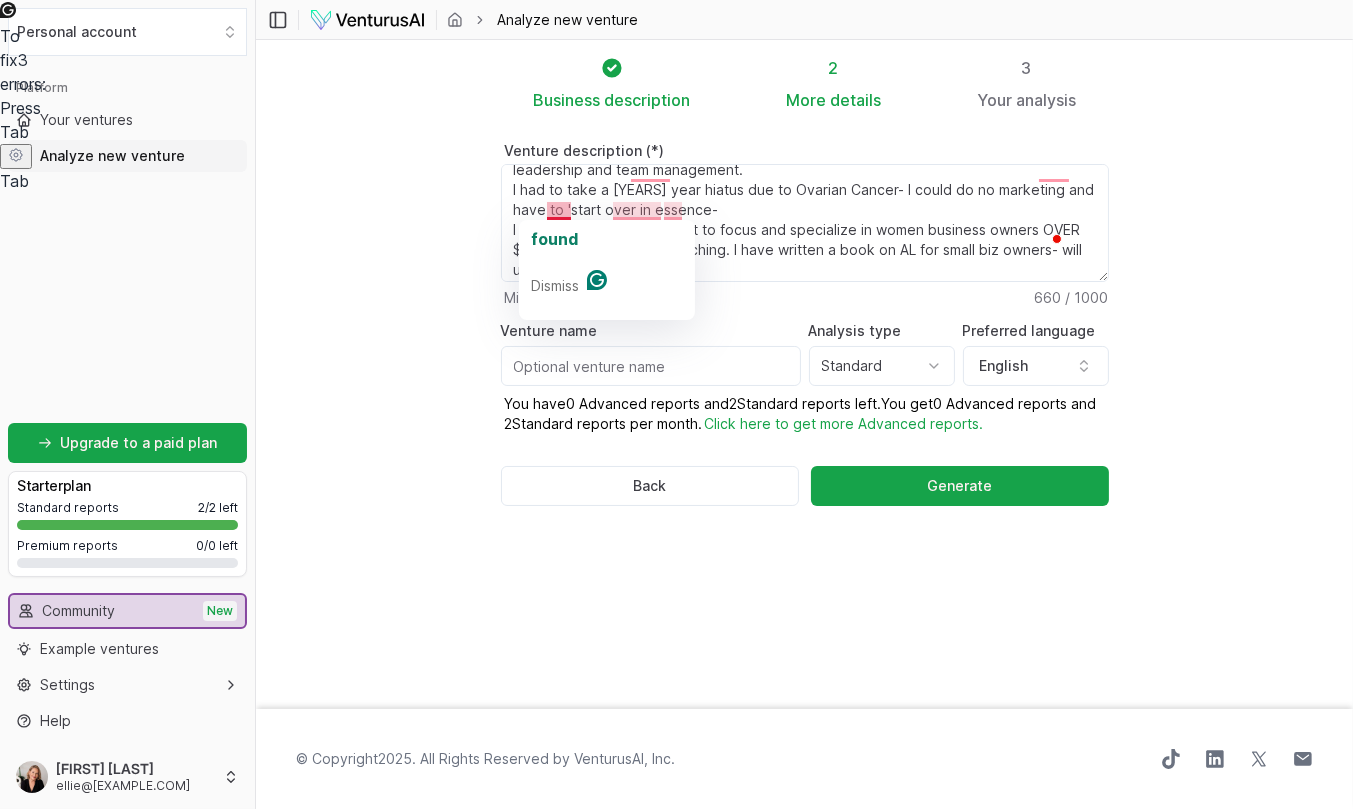 click on "I am an established- 25+ years-, award-winning, certified, online business and executive coach who specializes in servicing trade and service businesses ($2M-$25M revenue). I help clients achieve net profit growth through proven coaching systems that have delivered at least a 12% net profit increase. They also learn leadership and team management.
I had to take a 3 year hiatus due to Ovarian Cancer- I could do no marketing and have to 'start over in essence-
I want to focus and specialize in women business owners OVER $2.0 and AI-enhanced coaching. I have written a book on AL for small biz owners- will use as a lead magnet" at bounding box center [805, 223] 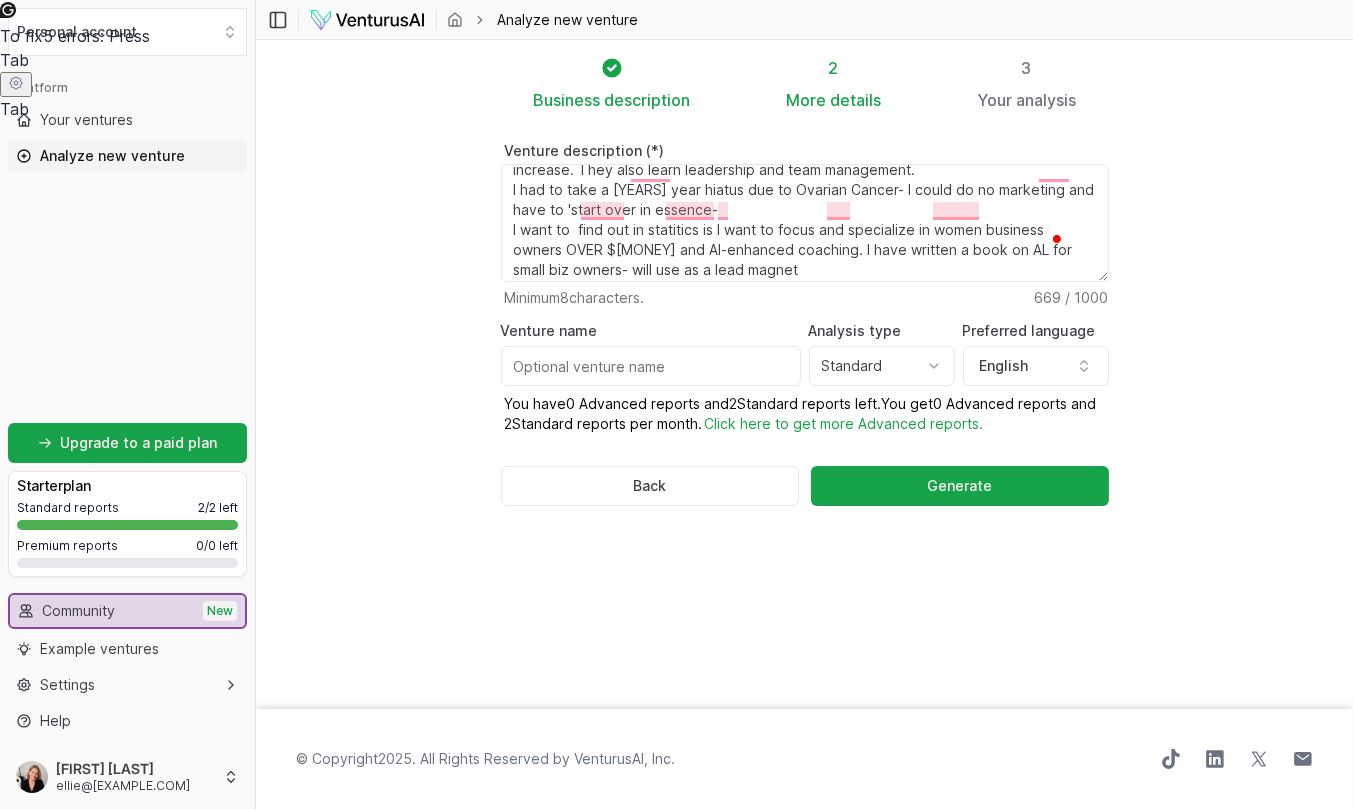 drag, startPoint x: 644, startPoint y: 208, endPoint x: 611, endPoint y: 210, distance: 33.06055 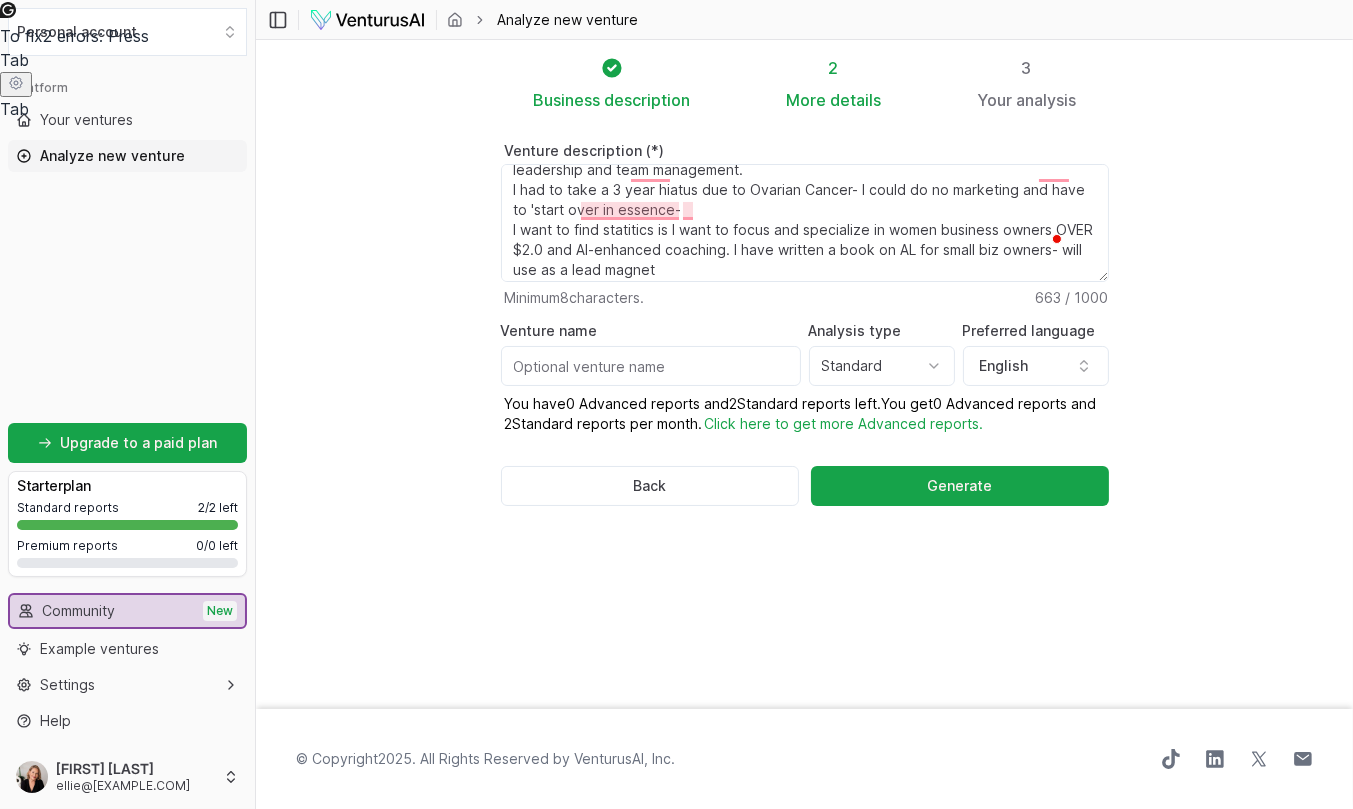 click on "Venture description (*) I am an established- [AGE]+ years-, award-winning, certified, online business and executive coach who specializes in servicing trade and service businesses ($2M-$25M revenue). I help clients achieve net profit growth through proven coaching systems that have delivered at least a 12% net profit increase. They also learn leadership and team management.
I had to take a [DURATION] hiatus due to Ovarian Cancer- I could do no marketing and have to 'start over in essence-
I want to focus and specialize in women business owners OVER $2.0 and AI-enhanced coaching. I have written a book on AL for small biz owners- will use as a lead magnet  Minimum  8  characters. 663 / 1000" at bounding box center [805, 226] 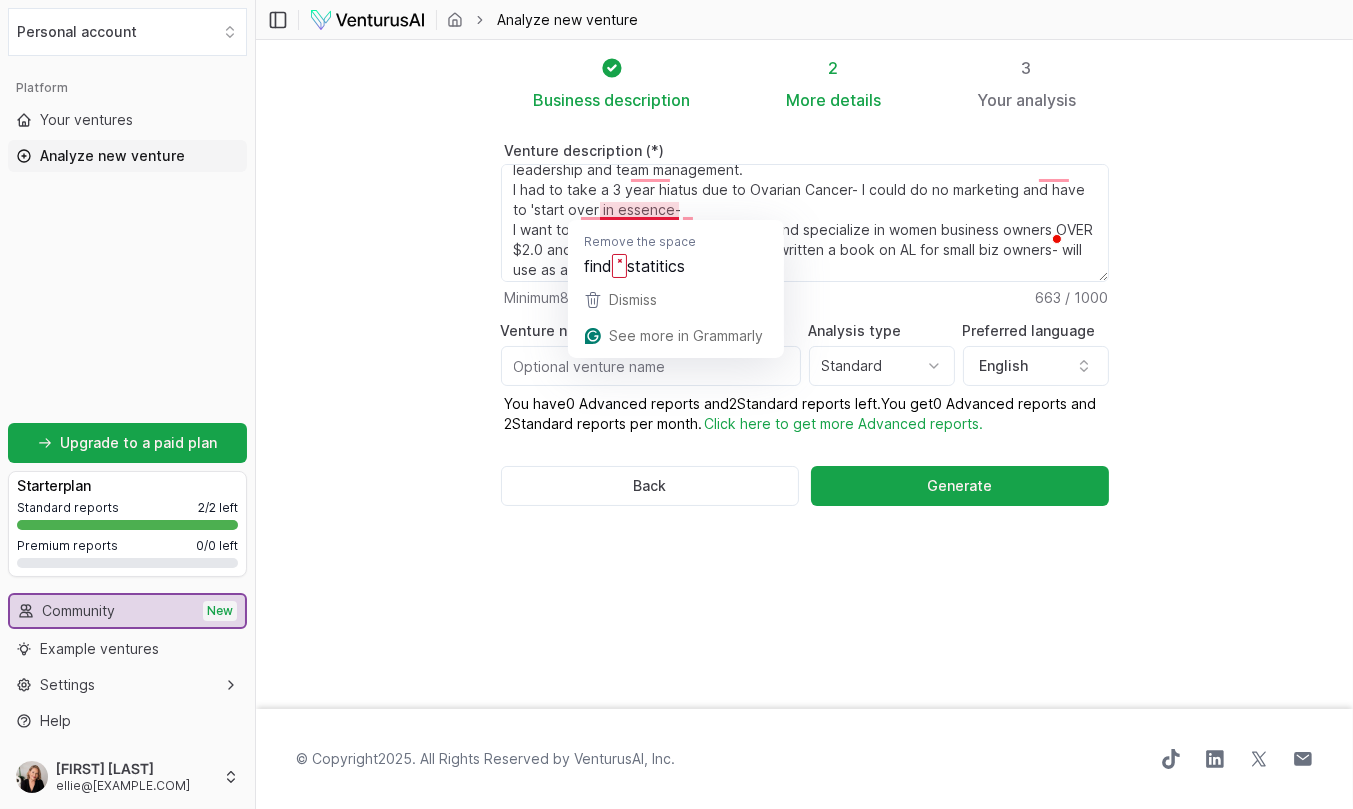 click on "I am an established- 25+ years-, award-winning, certified, online business and executive coach who specializes in servicing trade and service businesses ($2M-$25M revenue). I help clients achieve net profit growth through proven coaching systems that have delivered at least a 12% net profit increase. They also learn leadership and team management.
I had to take a 3 year hiatus due to Ovarian Cancer- I could do no marketing and have to 'start over in essence-
I want to find statitics is I want to focus and specialize in women business owners OVER $2.0 and AI-enhanced coaching. I have written a book on AL for small biz owners- will use as a lead magnet" at bounding box center (805, 223) 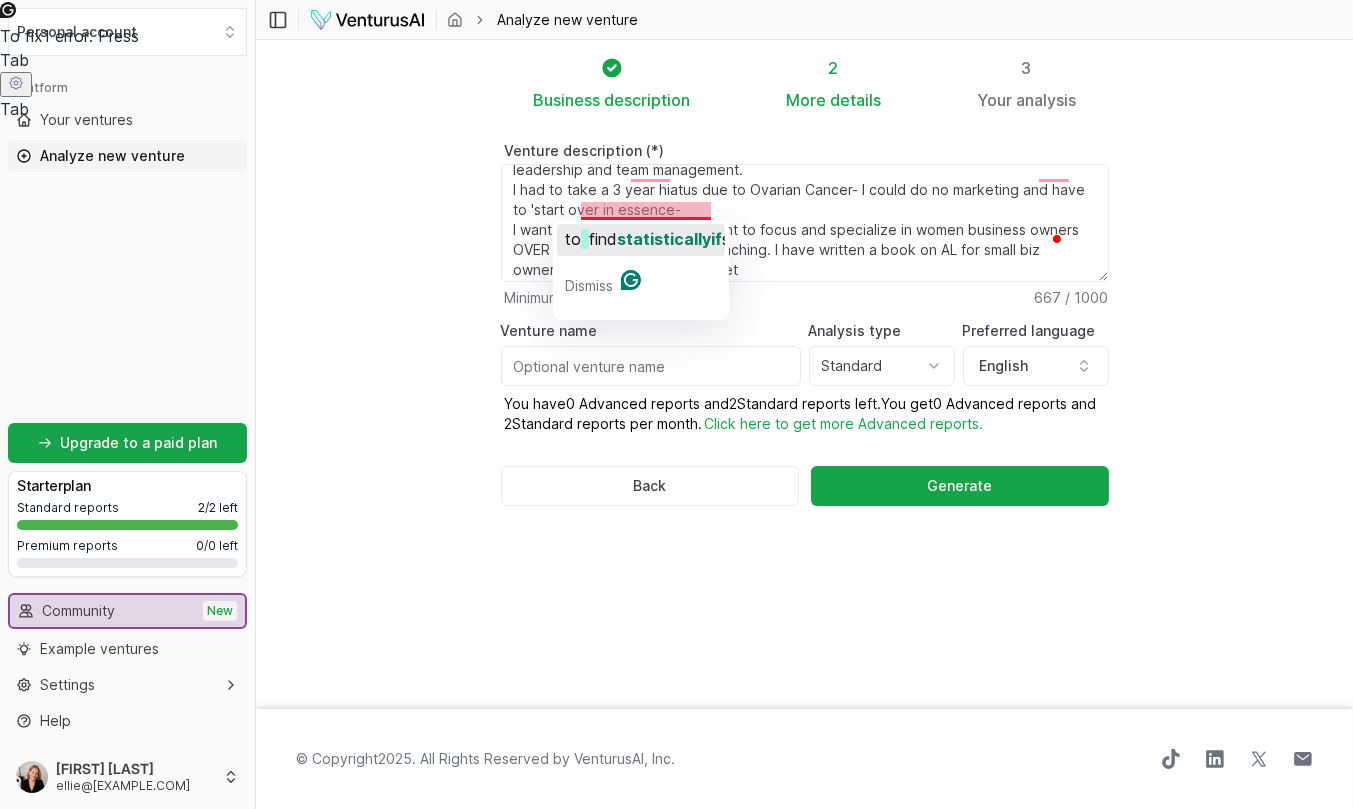 click on "find" 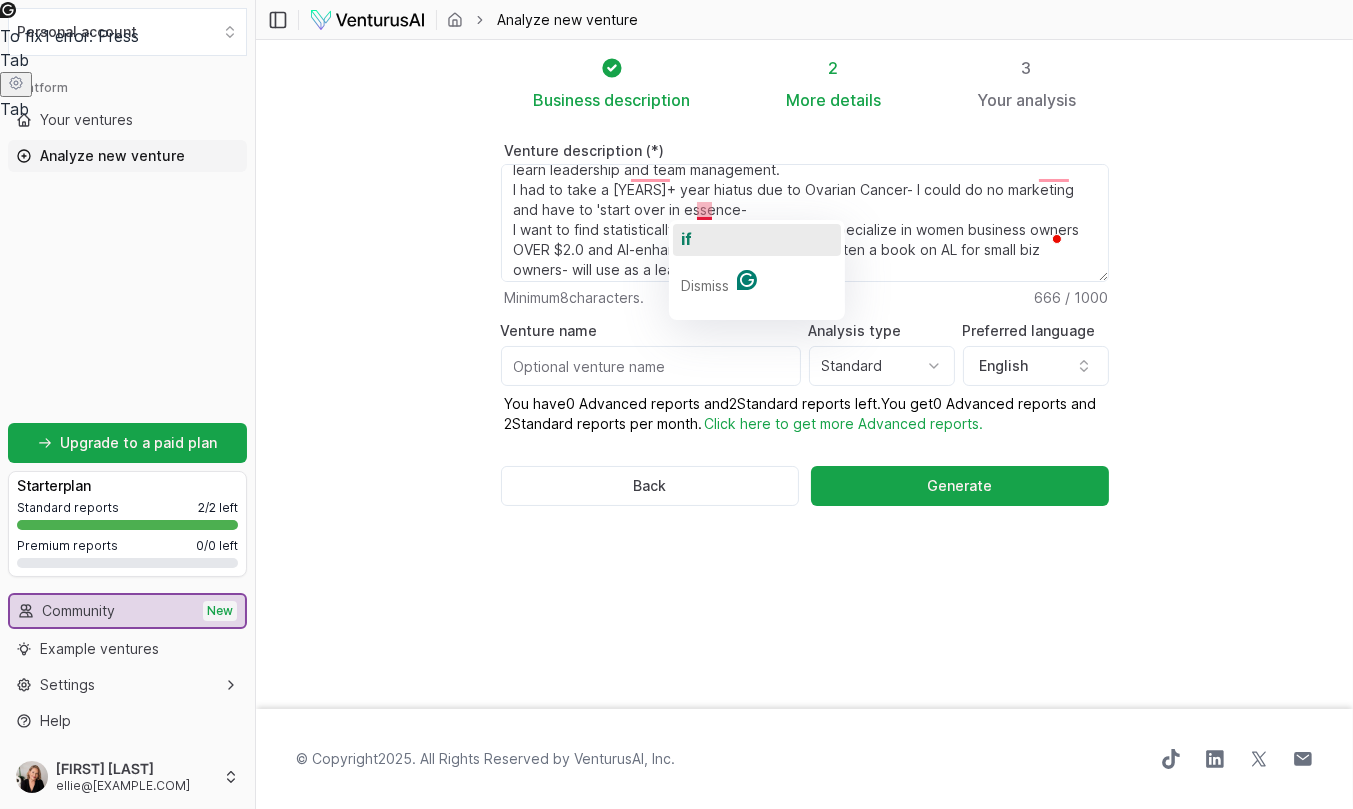 click on "if" 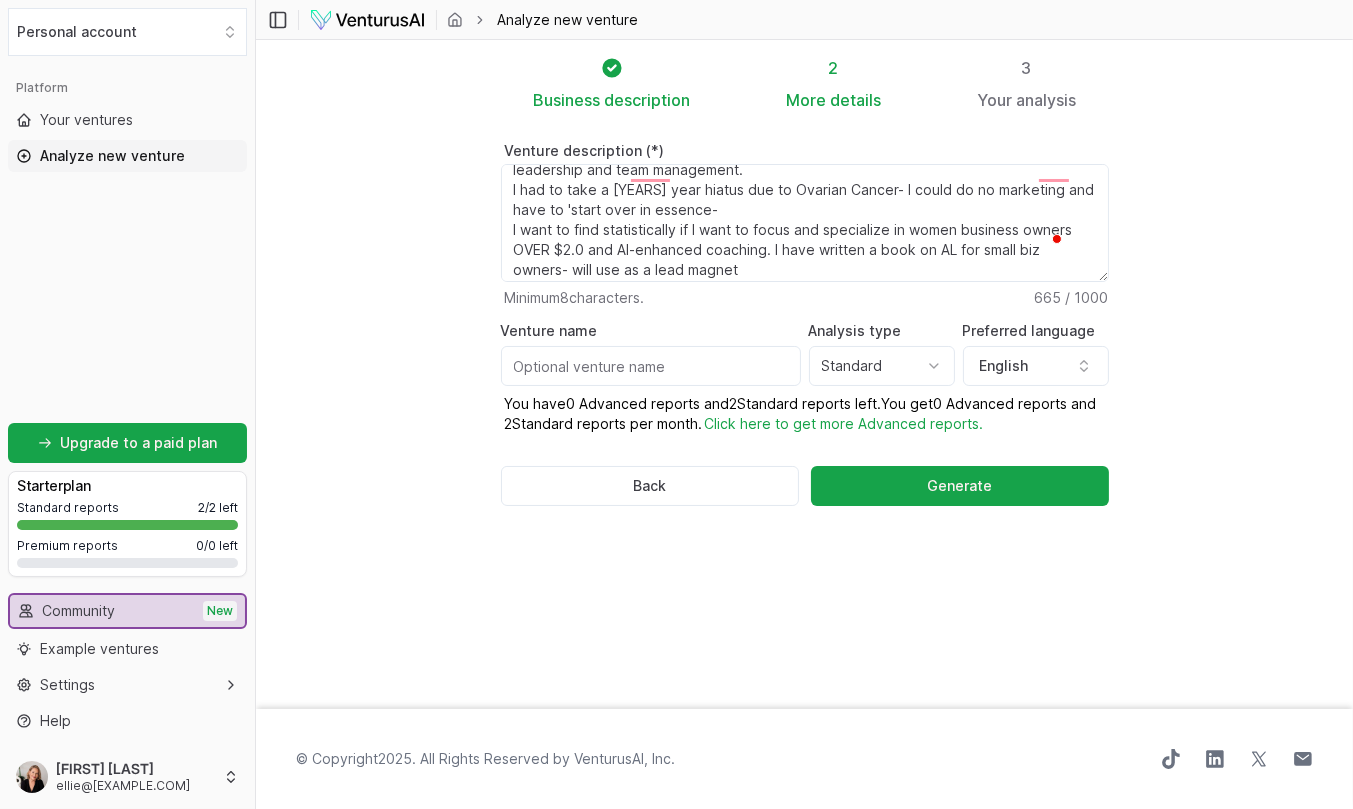 drag, startPoint x: 700, startPoint y: 207, endPoint x: 747, endPoint y: 209, distance: 47.042534 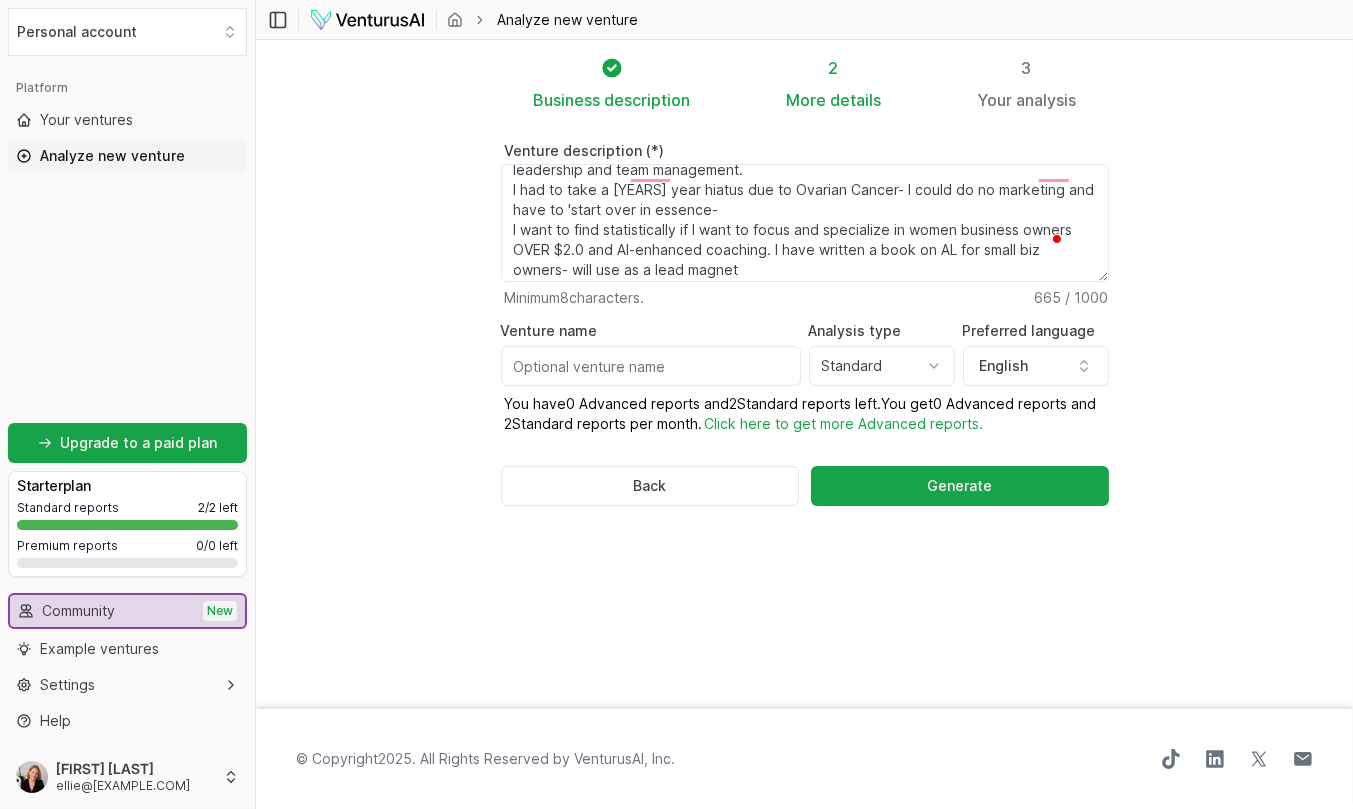 click on "I am an established- 25+ years-, award-winning, certified, online business and executive coach who specializes in servicing trade and service businesses ($2M-$25M revenue). I help clients achieve net profit growth through proven coaching systems that have delivered at least a 12% net profit increase. They also learn leadership and team management.
I had to take a 3 year hiatus due to Ovarian Cancer- I could do no marketing and have to 'start over in essence-
I want to find statitics is I want to focus and specialize in women business owners OVER $2.0 and AI-enhanced coaching. I have written a book on AL for small biz owners- will use as a lead magnet" at bounding box center [805, 223] 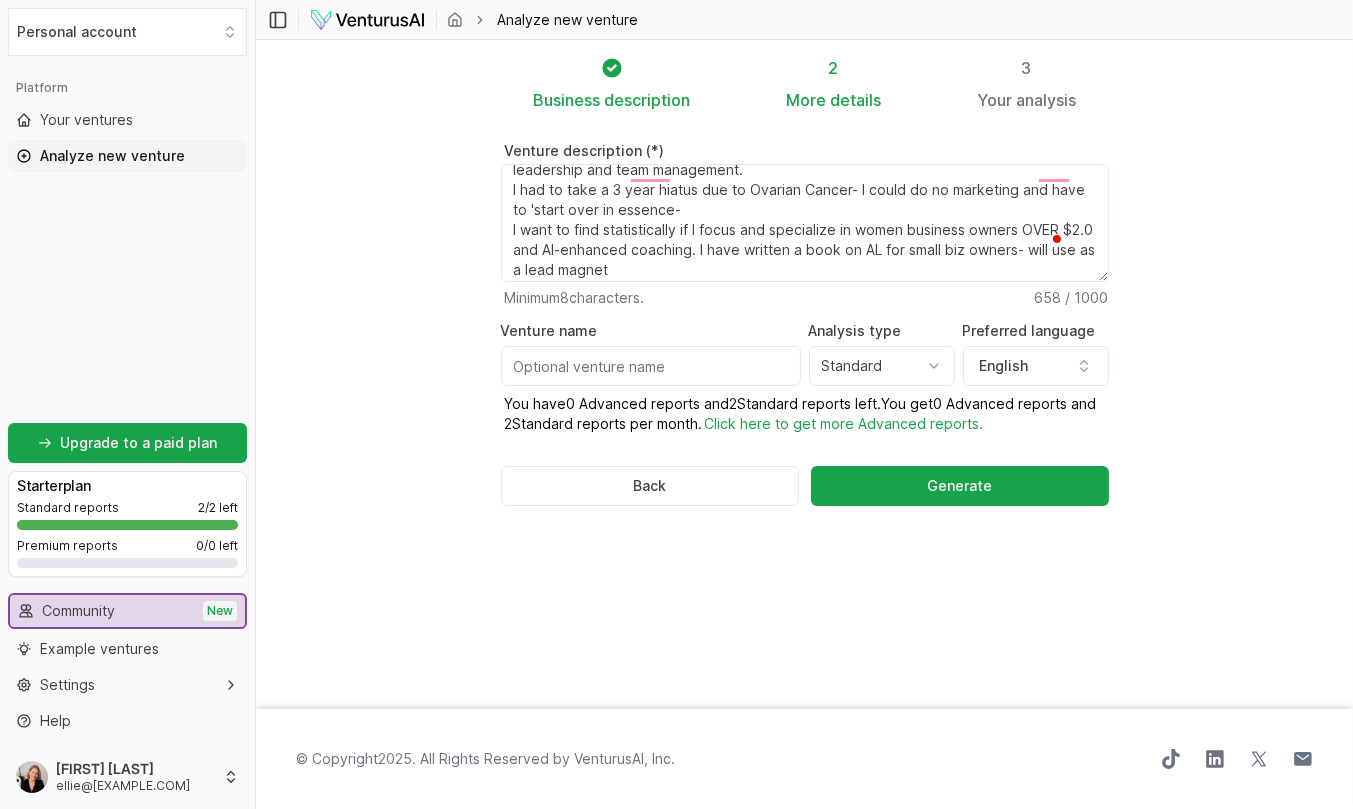 click on "I am an established- 25+ years-, award-winning, certified, online business and executive coach who specializes in servicing trade and service businesses ($2M-$25M revenue). I help clients achieve net profit growth through proven coaching systems that have delivered at least a 12% net profit increase. They also learn leadership and team management.
I had to take a 3 year hiatus due to Ovarian Cancer- I could do no marketing and have to 'start over in essence-
I want to find statitics is I want to focus and specialize in women business owners OVER $2.0 and AI-enhanced coaching. I have written a book on AL for small biz owners- will use as a lead magnet" at bounding box center [805, 223] 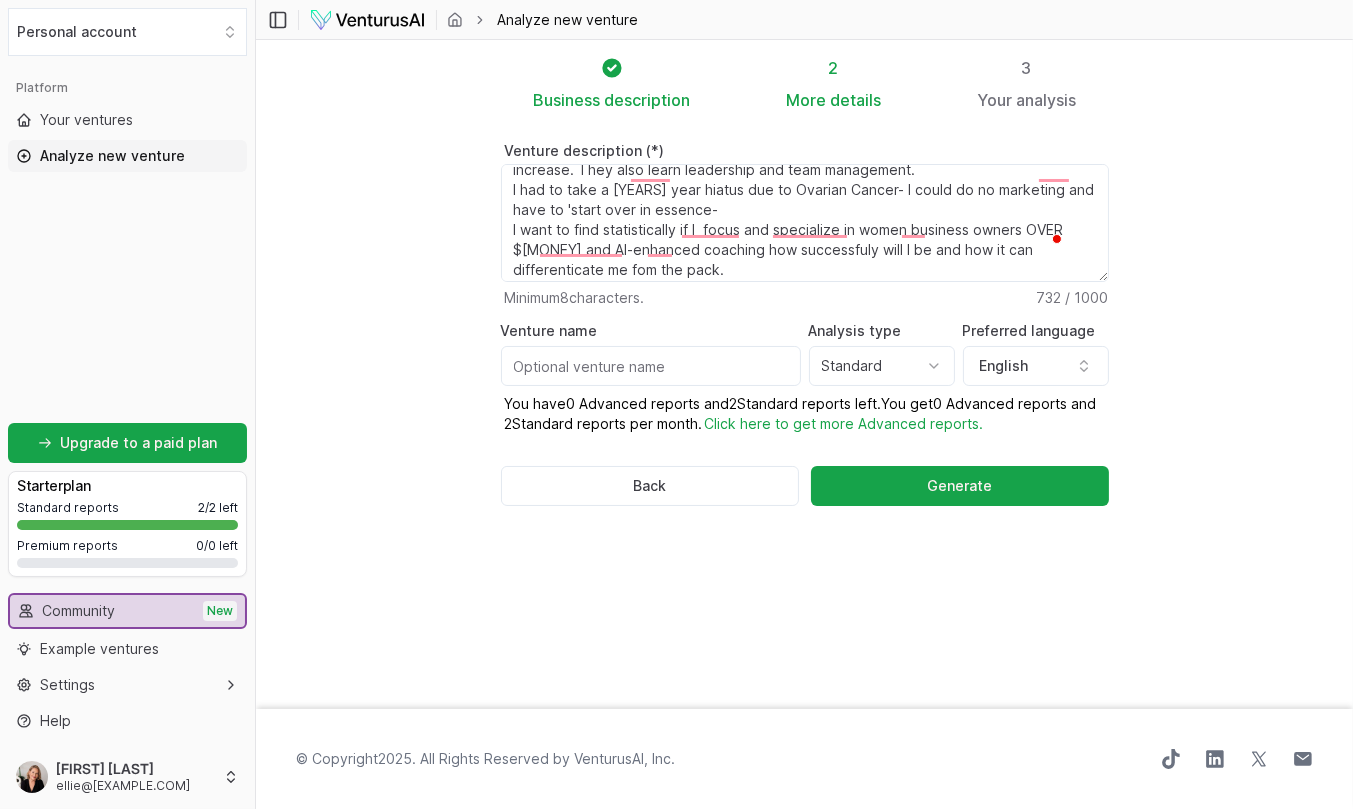 scroll, scrollTop: 103, scrollLeft: 0, axis: vertical 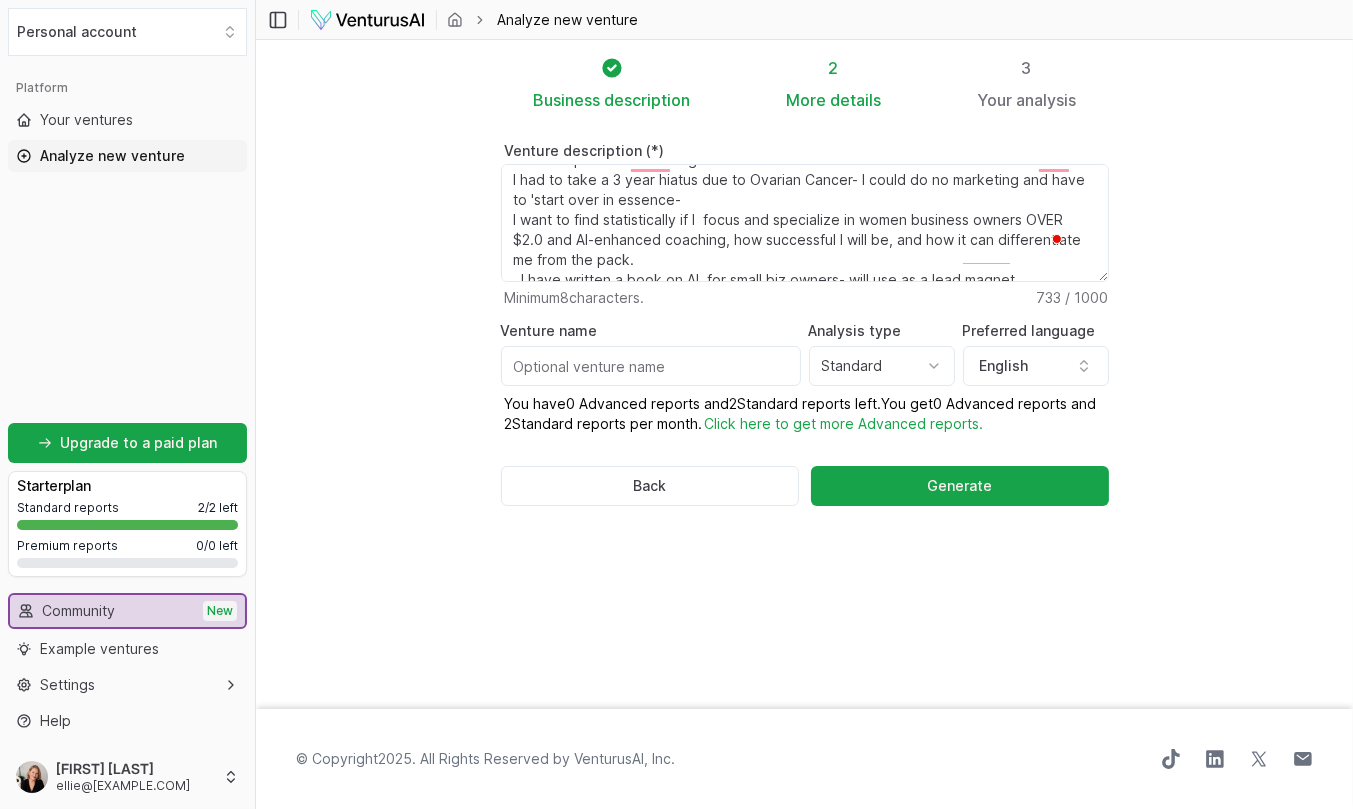 click on "I am an established- 25+ years-, award-winning, certified, online business and executive coach who specializes in servicing trade and service businesses ($2M-$25M revenue). I help clients achieve net profit growth through proven coaching systems that have delivered at least a 12% net profit increase. They also learn leadership and team management.
I had to take a 3 year hiatus due to Ovarian Cancer- I could do no marketing and have to 'start over in essence-
I want to find statistically if I  focus and specialize in women business owners OVER $2.0 and AI-enhanced coaching, how successful I will be, and how it can differentiate me from the pack.
. I have written a book on AL for small biz owners- will use as a lead magnet" at bounding box center (805, 223) 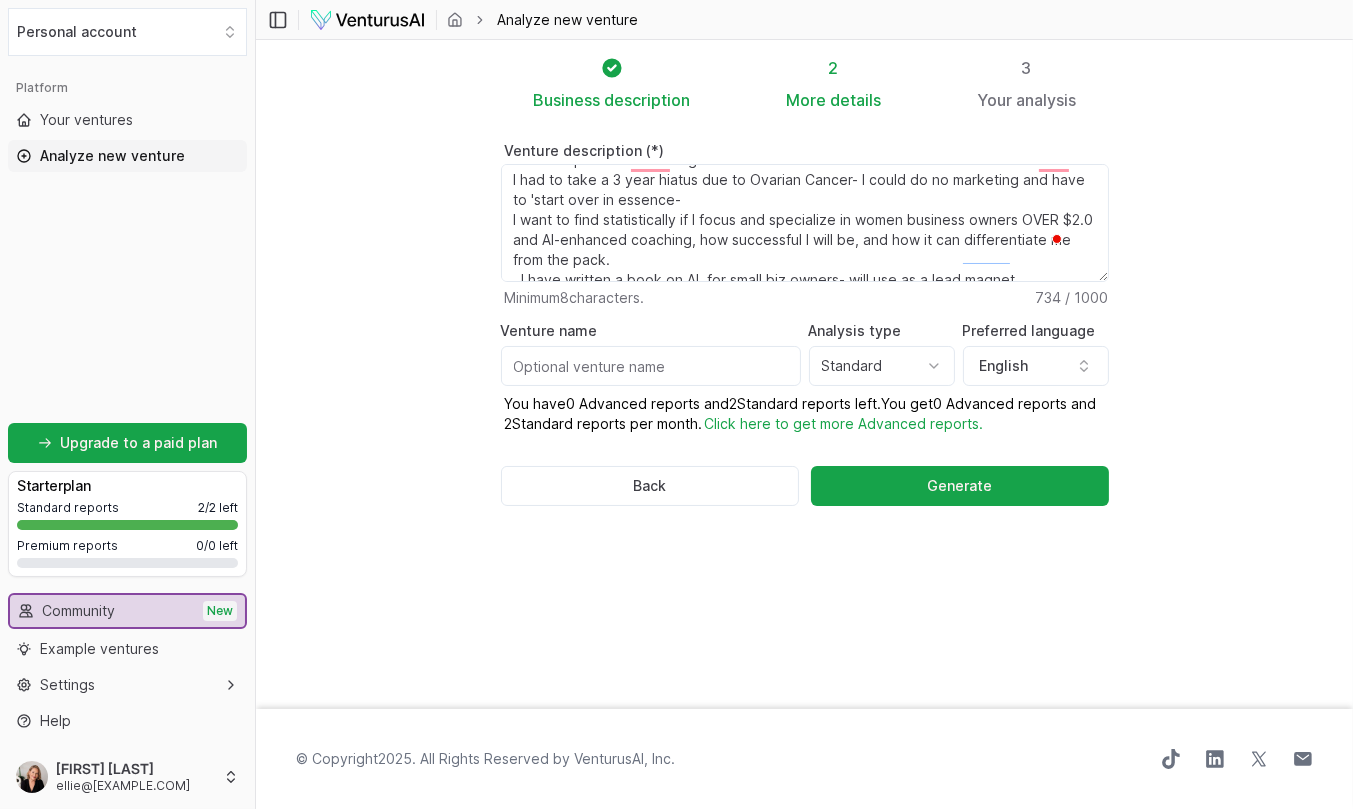 paste on "Testing viability of positioning as an AI-savvy business coach who incorporates AI tools into traditional coaching. Specializing in women business owners ($2M+) as primary market. Using free guide 'AI for Small Business Owners' as lead magnet to attract clients who" 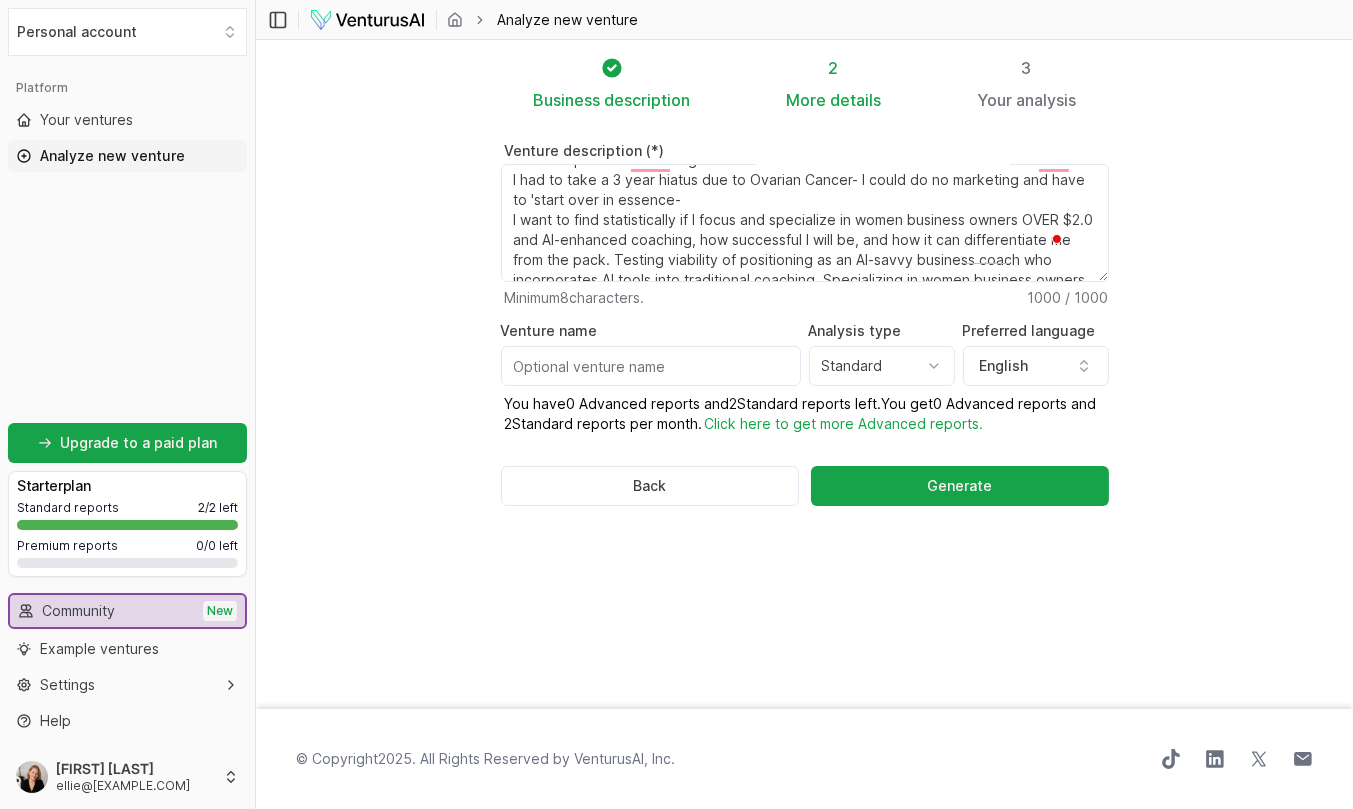 scroll, scrollTop: 141, scrollLeft: 0, axis: vertical 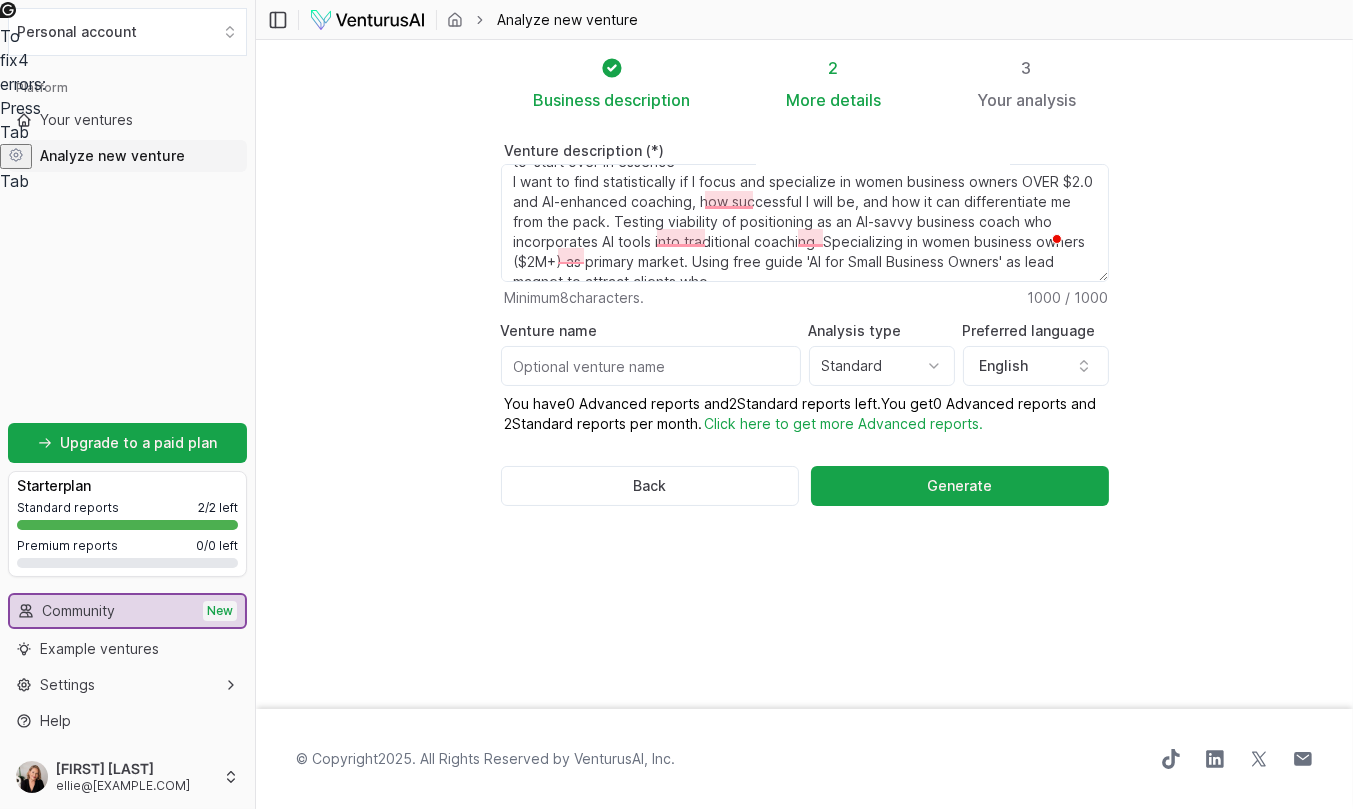 click on "I am an established- 25+ years-, award-winning, certified, online business and executive coach who specializes in servicing trade and service businesses ($2M-$25M revenue). I help clients achieve net profit growth through proven coaching systems that have delivered at least a 12% net profit increase. They also learn leadership and team management.
I had to take a 3 year hiatus due to Ovarian Cancer- I could do no marketing and have to 'start over in essence-
I want to find statistically if I focus and specialize in women business owners OVER $2.0 and AI-enhanced coaching, how successful I will be, and how it can differentiate me from the pack. Testing viability of positioning as an AI-savvy business coach who incorporates AI tools into traditional coaching. Specializing in women business owners ($2M+) as primary market. Using free guide 'AI for Small Business Owners' as lead magnet to attract clients who
. I have written a book on AL for small biz owners- will use as a lead magnet" at bounding box center (805, 223) 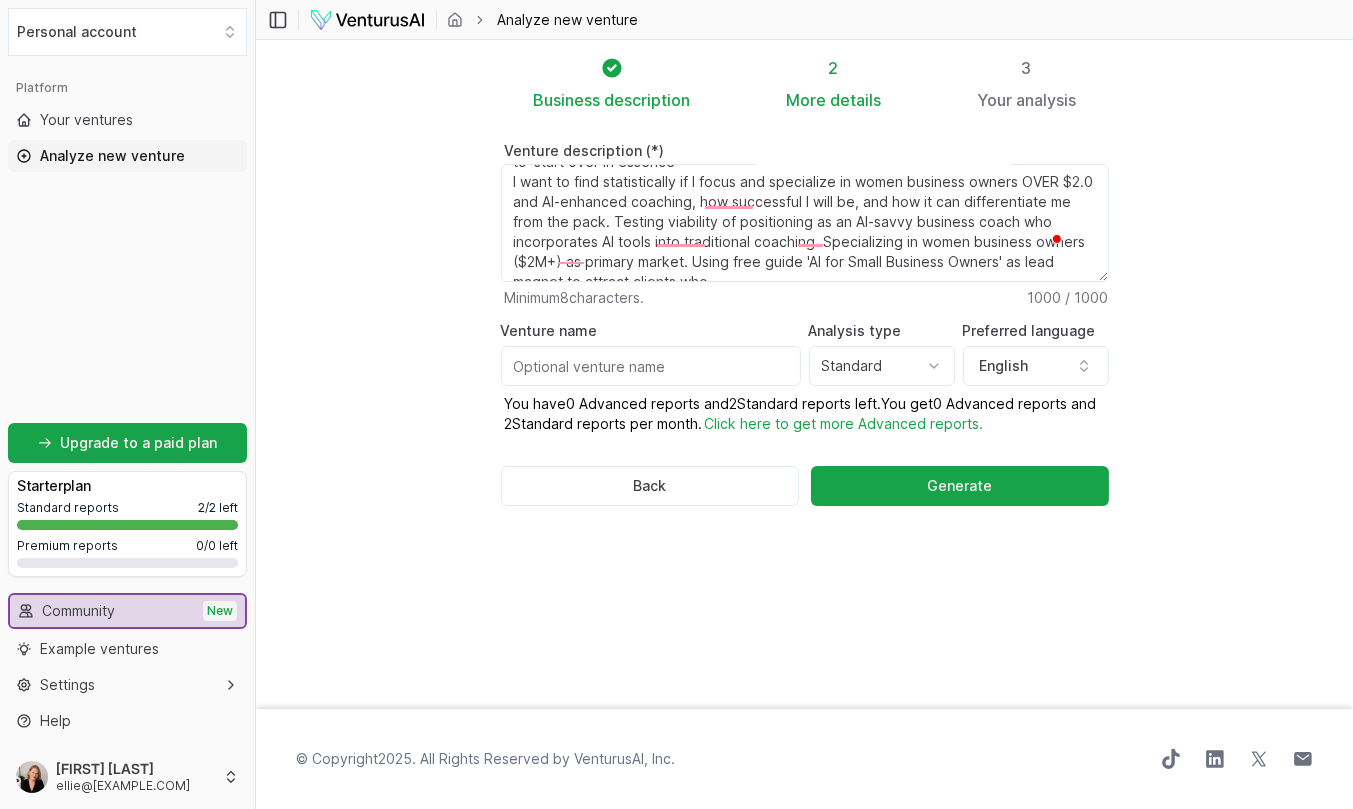scroll, scrollTop: 168, scrollLeft: 0, axis: vertical 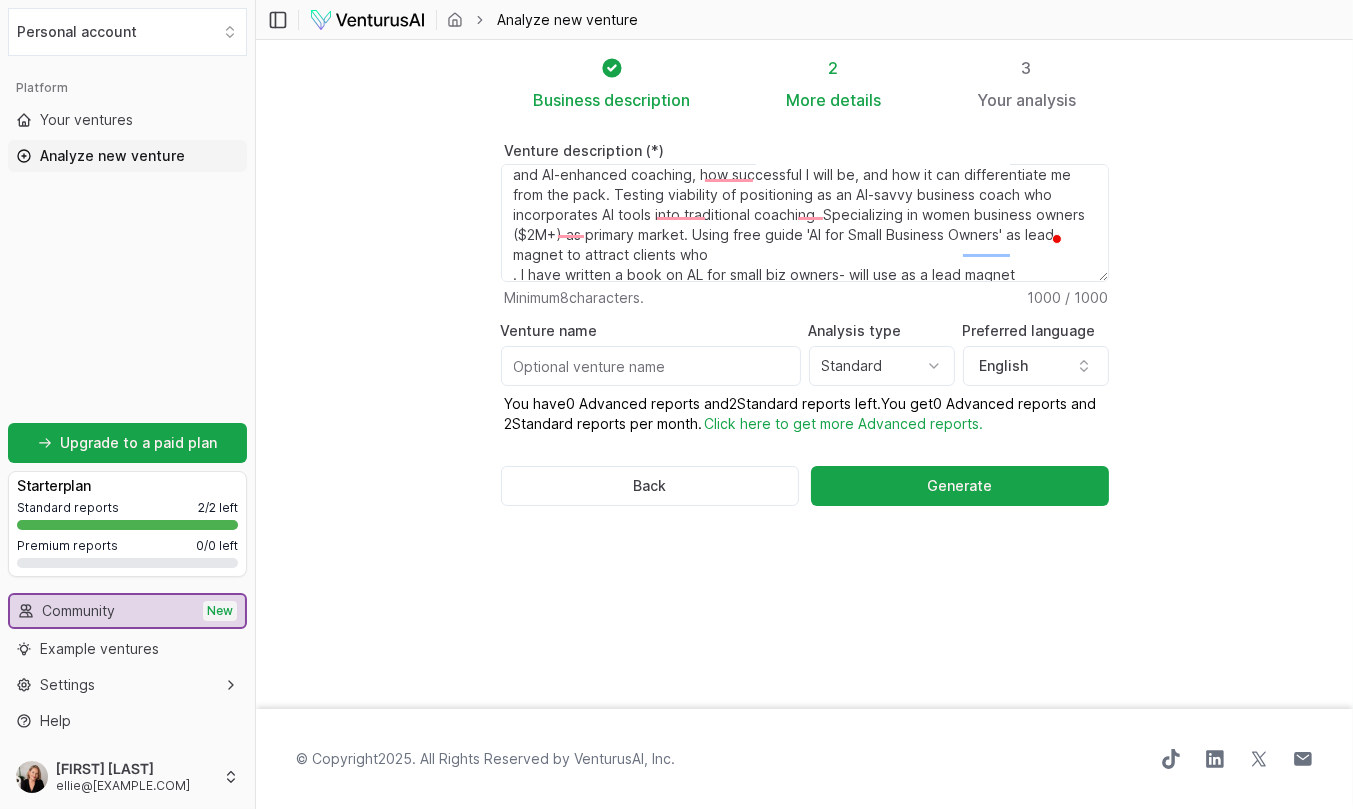 drag, startPoint x: 758, startPoint y: 254, endPoint x: 860, endPoint y: 248, distance: 102.176315 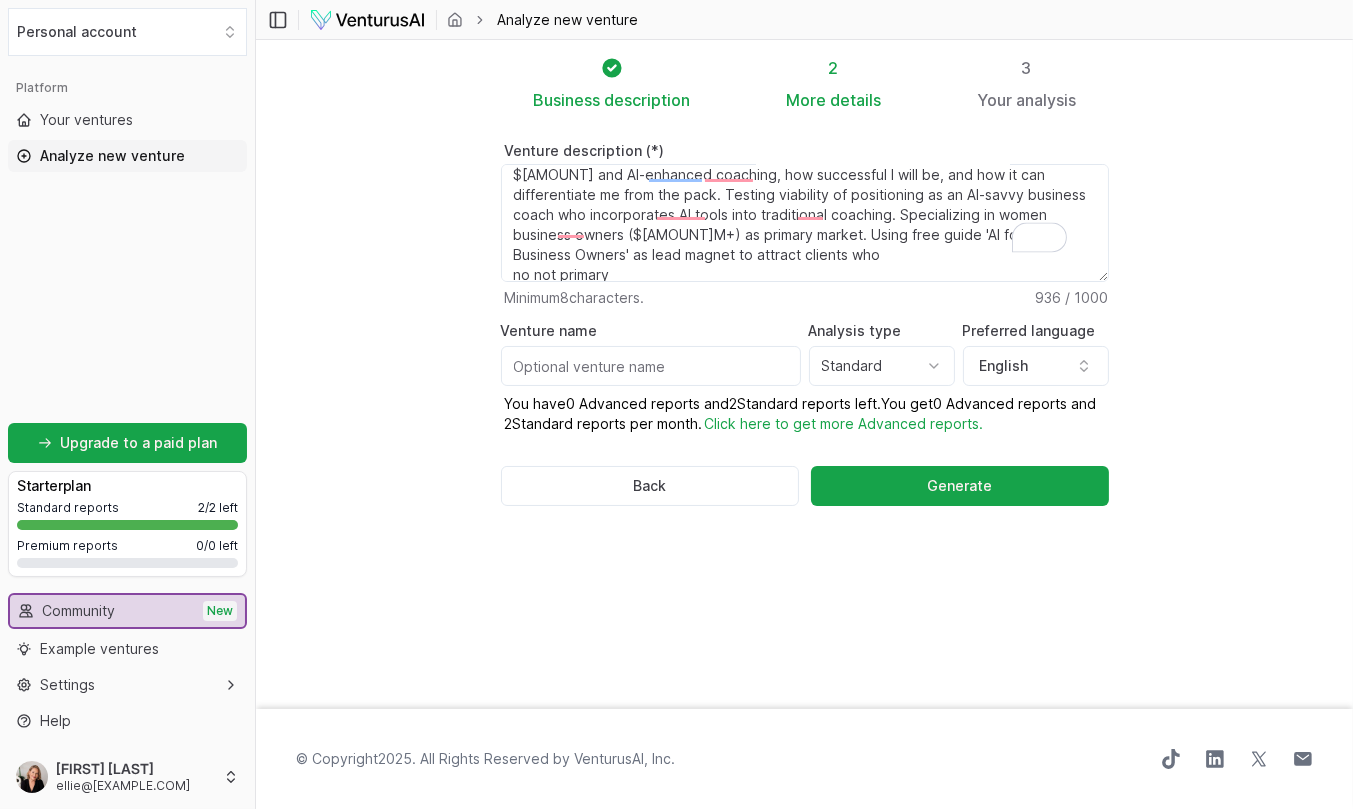 type on "I am an established- [YEARS]+ years-, award-winning, certified, online business and executive coach who specializes in servicing trade and service businesses ($[AMOUNT]M-$[AMOUNT]M revenue). I help clients achieve net profit growth through proven coaching systems that have delivered at least a [PERCENTAGE]% net profit increase. They also learn leadership and team management.
I had to take a [YEARS] year hiatus due to Ovarian Cancer- I could do no marketing and have to 'start over in essence-
I want to find statistically if I  focus and specialize in women business owners OVER $[AMOUNT] and AI-enhanced coaching, how successful I will be, and how it can differentiate me from the pack. Testing viability of positioning as an AI-savvy business coach who incorporates AI tools into traditional coaching. Specializing in women business owners ($[AMOUNT]M+) as primary market. Using free guide 'AI for Small Business Owners' as lead magnet to attract clients who
no not primary" 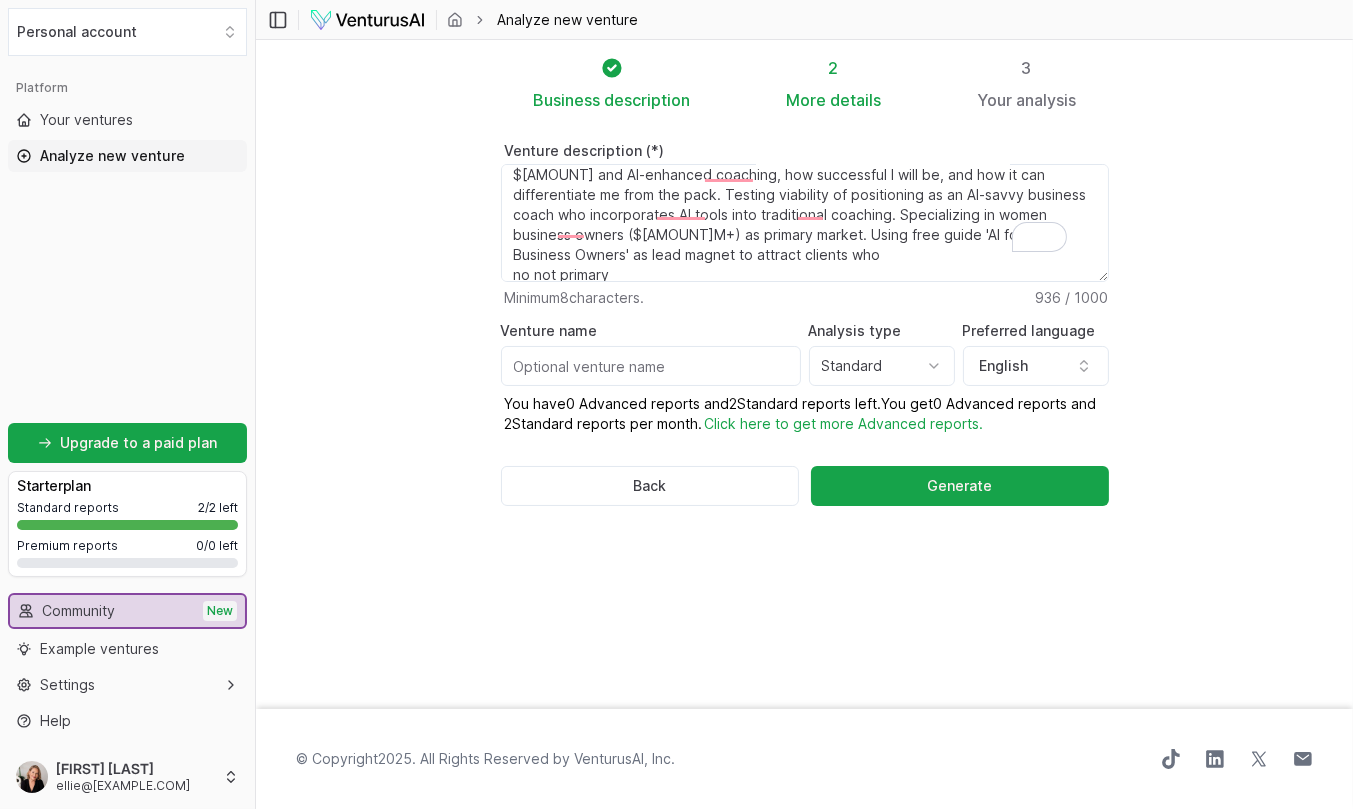 scroll, scrollTop: 0, scrollLeft: 0, axis: both 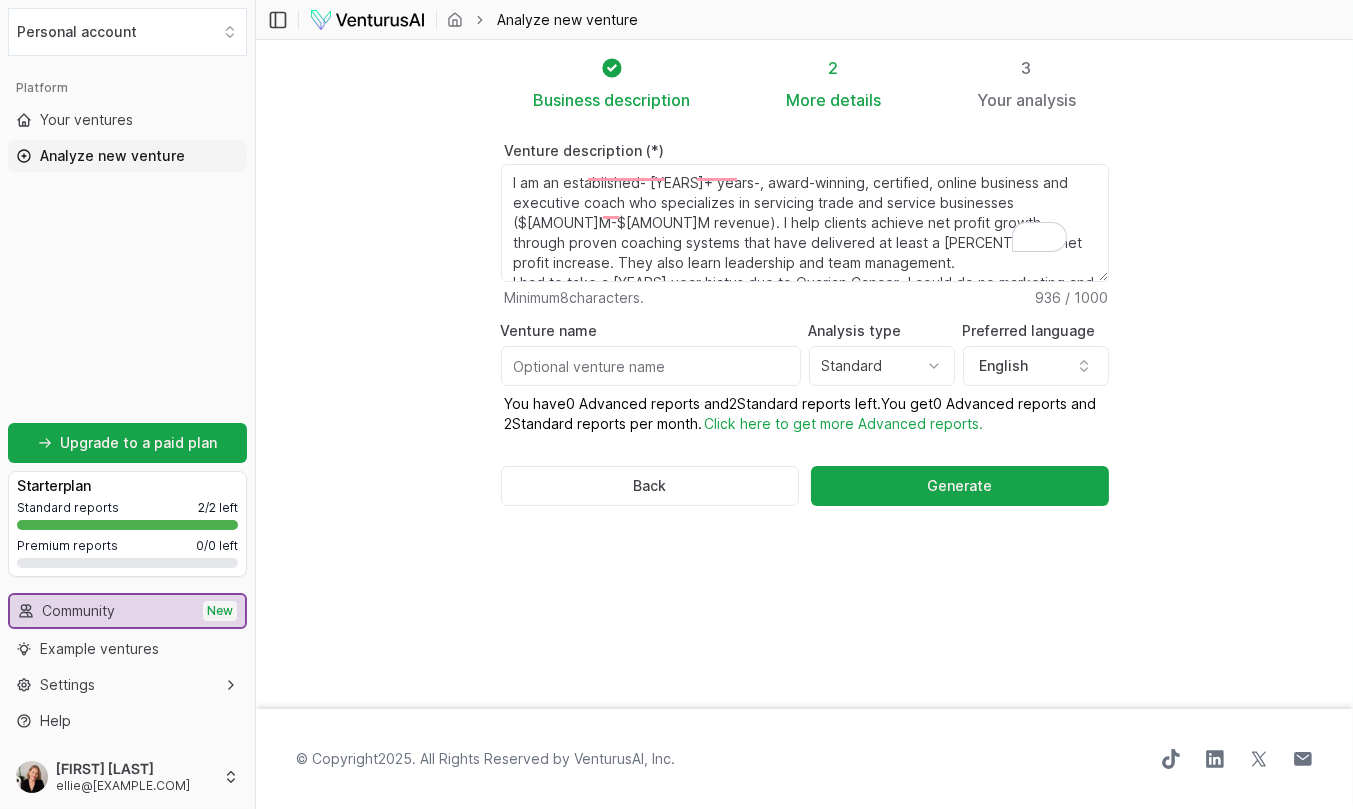drag, startPoint x: 663, startPoint y: 246, endPoint x: 472, endPoint y: 139, distance: 218.92921 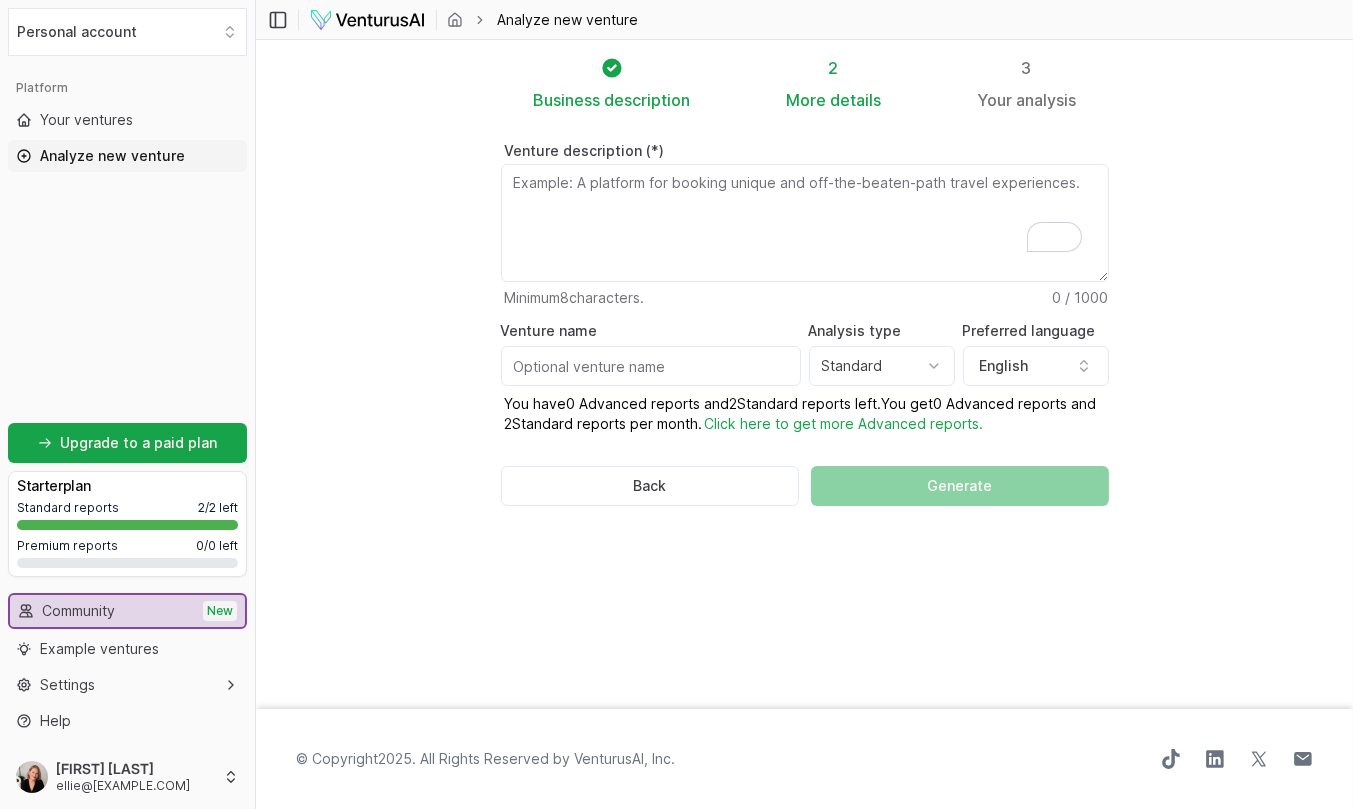 click on "Venture description (*)" at bounding box center (805, 223) 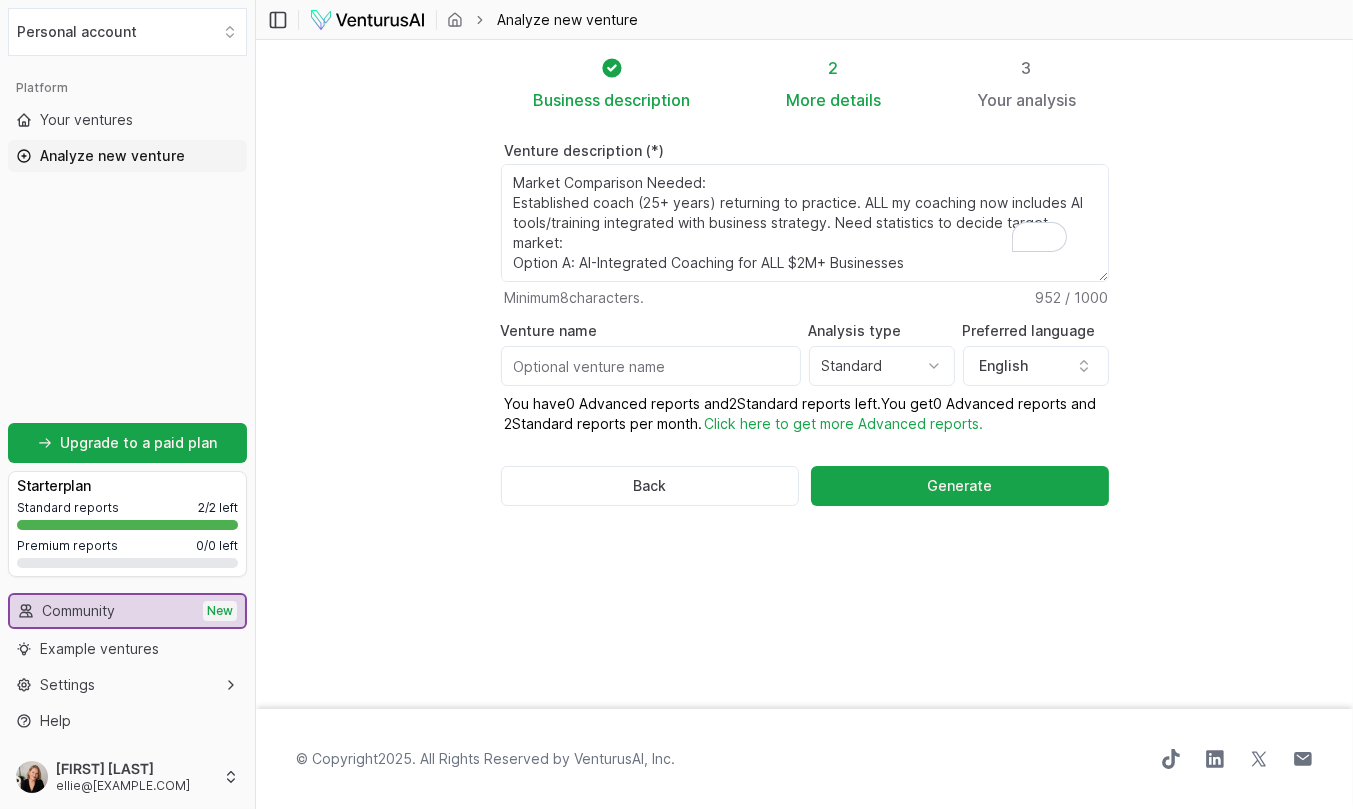 scroll, scrollTop: 460, scrollLeft: 0, axis: vertical 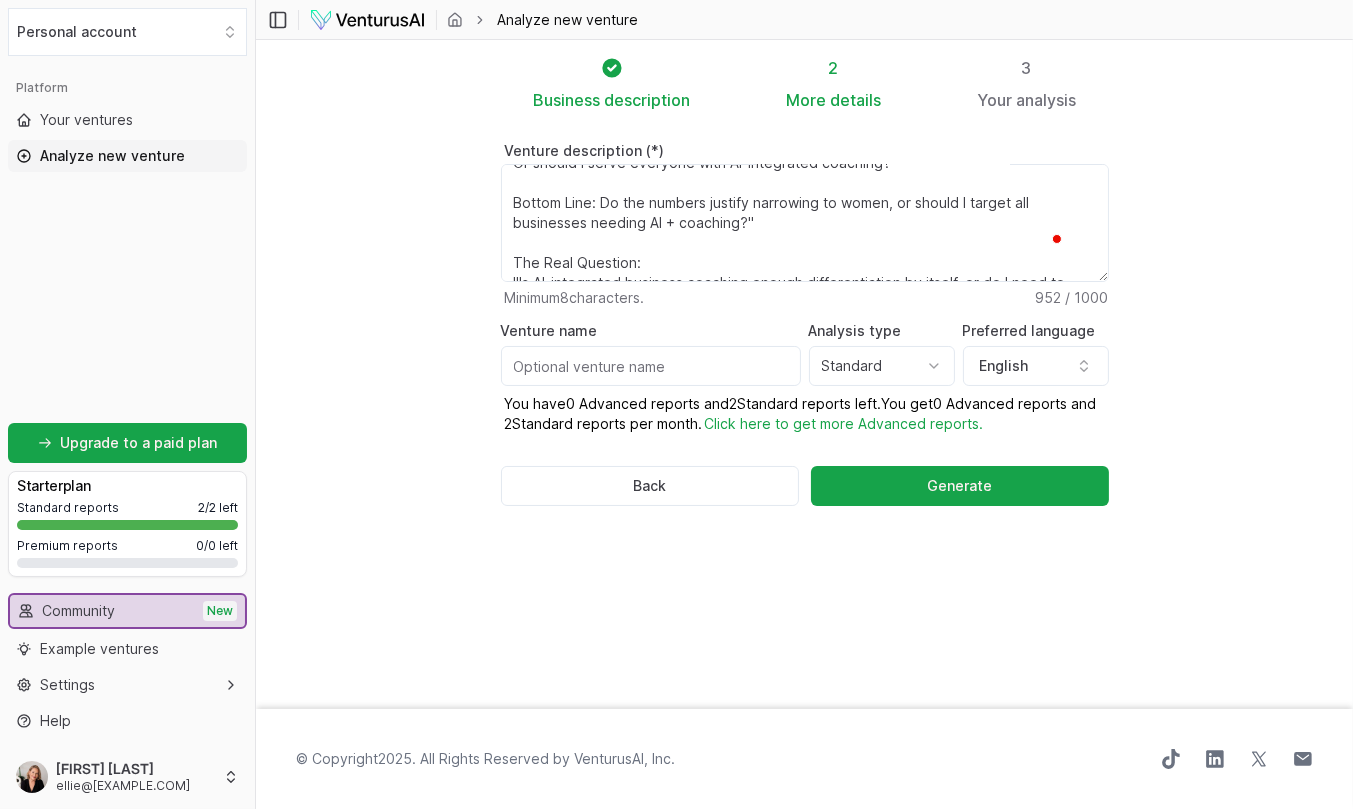 click on "Market Comparison Needed:
Established coach (25+ years) returning to practice. ALL my coaching now includes AI tools/training integrated with business strategy. Need statistics to decide target market:
Option A: AI-Integrated Coaching for ALL $2M+ Businesses
Market size?
Growth rate?
Competition level?
Option B: AI-Integrated Coaching for Women-Owned $2M+ Businesses
Market size?
Growth rate?
Competition level?
Key Questions:
How much does targeting women reduce my total addressable market?
Is the reduced competition worth the smaller market?
Which has higher growth projections?
Can I build $500K+ practice with women-only focus?
Or should I serve everyone with AI-integrated coaching?
Bottom Line: Do the numbers justify narrowing to women, or should I target all businesses needing AI + coaching?"
The Real Question:
"Is AI-integrated business coaching enough differentiation by itself, or do I need to niche down to women to stand out?"" at bounding box center (805, 223) 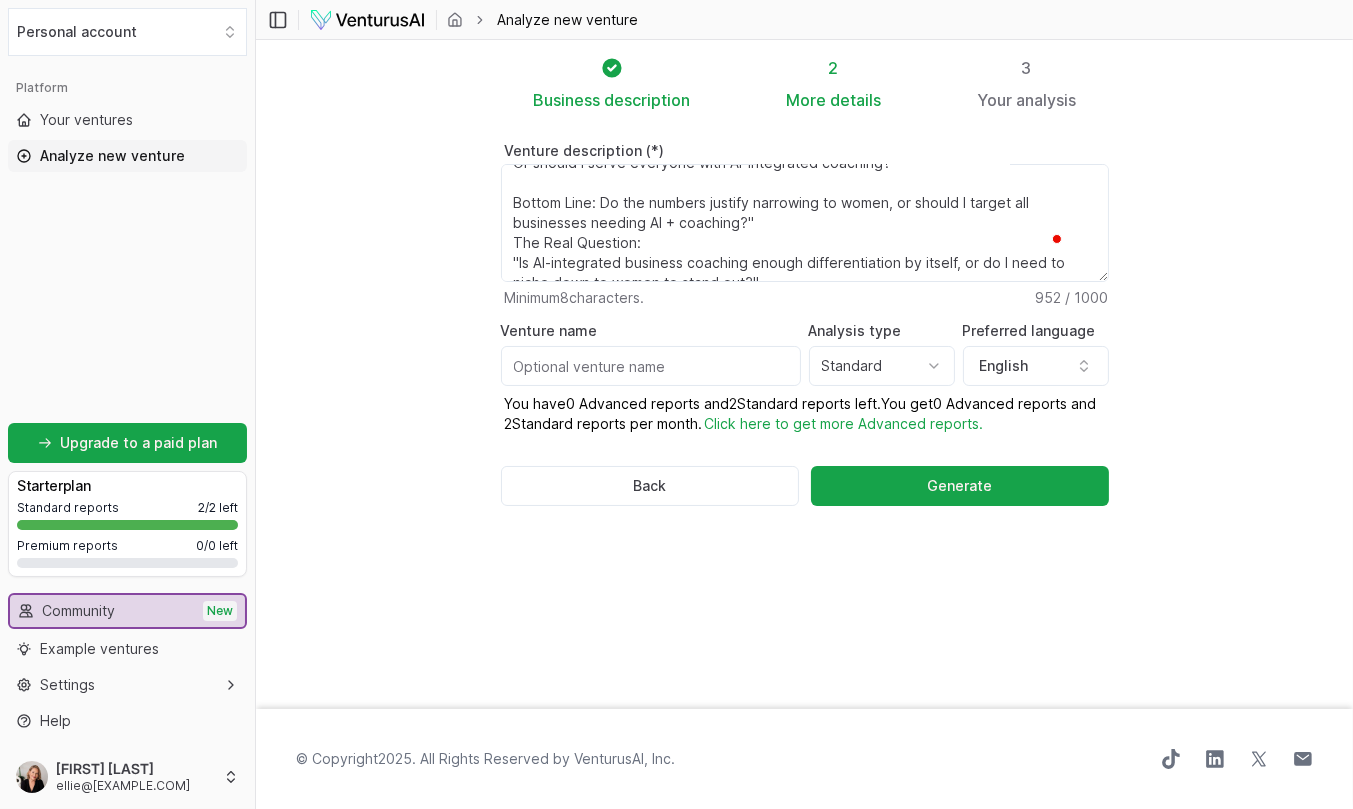 scroll, scrollTop: 450, scrollLeft: 0, axis: vertical 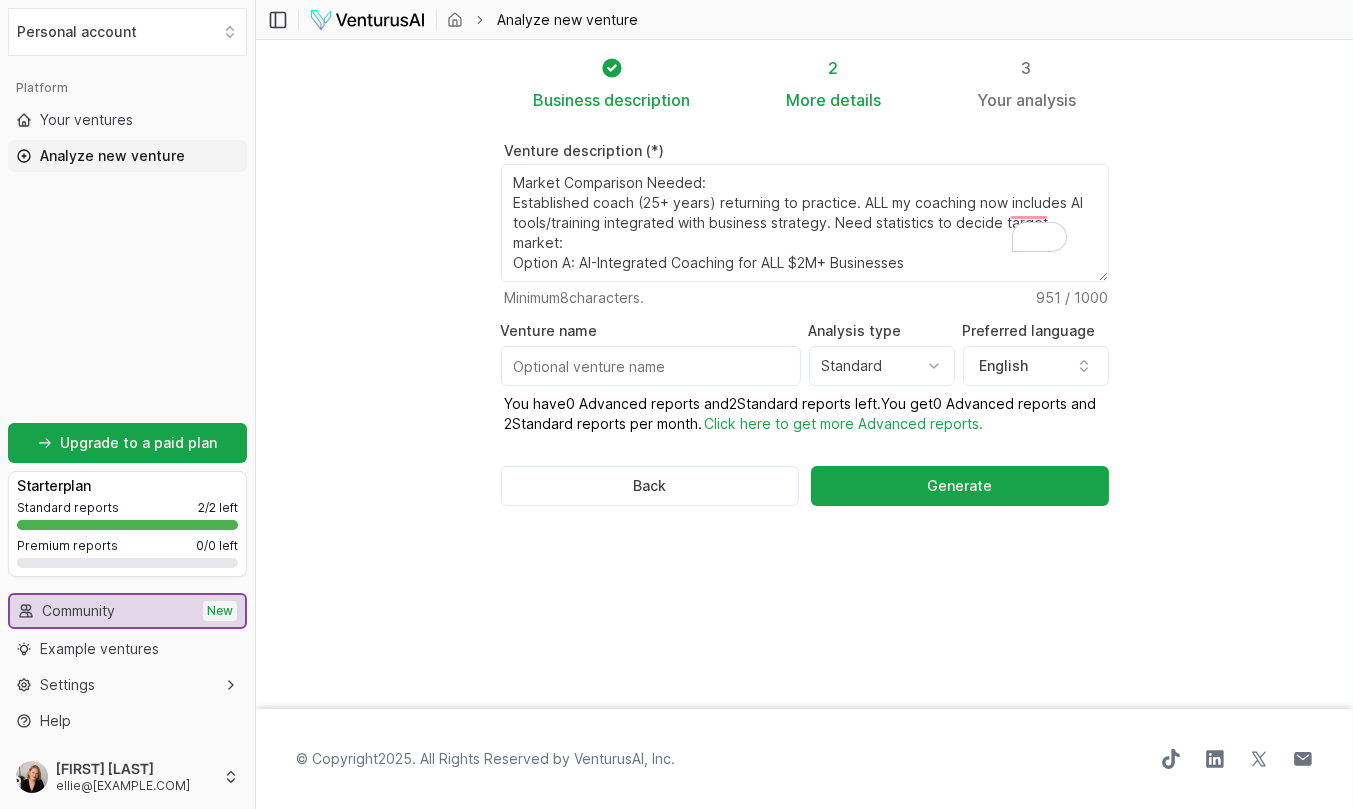 click on "Market Comparison Needed:
Established coach (25+ years) returning to practice. ALL my coaching now includes AI tools/training integrated with business strategy. Need statistics to decide target market:
Option A: AI-Integrated Coaching for ALL $2M+ Businesses
Market size?
Growth rate?
Competition level?
Option B: AI-Integrated Coaching for Women-Owned $2M+ Businesses
Market size?
Growth rate?
Competition level?
Key Questions:
How much does targeting women reduce my total addressable market?
Is the reduced competition worth the smaller market?
Which has higher growth projections?
Can I build $500K+ practice with women-only focus?
Or should I serve everyone with AI-integrated coaching?
Bottom Line: Do the numbers justify narrowing to women, or should I target all businesses needing AI + coaching?"
The Real Question:
"Is AI-integrated business coaching enough differentiation by itself, or do I need to niche down to women to stand out?"" at bounding box center [805, 223] 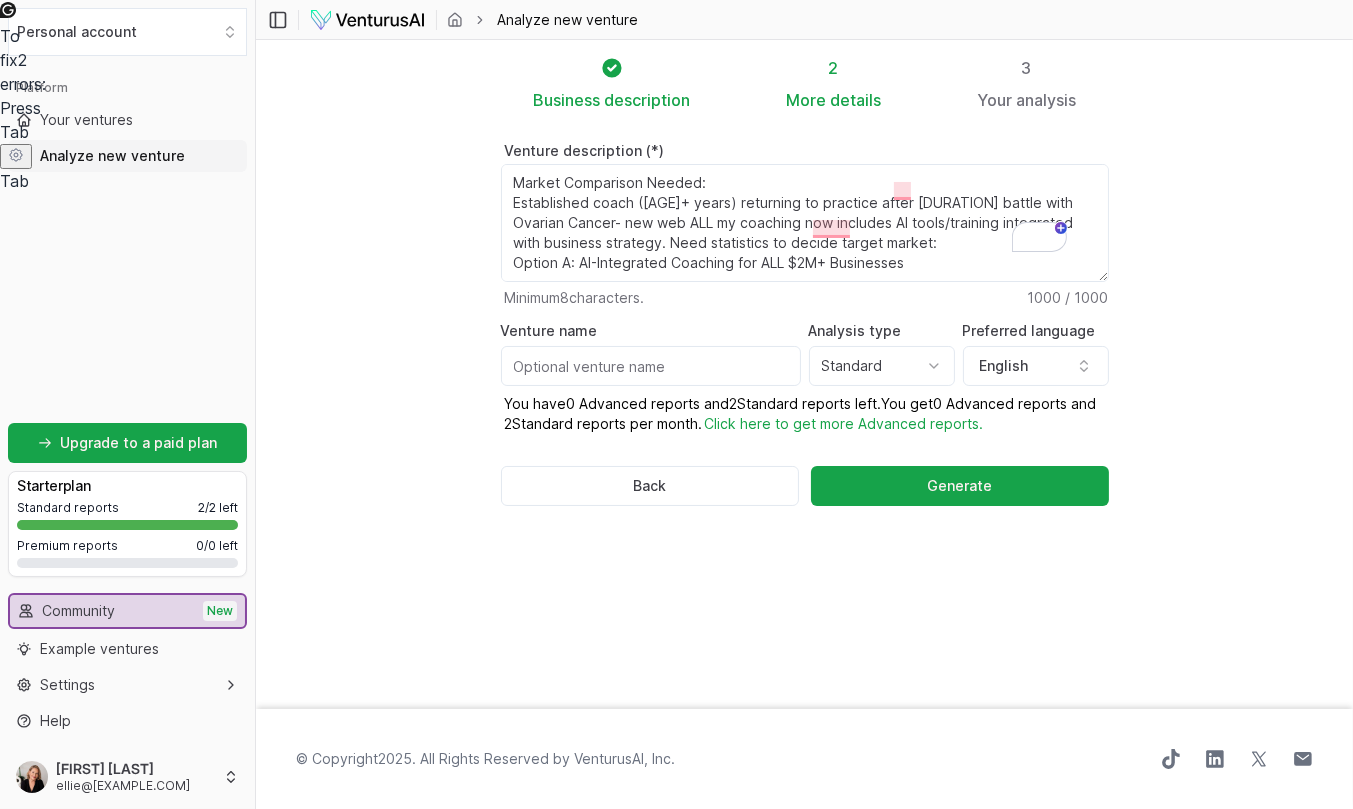 drag, startPoint x: 640, startPoint y: 209, endPoint x: 1034, endPoint y: 214, distance: 394.03174 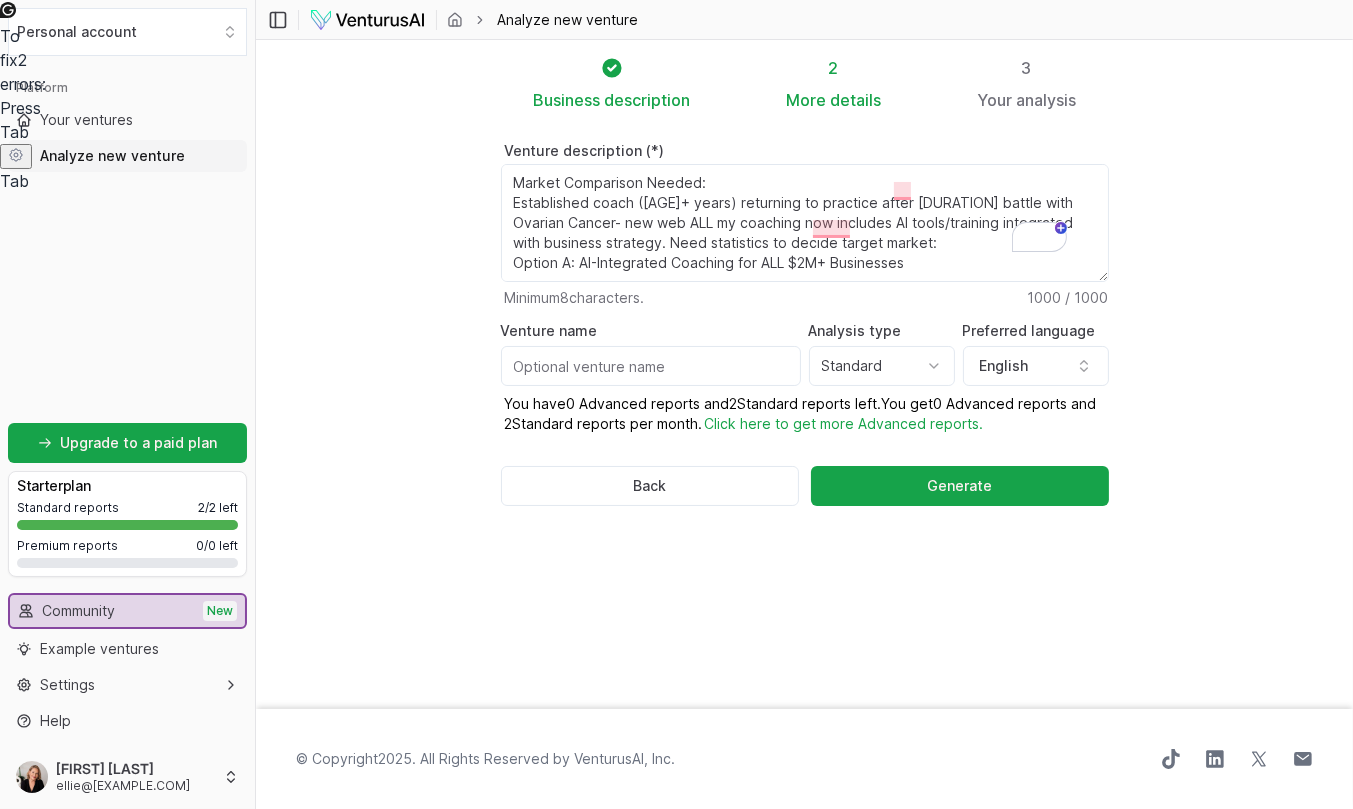 click on "Market Comparison Needed:
Established coach ([AGE]+ years) returning to practice after [DURATION] battle with Ovarian Cancer- new web ALL my coaching now includes AI tools/training integrated with business strategy. Need statistics to decide target market:
Option A: AI-Integrated Coaching for ALL $2M+ Businesses
Market size?
Growth rate?
Competition level?
Option B: AI-Integrated Coaching for Women-Owned $2M+ Businesses
Market size?
Growth rate?
Competition level?
Key Questions:
How much does targeting women reduce my total addressable market?
Is the reduced competition worth the smaller market?
Which has higher growth projections?
Can I build $500K+ practice with women-only focus?
Or should I serve everyone with AI-integrated coaching?
Bottom Line: Do the numbers justify narrowing to women, or should I target all businesses needing AI + coaching?"
The Real Question:
"Is AI-integrated business coaching enough differentiation by itself, or do I need to niche down to women to stand out?"" at bounding box center [805, 223] 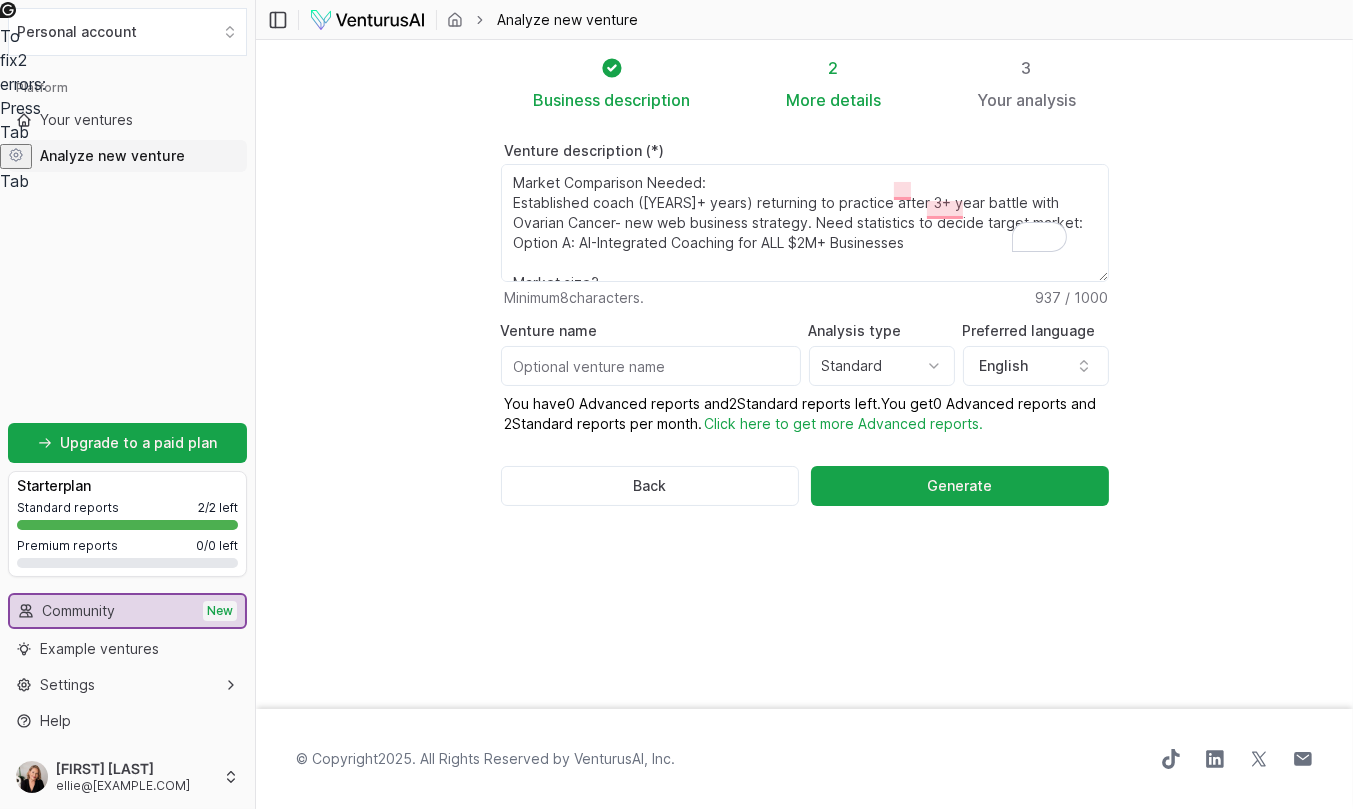 drag, startPoint x: 582, startPoint y: 209, endPoint x: 751, endPoint y: 211, distance: 169.01184 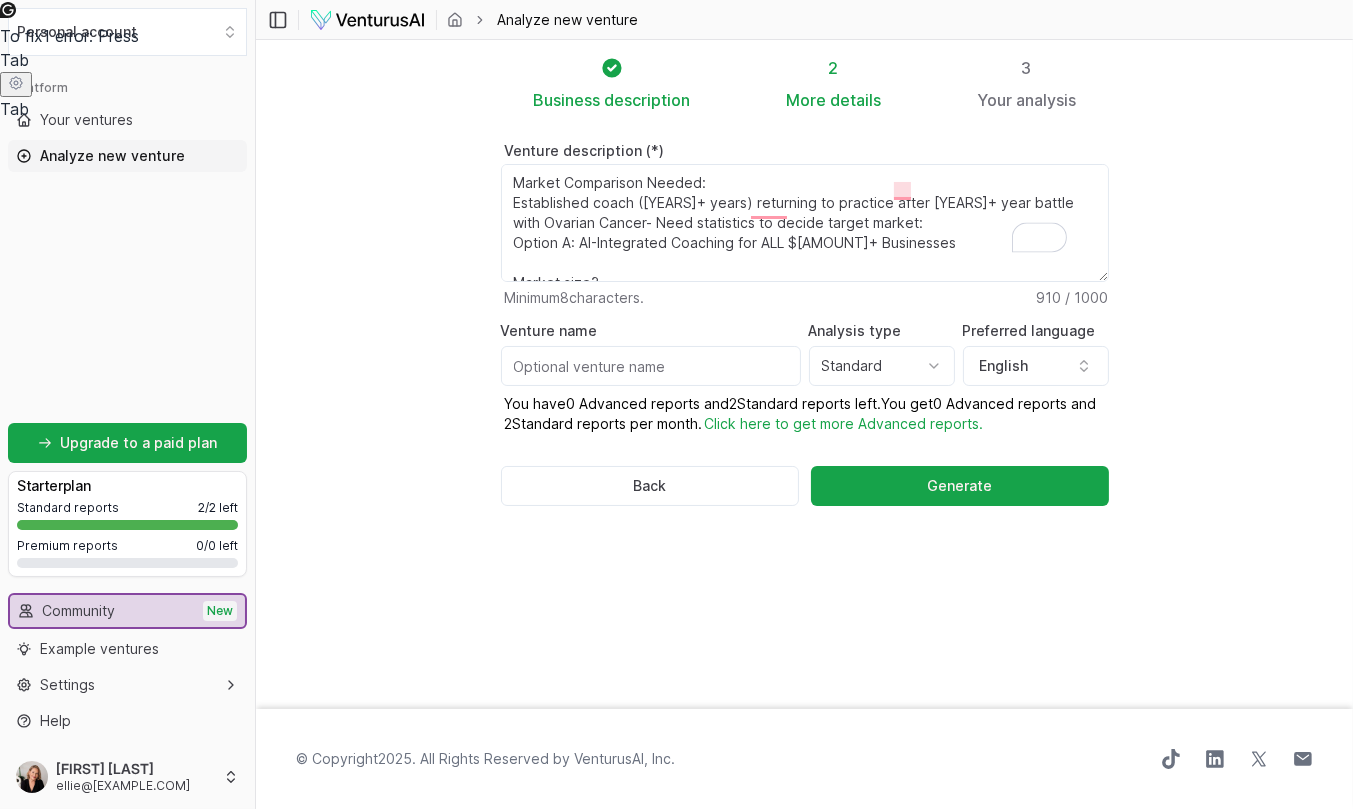 click on "Market Comparison Needed:
Established coach ([YEARS]+ years) returning to practice after [YEARS]+ year battle with Ovarian Cancer- Need statistics to decide target market:
Option A: AI-Integrated Coaching for ALL $[AMOUNT]+ Businesses
Market size?
Growth rate?
Competition level?
Option B: AI-Integrated Coaching for Women-Owned $[AMOUNT]+ Businesses
Market size?
Growth rate?
Competition level?
Key Questions:
How much does targeting women reduce my total addressable market?
Is the reduced competition worth the smaller market?
Which has higher growth projections?
Can I build $[AMOUNT]+ practice with women-only focus?
Or should I serve everyone with AI-integrated coaching?
Bottom Line: Do the numbers justify narrowing to women, or should I target all businesses needing AI + coaching?"
The Real Question:
"Is AI-integrated business coaching enough differentiation by itself, or do I need to niche down to women to stand out?"" at bounding box center [805, 223] 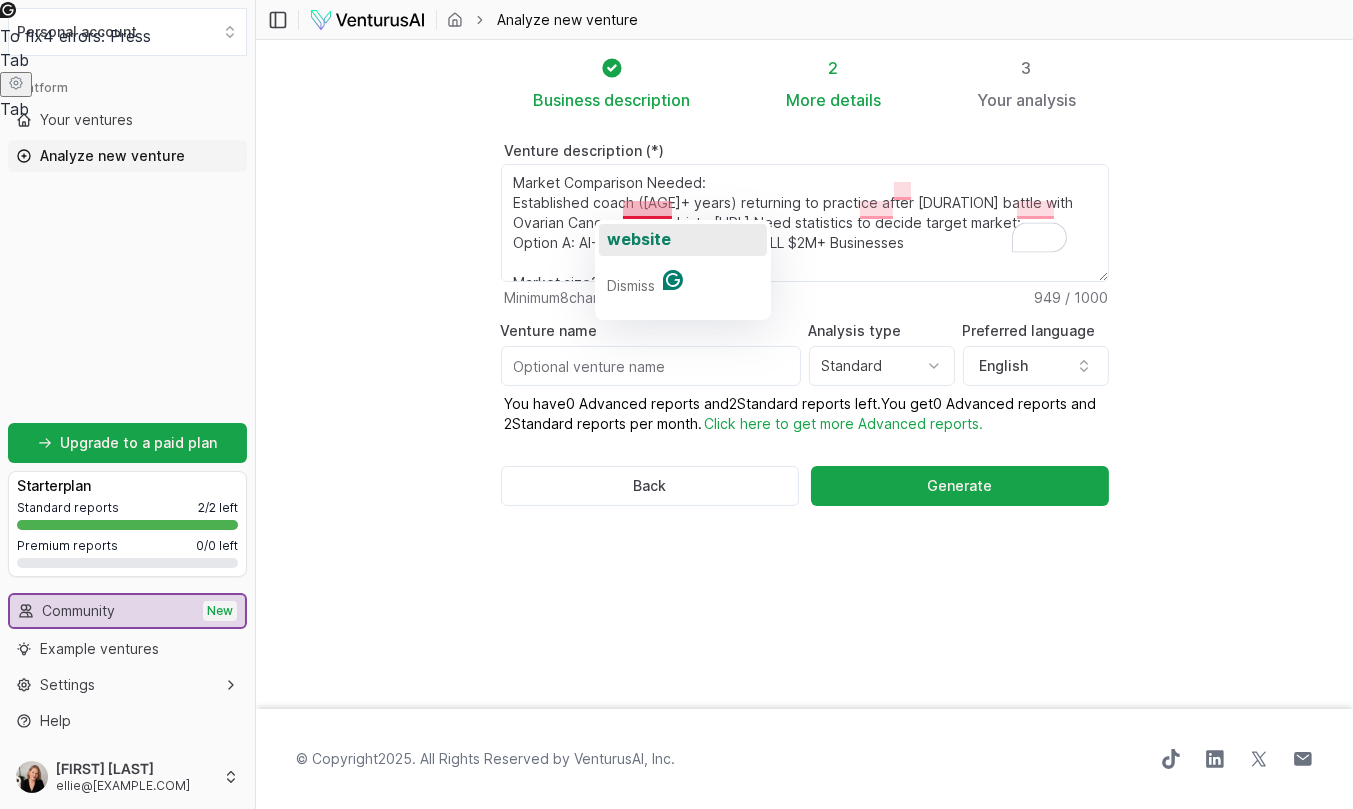 click on "website" 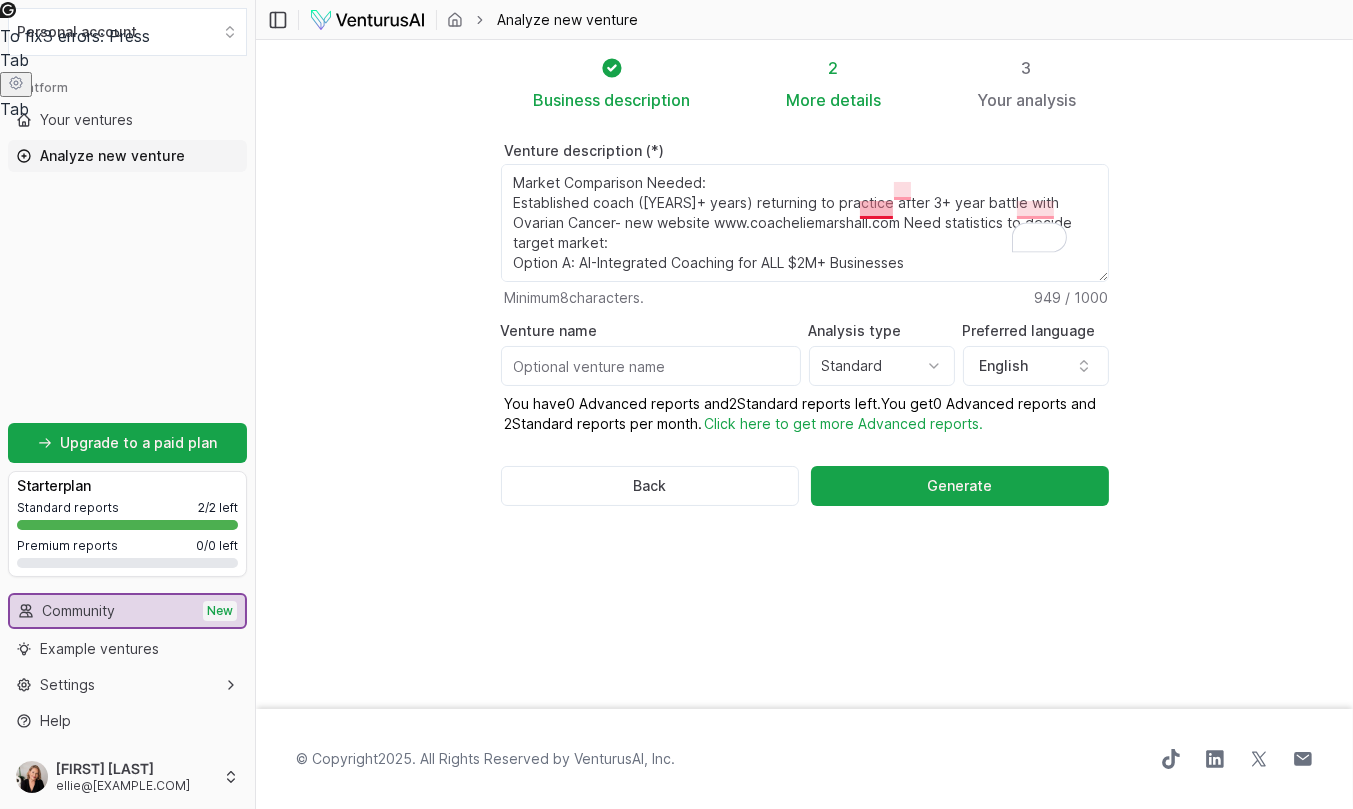 click on "Market Comparison Needed:
Established coach ([YEARS]+ years) returning to practice after 3+ year battle with Ovarian Cancer- new website www.coacheliemarshall.com Need statistics to decide target market:
Option A: AI-Integrated Coaching for ALL $2M+ Businesses
Market size?
Growth rate?
Competition level?
Option B: AI-Integrated Coaching for Women-Owned $2M+ Businesses
Market size?
Growth rate?
Competition level?
Key Questions:
How much does targeting women reduce my total addressable market?
Is the reduced competition worth the smaller market?
Which has higher growth projections?
Can I build $500K+ practice with women-only focus?
Or should I serve everyone with AI-integrated coaching?
Bottom Line: Do the numbers justify narrowing to women, or should I target all businesses needing AI + coaching?"
The Real Question:
"Is AI-integrated business coaching enough differentiation by itself, or do I need to niche down to women to stand out?"" at bounding box center [805, 223] 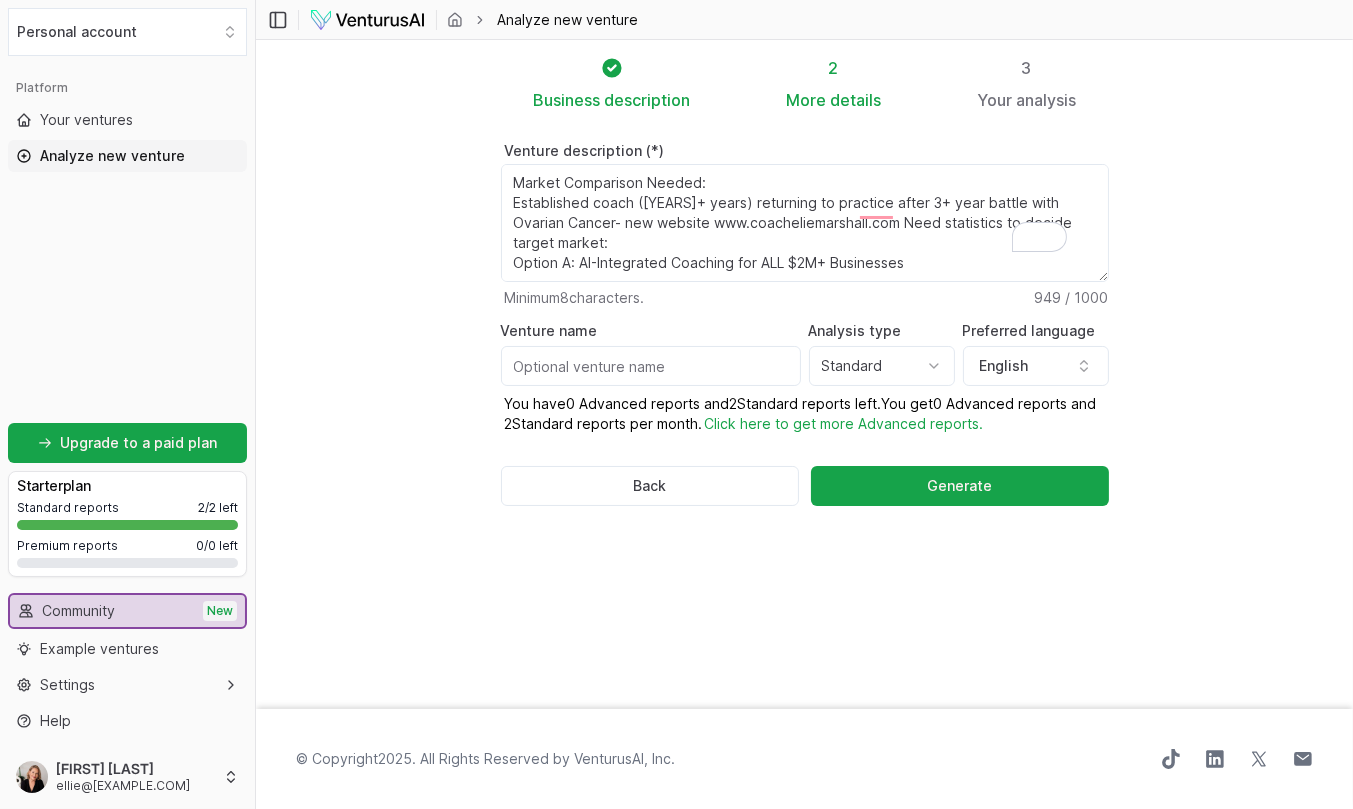 click on "Market Comparison Needed:
Established coach ([YEARS]+ years) returning to practice after 3+ year battle with Ovarian Cancer- new website www.coacheliemarshall.com Need statistics to decide target market:
Option A: AI-Integrated Coaching for ALL $2M+ Businesses
Market size?
Growth rate?
Competition level?
Option B: AI-Integrated Coaching for Women-Owned $2M+ Businesses
Market size?
Growth rate?
Competition level?
Key Questions:
How much does targeting women reduce my total addressable market?
Is the reduced competition worth the smaller market?
Which has higher growth projections?
Can I build $500K+ practice with women-only focus?
Or should I serve everyone with AI-integrated coaching?
Bottom Line: Do the numbers justify narrowing to women, or should I target all businesses needing AI + coaching?"
The Real Question:
"Is AI-integrated business coaching enough differentiation by itself, or do I need to niche down to women to stand out?"" at bounding box center (805, 223) 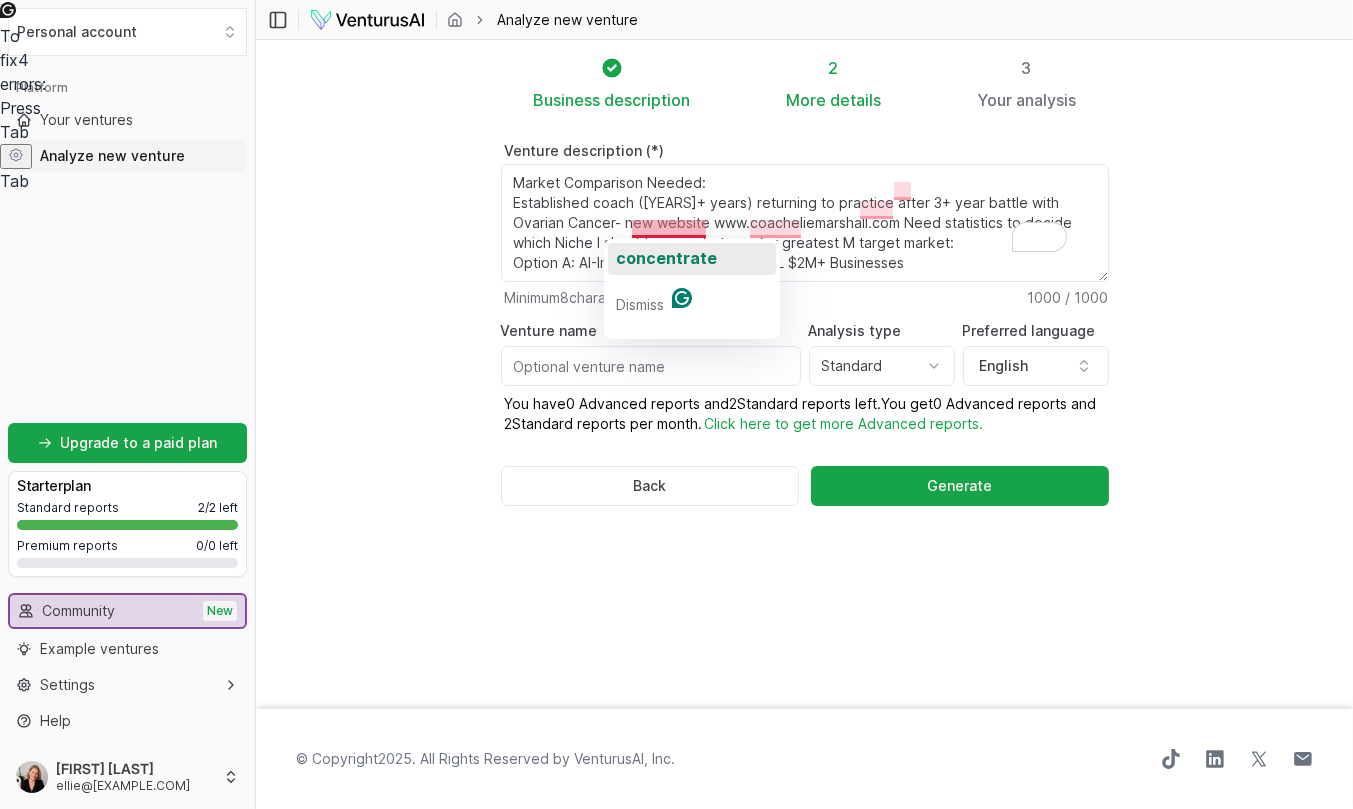 click on "concentrate" 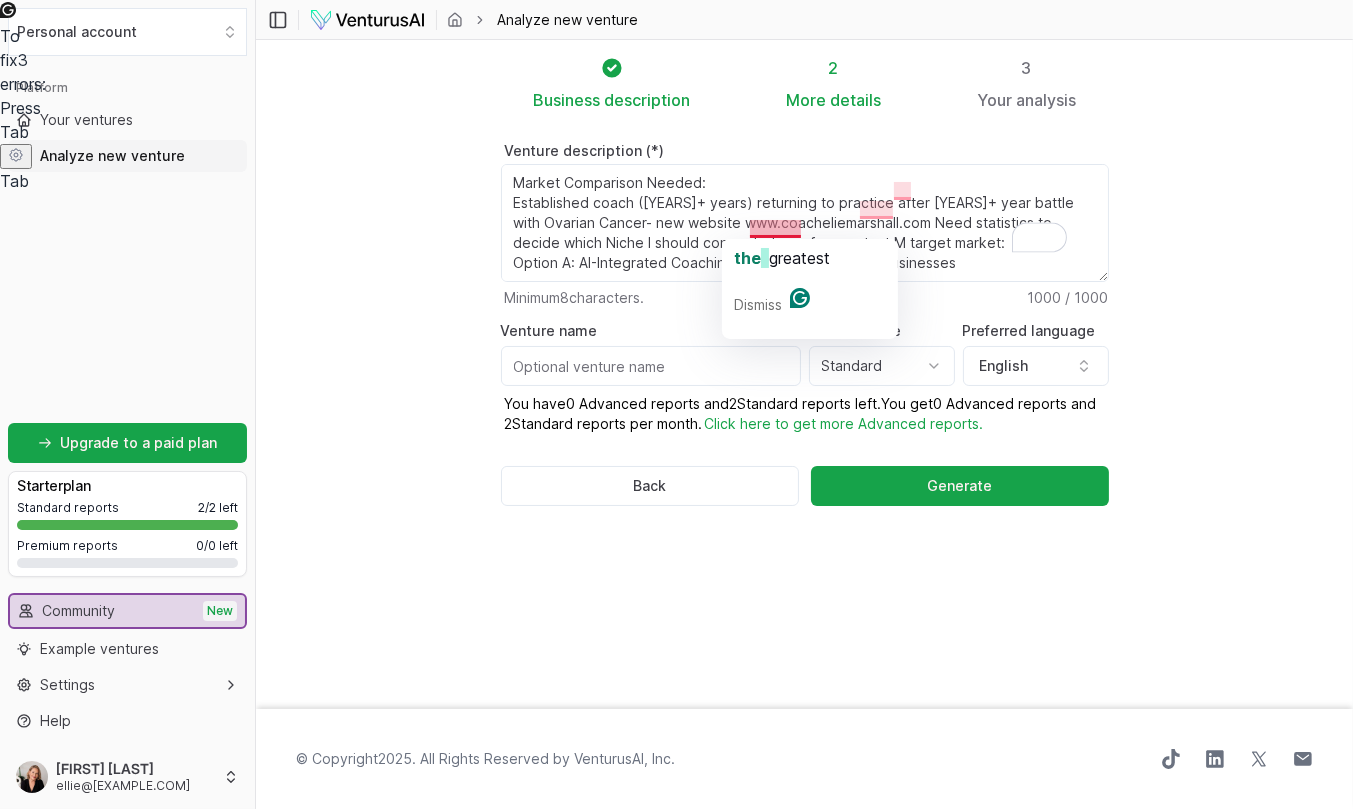 drag, startPoint x: 735, startPoint y: 223, endPoint x: 919, endPoint y: 230, distance: 184.1331 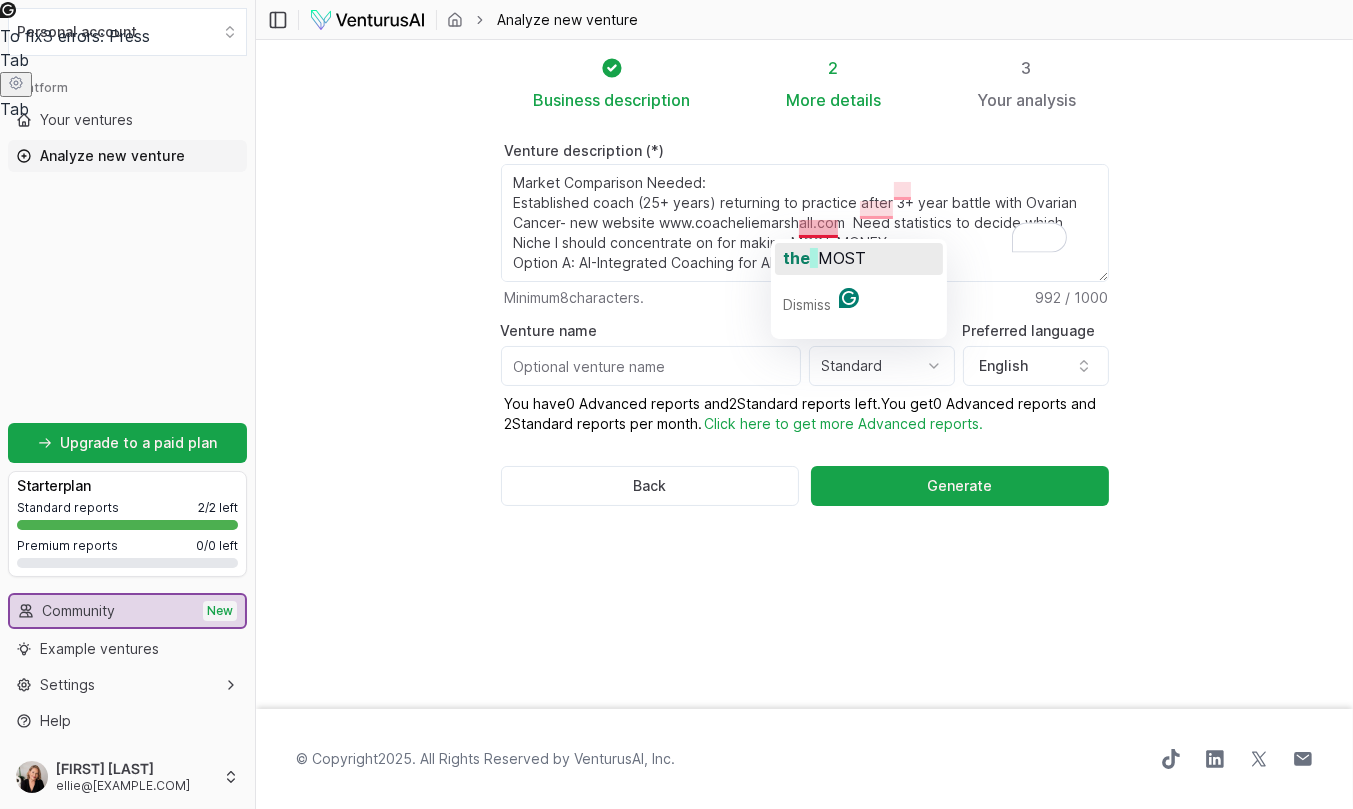 click on "MOST" 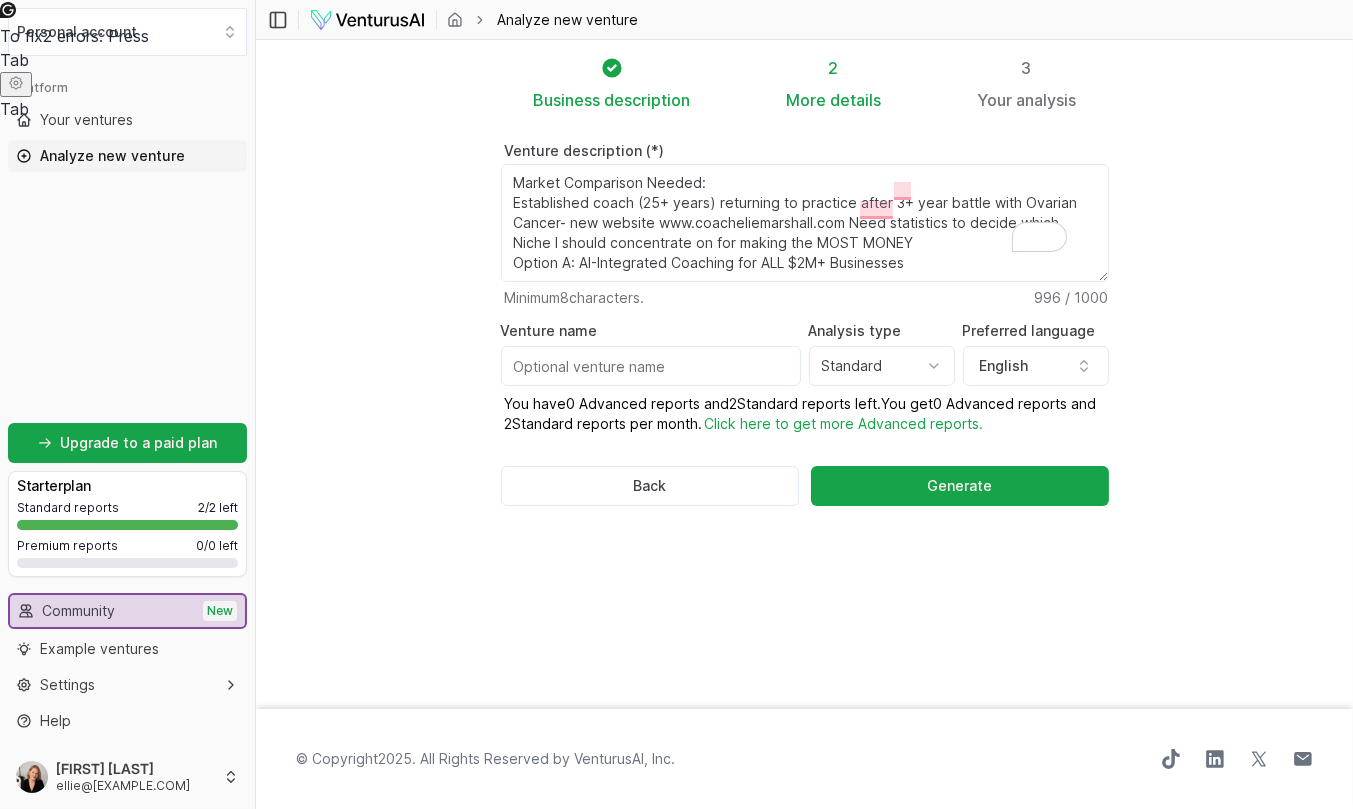 scroll, scrollTop: 35, scrollLeft: 0, axis: vertical 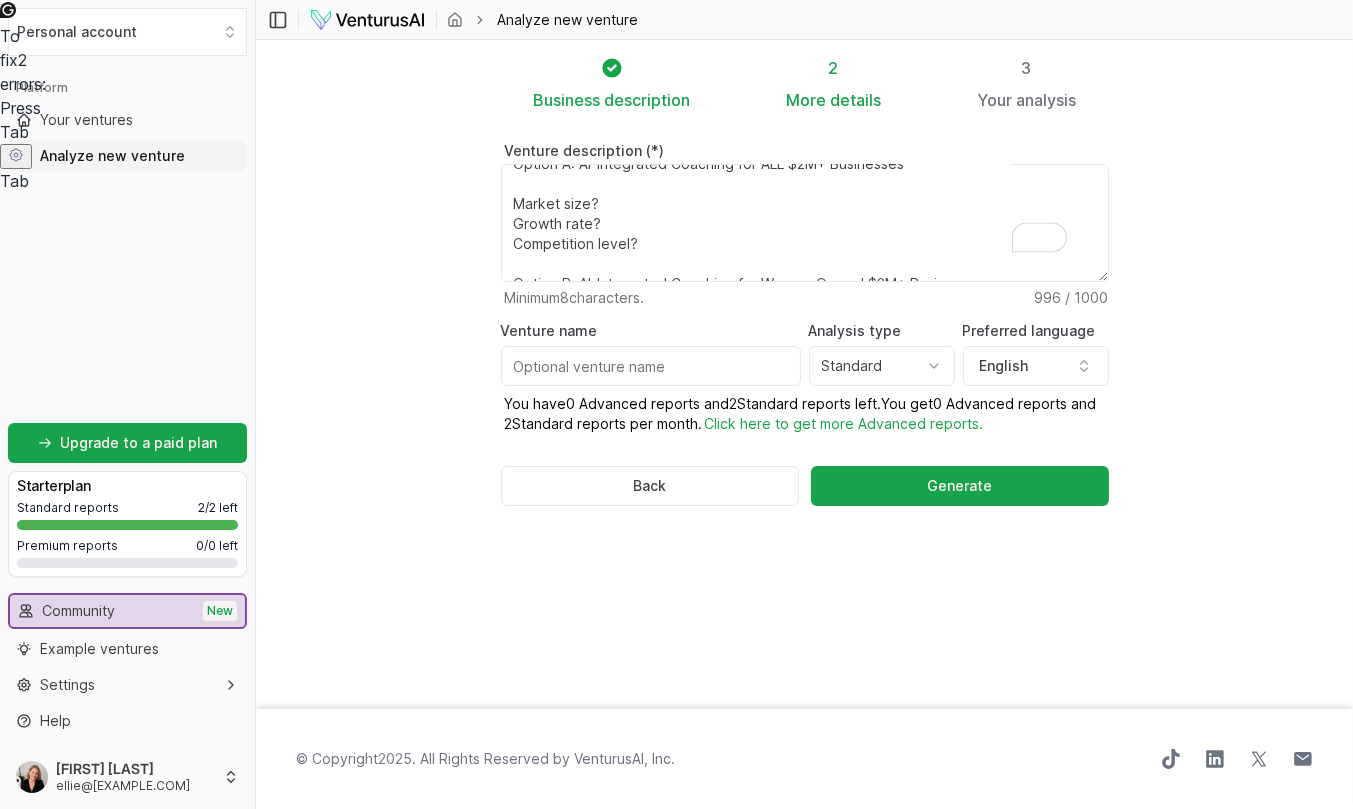click on "Market Comparison Needed:
Established coach (25+ years) returning to practice after 3+ year battle with Ovarian Cancer- new website www.coacheliemarshall.com Need statistics to decide which Niche I should concentrate on for making the MOST MONEY
Option A: AI-Integrated Coaching for ALL $2M+ Businesses
Market size?
Growth rate?
Competition level?
Option B: AI-Integrated Coaching for Women-Owned $2M+ Businesses
Market size?
Growth rate?
Competition level?
Key Questions:
How much does targeting women reduce my total addressable market?
Is the reduced competition worth the smaller market?
Which has higher growth projections?
Can I build $500K+ practice with women-only focus?
Or should I serve everyone with AI-integrated coaching?
Bottom Line: Do the numbers justify narrowing to women, or should I target all businesses needing AI + coaching?"
The Real Question:
"Is AI-integrated business coaching enough differentiation by itself, or do I need to niche down to women to stand out?"" at bounding box center [805, 223] 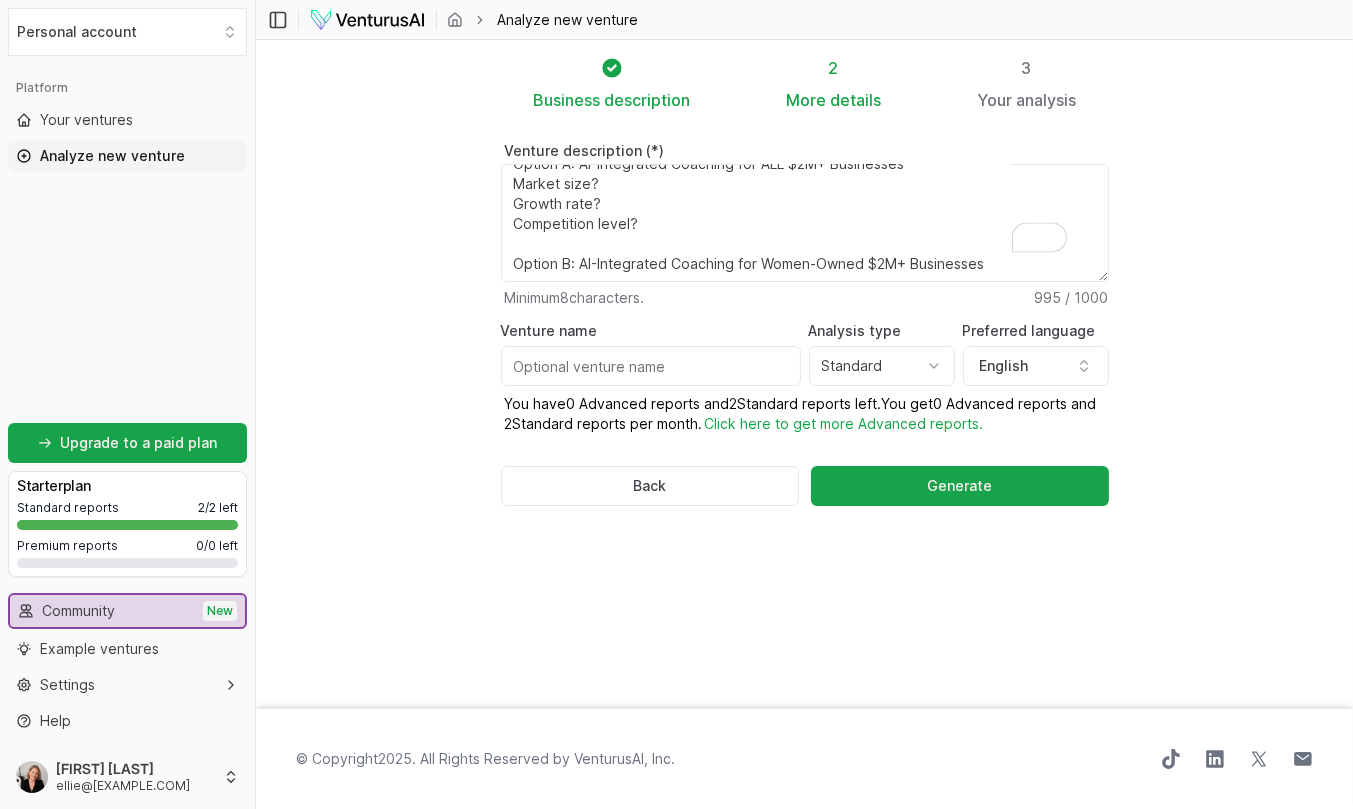 click on "Market Comparison Needed:
Established coach ([AGE]+ years) returning to practice after [AGE]+ year battle with Ovarian Cancer- new website www.coacheliemarshall.com  Need statistics to decide which Niche I should concentrate on for making the MOST MONEY
Option A: AI-Integrated Coaching for ALL $2M+ Businesses
Market size?
Growth rate?
Competition level?
Option B: AI-Integrated Coaching for Women-Owned $2M+ Businesses
Market size?
Growth rate?
Competition level?
Key Questions:
How much does targeting women reduce my total addressable market?
Is the reduced competition worth the smaller market?
Which has higher growth projections?
Can I build $500K+ practice with women-only focus?
Or should I serve everyone with AI-integrated coaching?
Bottom Line: Do the numbers justify narrowing to women, or should I target all businesses needing AI + coaching?"
The Real Question:
"Is AI-integrated business coaching enough differentiation by itself, or do I need to niche down to women to stand out?"" at bounding box center [805, 223] 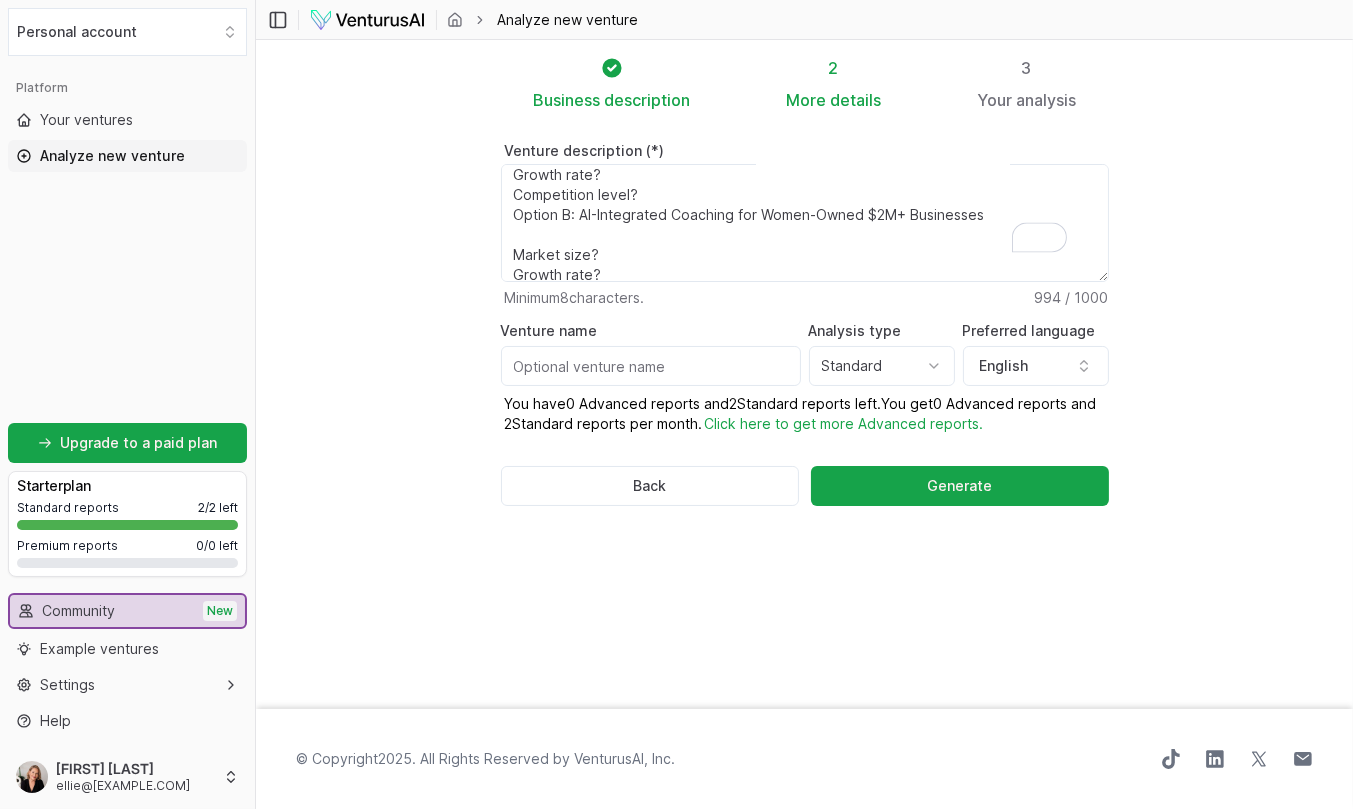 click on "Market Comparison Needed:
Established coach (25+ years) returning to practice after 3+ year battle with Ovarian Cancer- new website www.coacheliemarshall.com  Need statistics to decide which Niche I should concentrate on for making the MOST MONEY
Option A: AI-Integrated Coaching for ALL $2M+ Businesses
Market size?
Growth rate?
Competition level?
Option B: AI-Integrated Coaching for Women-Owned $2M+ Businesses
Market size?
Growth rate?
Competition level?
Key Questions:
How much does targeting women reduce my total addressable market?
Is the reduced competition worth the smaller market?
Which has higher growth projections?
Can I build $500K+ practice with women-only focus?
Or should I serve everyone with AI-integrated coaching?
Bottom Line: Do the numbers justify narrowing to women, or should I target all businesses needing AI + coaching?"
The Real Question:
"Is AI-integrated business coaching enough differentiation by itself, or do I need to niche down to women to stand out?"" at bounding box center (805, 223) 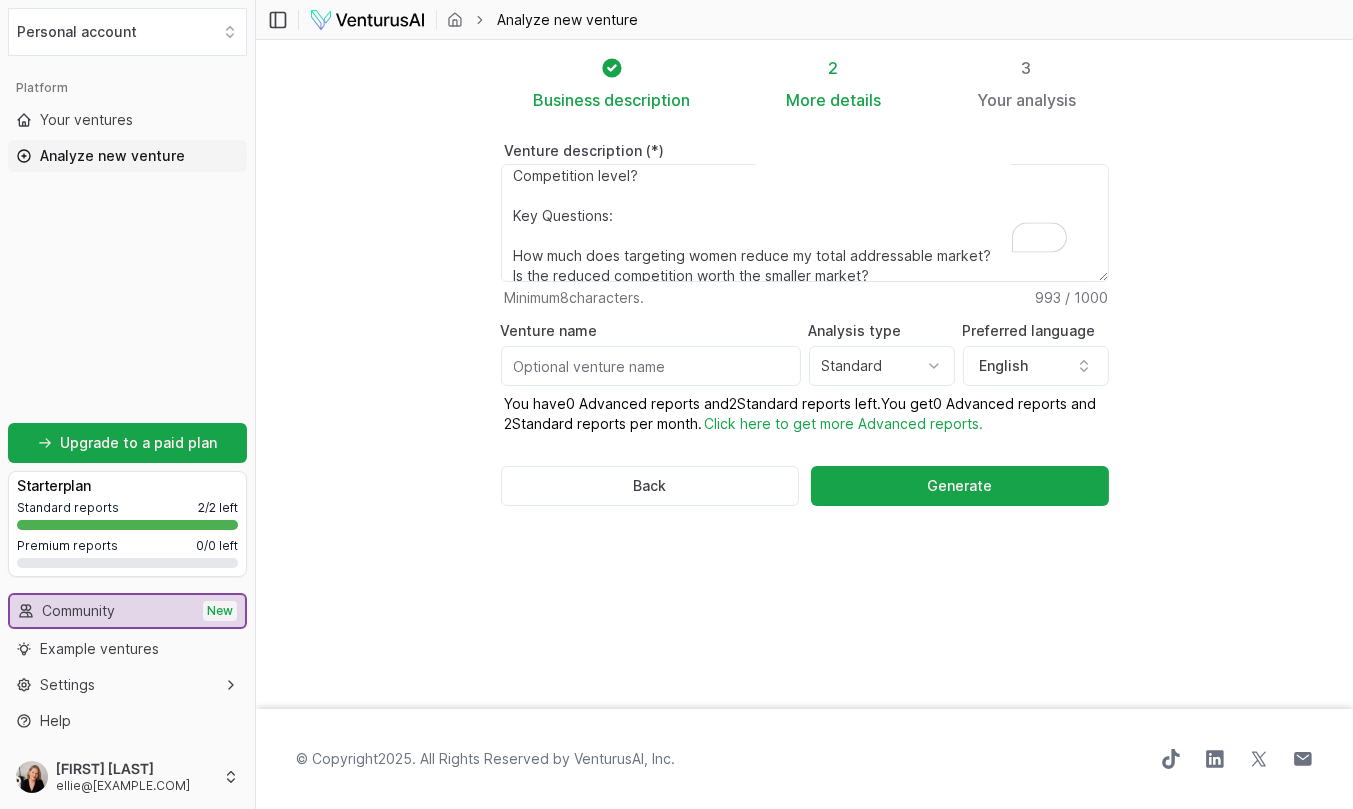 click on "Market Comparison Needed:
Established coach (25+ years) returning to practice after 3+ year battle with Ovarian Cancer- new website www.coacheliemarshall.com  Need statistics to decide which Niche I should concentrate on for making the MOST MONEY
Option A: AI-Integrated Coaching for ALL $2M+ Businesses
Market size?
Growth rate?
Competition level?
Option B: AI-Integrated Coaching for Women-Owned $2M+ Businesses
Market size?
Growth rate?
Competition level?
Key Questions:
How much does targeting women reduce my total addressable market?
Is the reduced competition worth the smaller market?
Which has higher growth projections?
Can I build $500K+ practice with women-only focus?
Or should I serve everyone with AI-integrated coaching?
Bottom Line: Do the numbers justify narrowing to women, or should I target all businesses needing AI + coaching?"
The Real Question:
"Is AI-integrated business coaching enough differentiation by itself, or do I need to niche down to women to stand out?"" at bounding box center (805, 223) 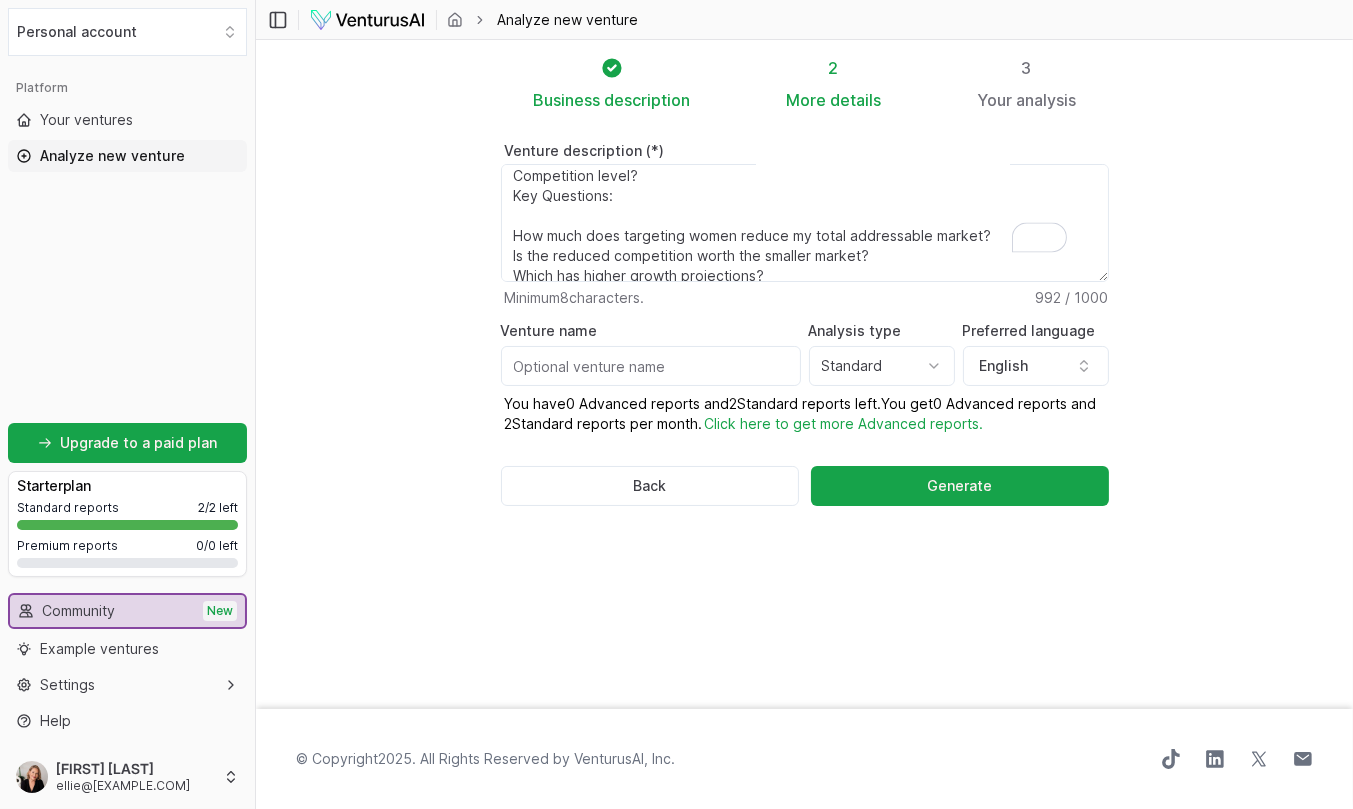 click on "Market Comparison Needed:
Established coach (25+ years) returning to practice after 3+ year battle with Ovarian Cancer- new website www.coacheliemarshall.com Need statistics to decide which Niche I should concentrate on for making the MOST MONEY
Option A: AI-Integrated Coaching for ALL $2M+ Businesses
Market size?
Growth rate?
Competition level?
Option B: AI-Integrated Coaching for Women-Owned $2M+ Businesses
Market size?
Growth rate?
Competition level?
Key Questions:
How much does targeting women reduce my total addressable market?
Is the reduced competition worth the smaller market?
Which has higher growth projections?
Can I build $500K+ practice with women-only focus?
Or should I serve everyone with AI-integrated coaching?
Bottom Line: Do the numbers justify narrowing to women, or should I target all businesses needing AI + coaching?"
The Real Question:
"Is AI-integrated business coaching enough differentiation by itself, or do I need to niche down to women to stand out?"" at bounding box center (805, 223) 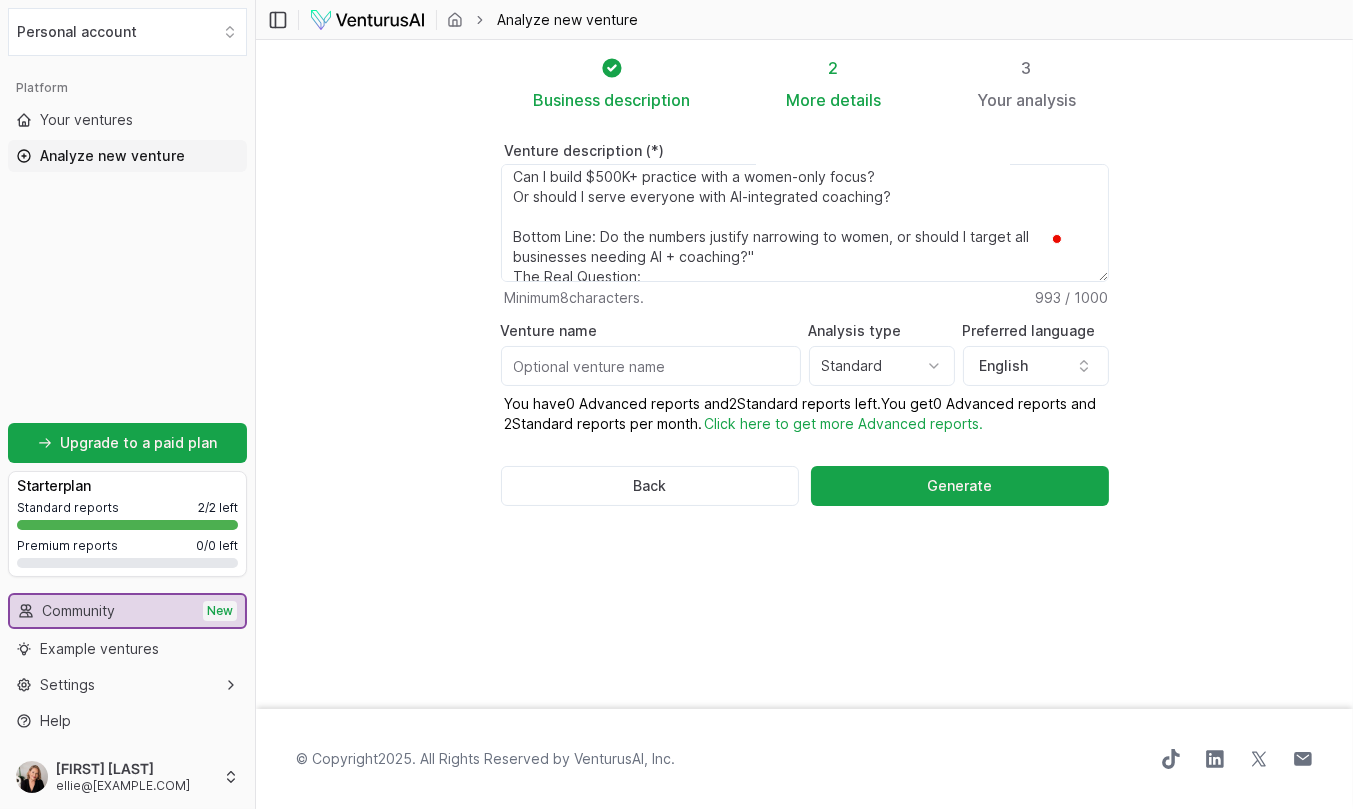 click on "Market Comparison Needed:
Established coach ([AGE]+ years) returning to practice after [DURATION] battle with Ovarian Cancer- new website [URL] Need statistics to decide which Niche I should concentrate on for making the MOST MONEY
Option A: AI-Integrated Coaching for ALL $2M+ Businesses
Market size?
Growth rate?
Competition level?
Option B: AI-Integrated Coaching for Women-Owned $2M+ Businesses
Market size?
Growth rate?
Competition level?
Key Questions:
How much does targeting women reduce my total addressable market?
Is the reduced competition worth the smaller market?
Which has higher growth projections?
Can I build $500K+ practice with women-only focus?
Or should I serve everyone with AI-integrated coaching?
Bottom Line: Do the numbers justify narrowing to women, or should I target all businesses needing AI + coaching?"
The Real Question:
"Is AI-integrated business coaching enough differentiation by itself, or do I need to niche down to women to stand out?"" at bounding box center [805, 223] 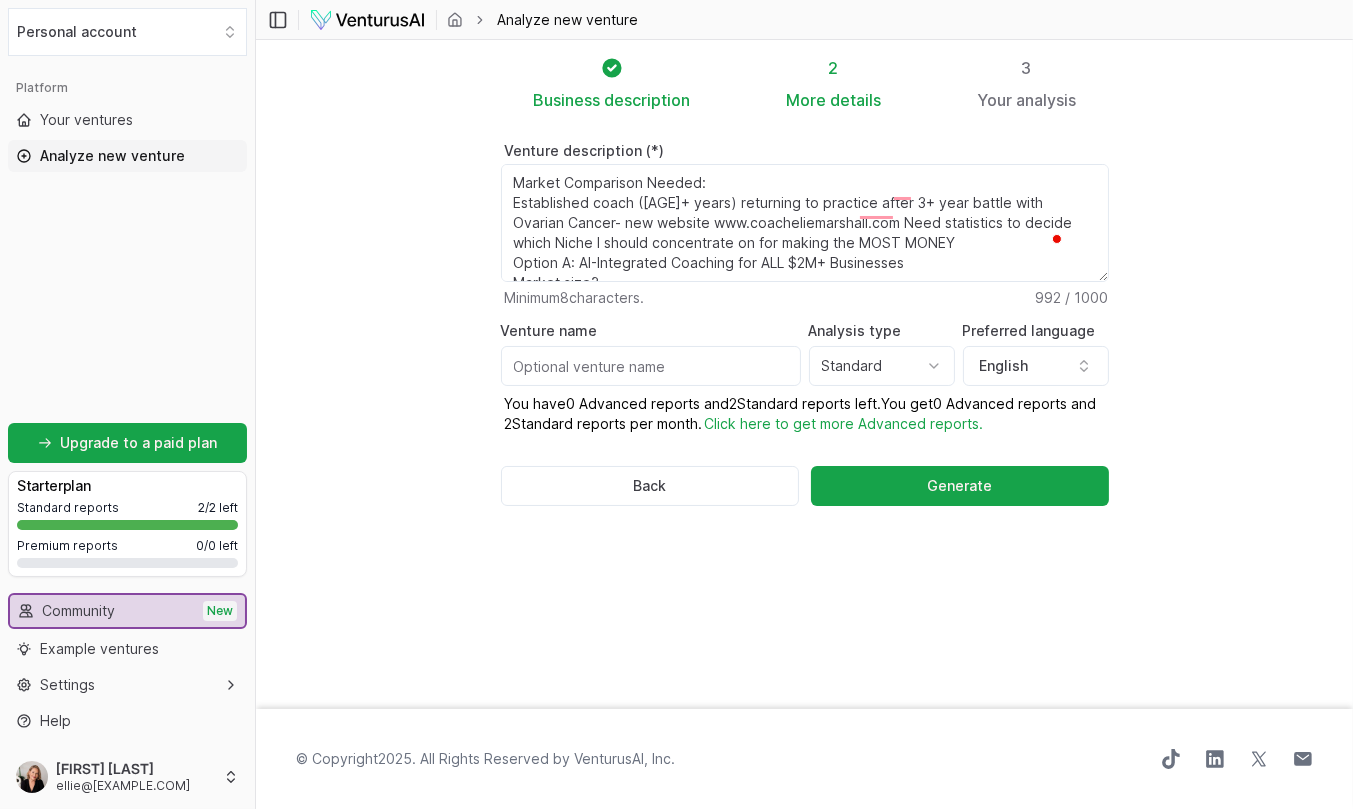drag, startPoint x: 764, startPoint y: 254, endPoint x: 533, endPoint y: 179, distance: 242.87033 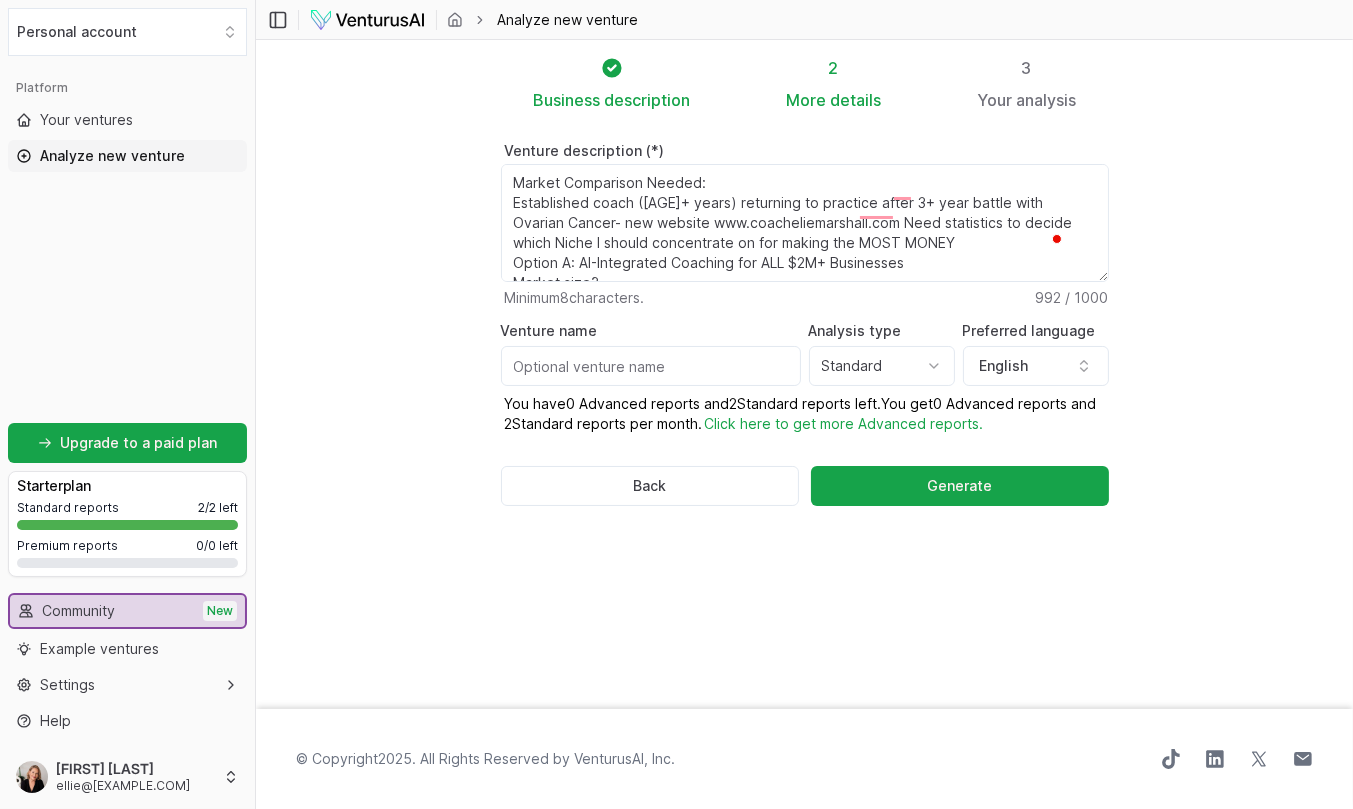 click on "Venture description (*) Market Comparison Needed:
Established coach (25+ years) returning to practice after 3+ year battle with Ovarian Cancer- new website www.coacheliemarshall.com Need statistics to decide which Niche I should concentrate on for making the MOST MONEY
Option A: AI-Integrated Coaching for ALL $2M+ Businesses
Market size?
Growth rate?
Competition level?
Option B: AI-Integrated Coaching for Women-Owned $2M+ Businesses
Market size?
Growth rate?
Competition level?
Key Questions:
How much does targeting women reduce my total addressable market?
Is the reduced competition worth the smaller market?
Which has higher growth projections?
Can I build $500K+ practice with women-only focus?
Or should I serve everyone with AI-integrated coaching?
Bottom Line: Do the numbers justify narrowing to women, or should I target all businesses needing AI + coaching?"
The Real Question:
"Is AI-integrated business coaching enough differentiation by itself, or do I need to niche down to women to stand out?" Minimum" at bounding box center [805, 341] 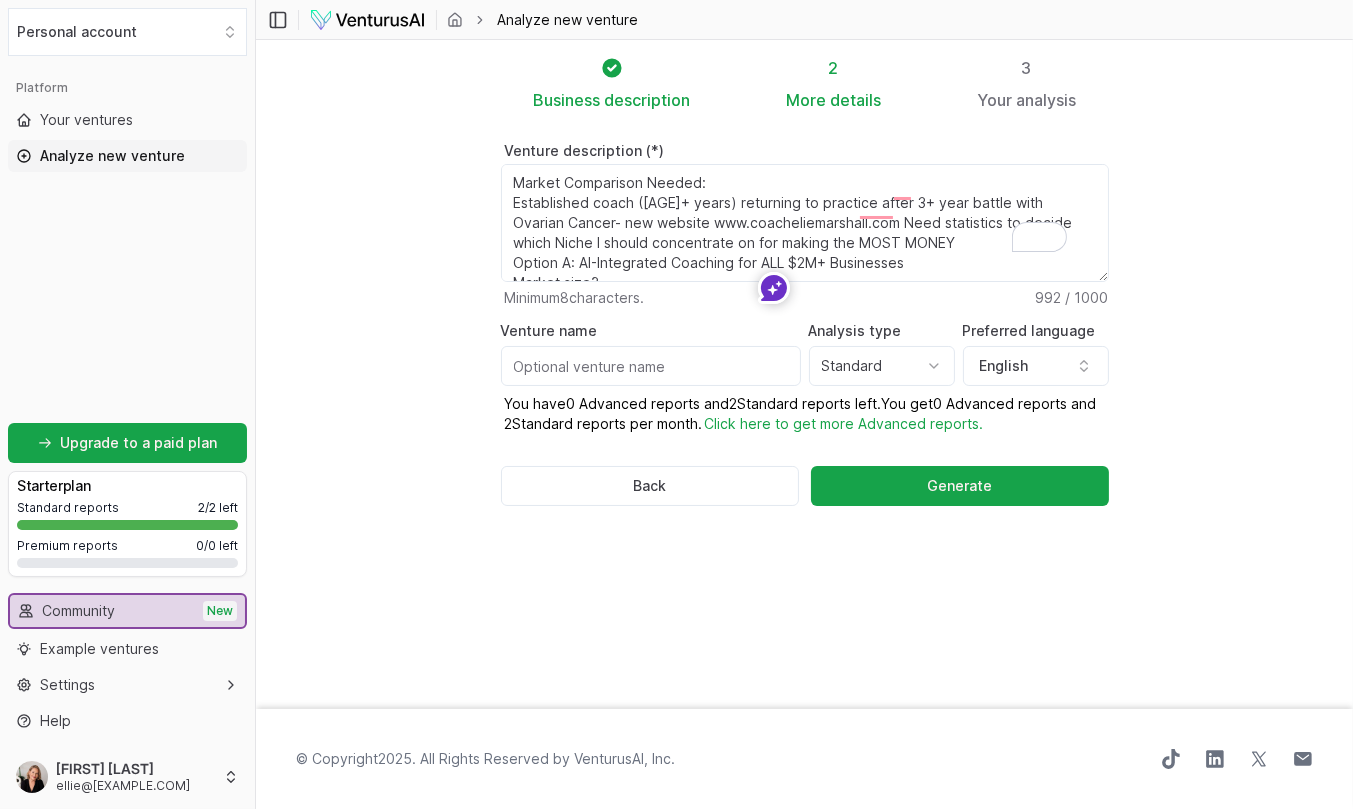 click on "Business   description 2 More   details 3 Your   analysis Venture description (*) Minimum  8  characters. 992 / 1000 Venture name Analysis type Standard Advanced Standard Preferred language English You have  0   Advanced reports   and  2  Standard reports left.  Y ou get  0   Advanced reports and   2  Standard reports per month. Click here to get more Advanced reports. Back Generate" at bounding box center [805, 374] 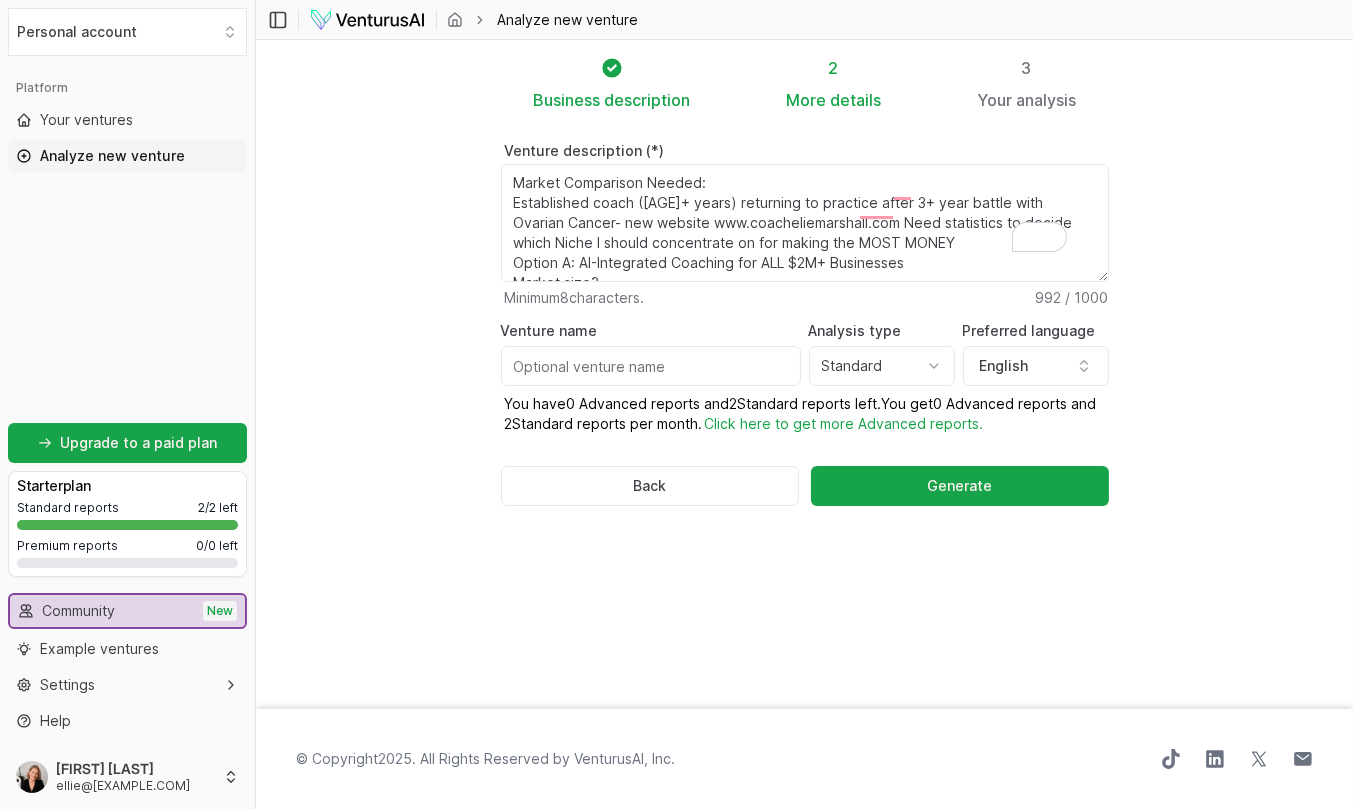 click on "Market Comparison Needed:
Established coach ([AGE]+ years) returning to practice after 3+ year battle with Ovarian Cancer- new website www.coacheliemarshall.com Need statistics to decide which Niche I should concentrate on for making the MOST MONEY
Option A: AI-Integrated Coaching for ALL $2M+ Businesses
Market size?
Growth rate?
Competition level?
Option B: AI-Integrated Coaching for Women-Owned $2M+ Businesses
Market size?
Growth rate?
Competition level?
Key Questions:
How much does targeting women reduce my total addressable market?
Is the reduced competition worth the smaller market?
Which has higher growth projections?
Can I build $500K+ practice with a women-only focus?
Or should I serve everyone with AI-integrated coaching?
Bottom Line: Do the numbers justify narrowing to women, or should I target all businesses needing AI + coaching?"
The Real Question:
"Is AI-integrated business coaching enough differentiation by itself, or do I need to niche down to women to stand out?"" at bounding box center (805, 223) 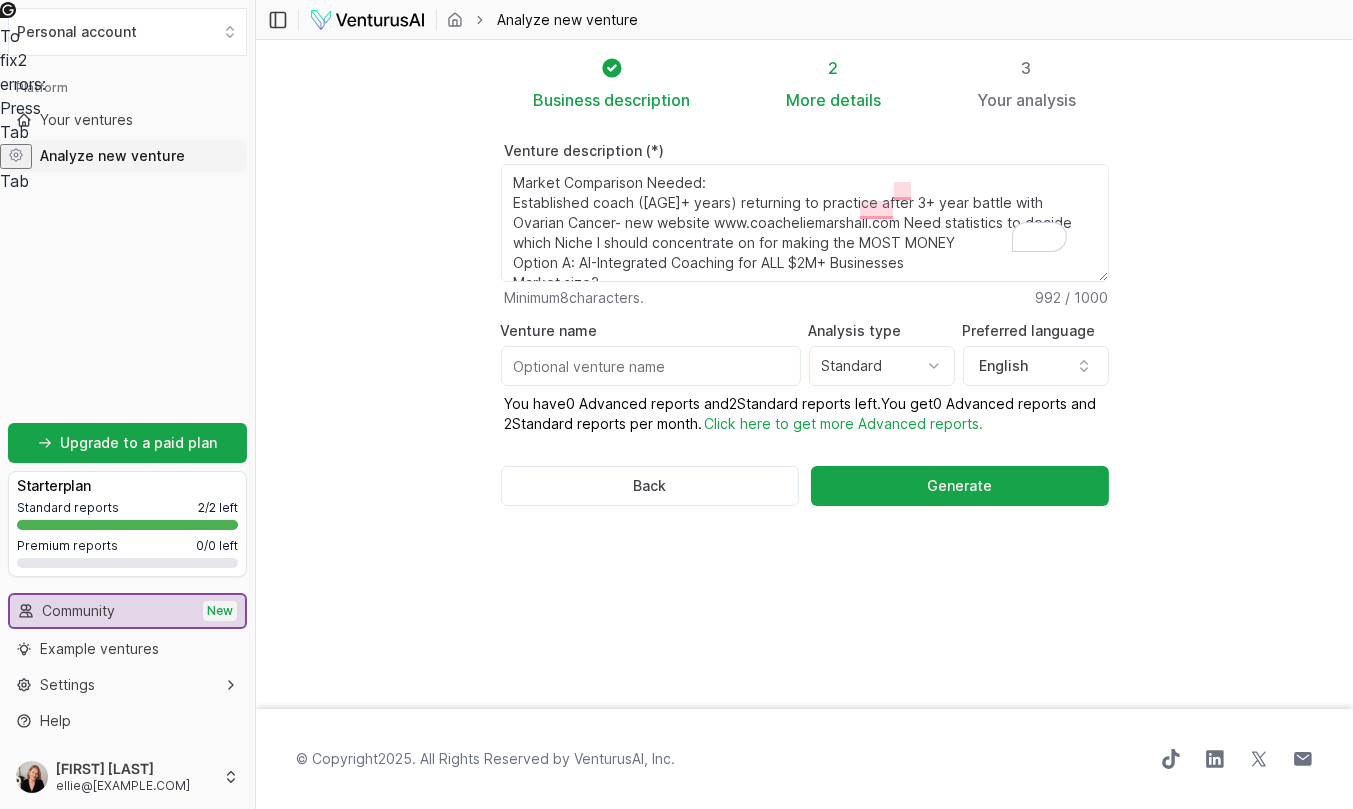 drag, startPoint x: 598, startPoint y: 187, endPoint x: 515, endPoint y: 182, distance: 83.15047 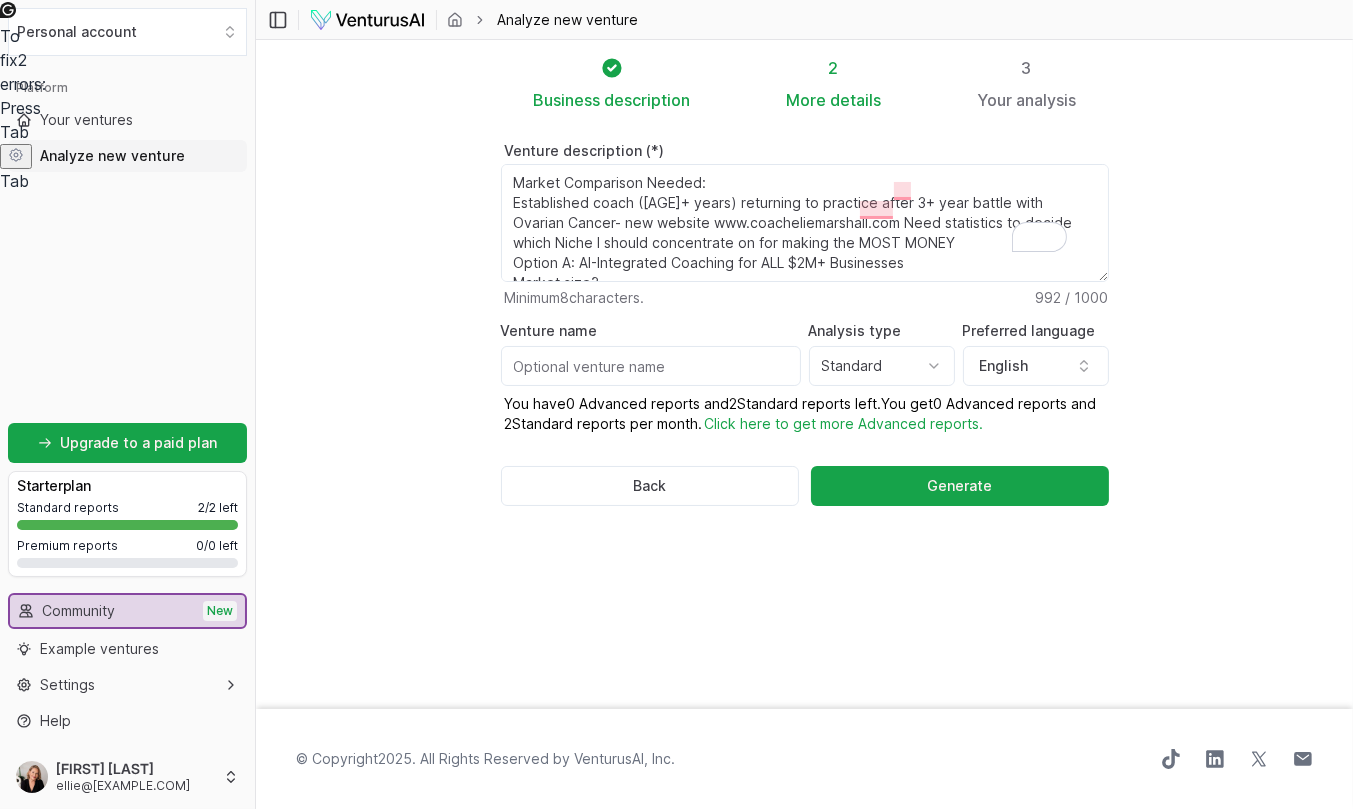 click on "Market Comparison Needed:
Established coach ([AGE]+ years) returning to practice after 3+ year battle with Ovarian Cancer- new website www.coacheliemarshall.com Need statistics to decide which Niche I should concentrate on for making the MOST MONEY
Option A: AI-Integrated Coaching for ALL $2M+ Businesses
Market size?
Growth rate?
Competition level?
Option B: AI-Integrated Coaching for Women-Owned $2M+ Businesses
Market size?
Growth rate?
Competition level?
Key Questions:
How much does targeting women reduce my total addressable market?
Is the reduced competition worth the smaller market?
Which has higher growth projections?
Can I build $500K+ practice with a women-only focus?
Or should I serve everyone with AI-integrated coaching?
Bottom Line: Do the numbers justify narrowing to women, or should I target all businesses needing AI + coaching?"
The Real Question:
"Is AI-integrated business coaching enough differentiation by itself, or do I need to niche down to women to stand out?"" at bounding box center (805, 223) 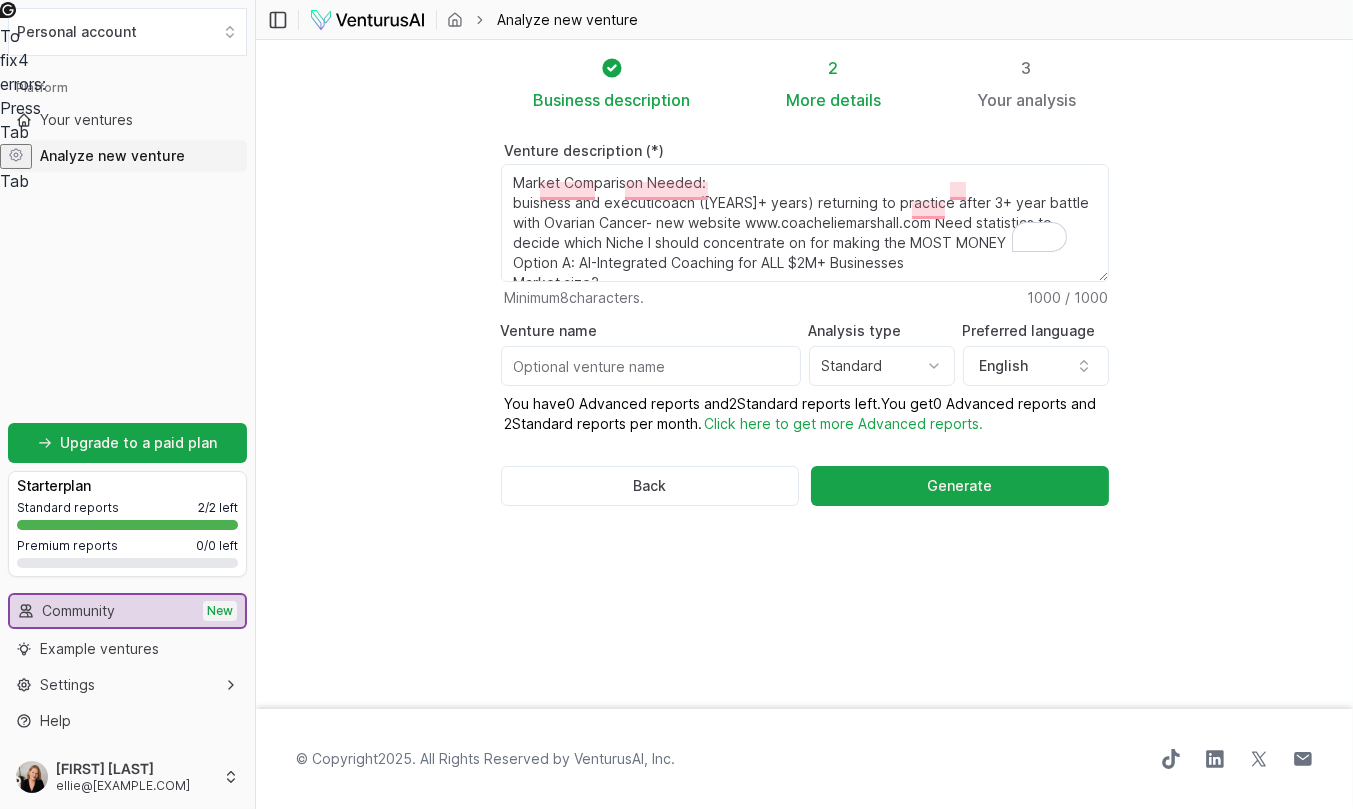 drag, startPoint x: 699, startPoint y: 169, endPoint x: 477, endPoint y: 162, distance: 222.11034 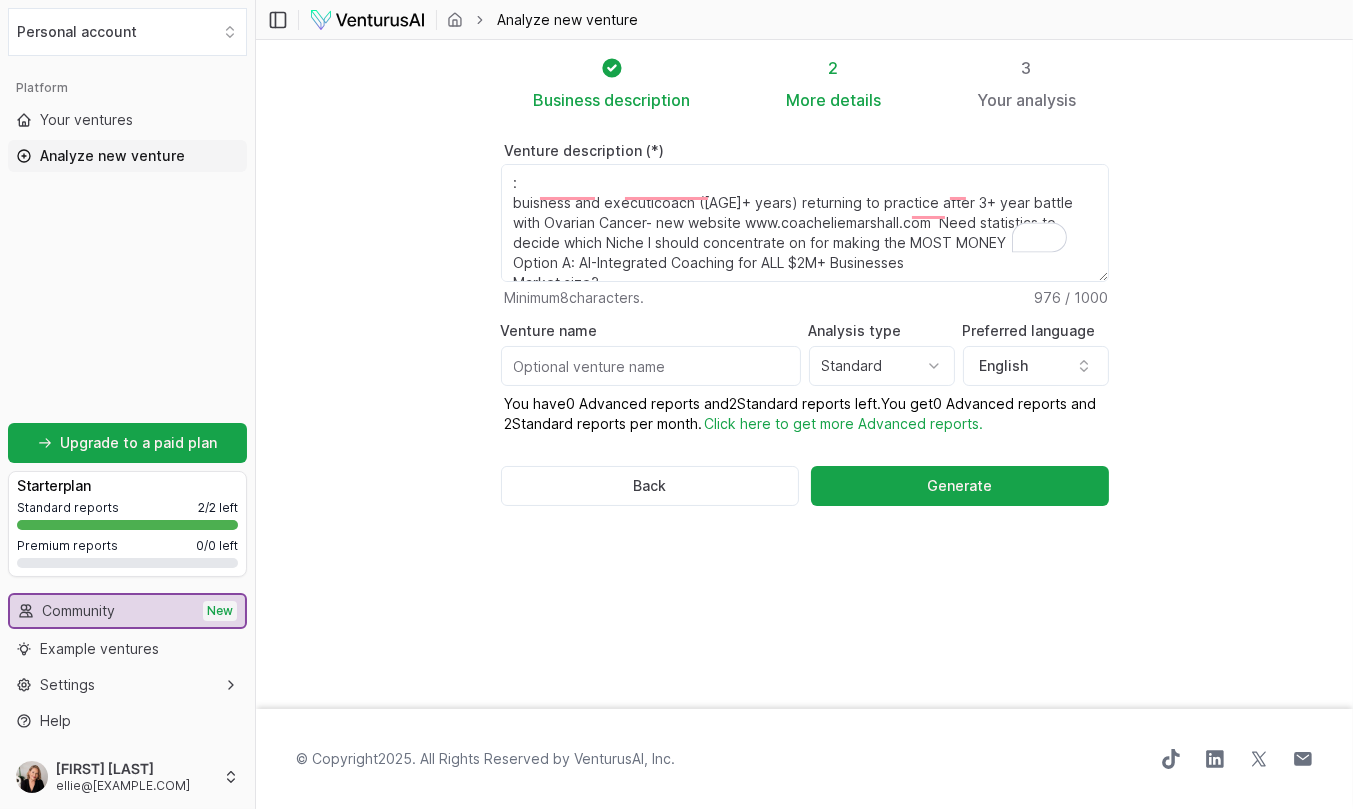 drag, startPoint x: 551, startPoint y: 167, endPoint x: 507, endPoint y: 169, distance: 44.04543 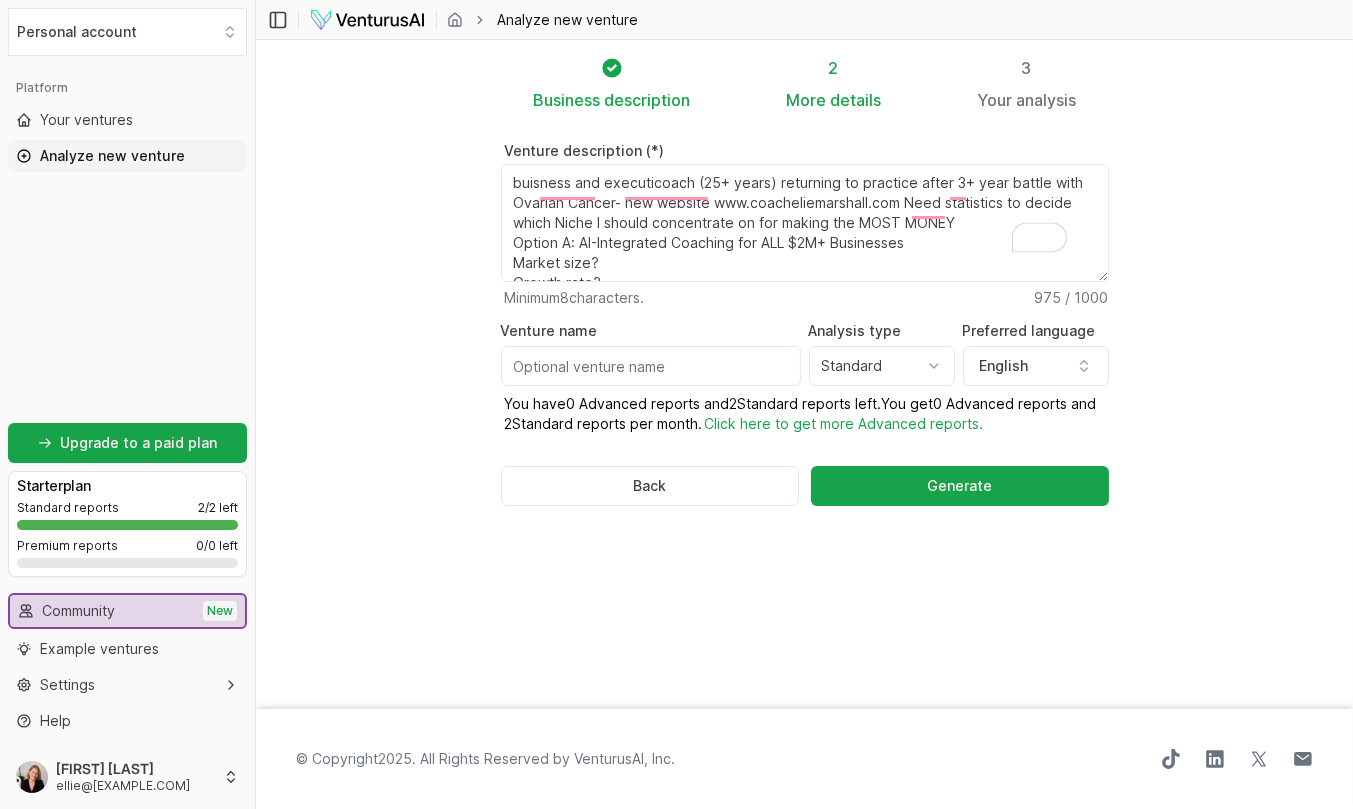 click on "Market Comparison Needed:
Established coach ([AGE]+ years) returning to practice after 3+ year battle with Ovarian Cancer- new website www.coacheliemarshall.com Need statistics to decide which Niche I should concentrate on for making the MOST MONEY
Option A: AI-Integrated Coaching for ALL $2M+ Businesses
Market size?
Growth rate?
Competition level?
Option B: AI-Integrated Coaching for Women-Owned $2M+ Businesses
Market size?
Growth rate?
Competition level?
Key Questions:
How much does targeting women reduce my total addressable market?
Is the reduced competition worth the smaller market?
Which has higher growth projections?
Can I build $500K+ practice with a women-only focus?
Or should I serve everyone with AI-integrated coaching?
Bottom Line: Do the numbers justify narrowing to women, or should I target all businesses needing AI + coaching?"
The Real Question:
"Is AI-integrated business coaching enough differentiation by itself, or do I need to niche down to women to stand out?"" at bounding box center (805, 223) 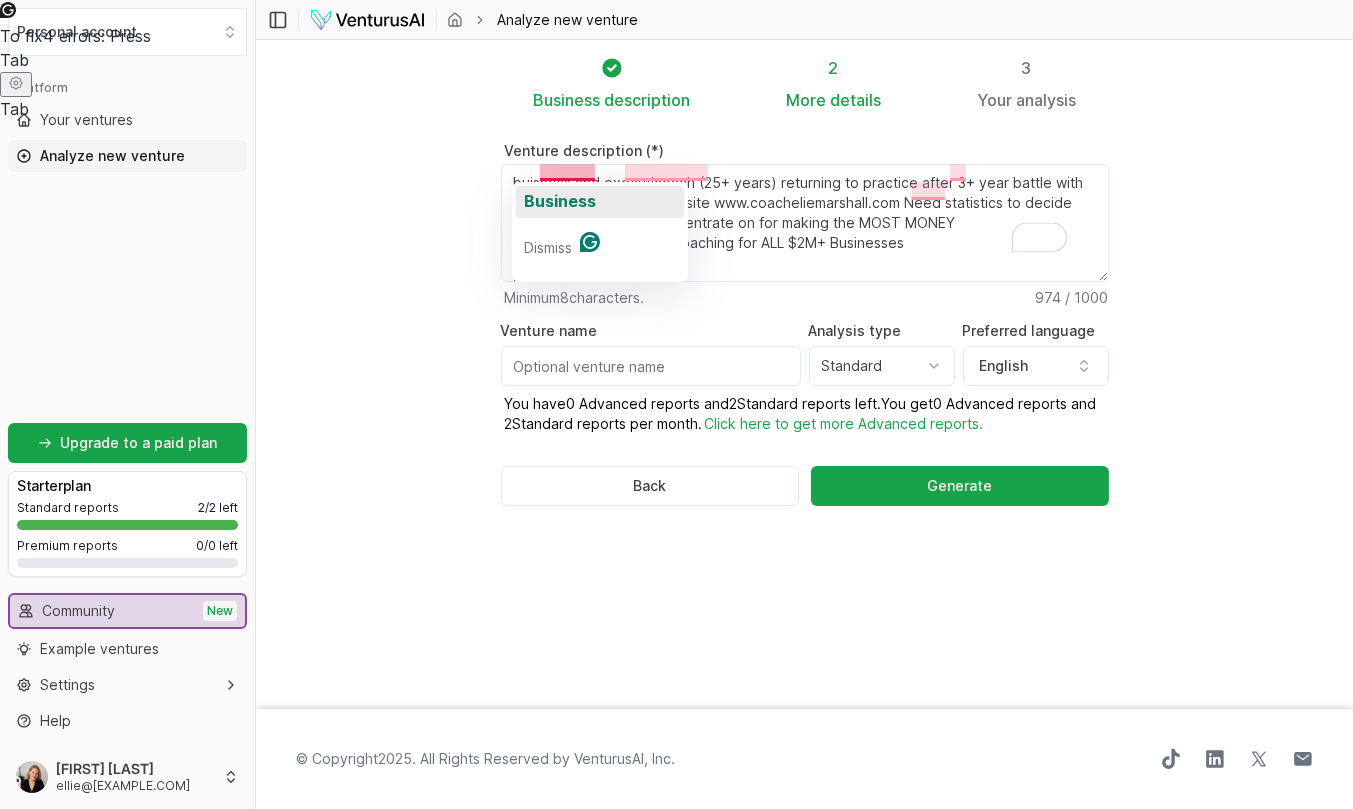 click on "Business" 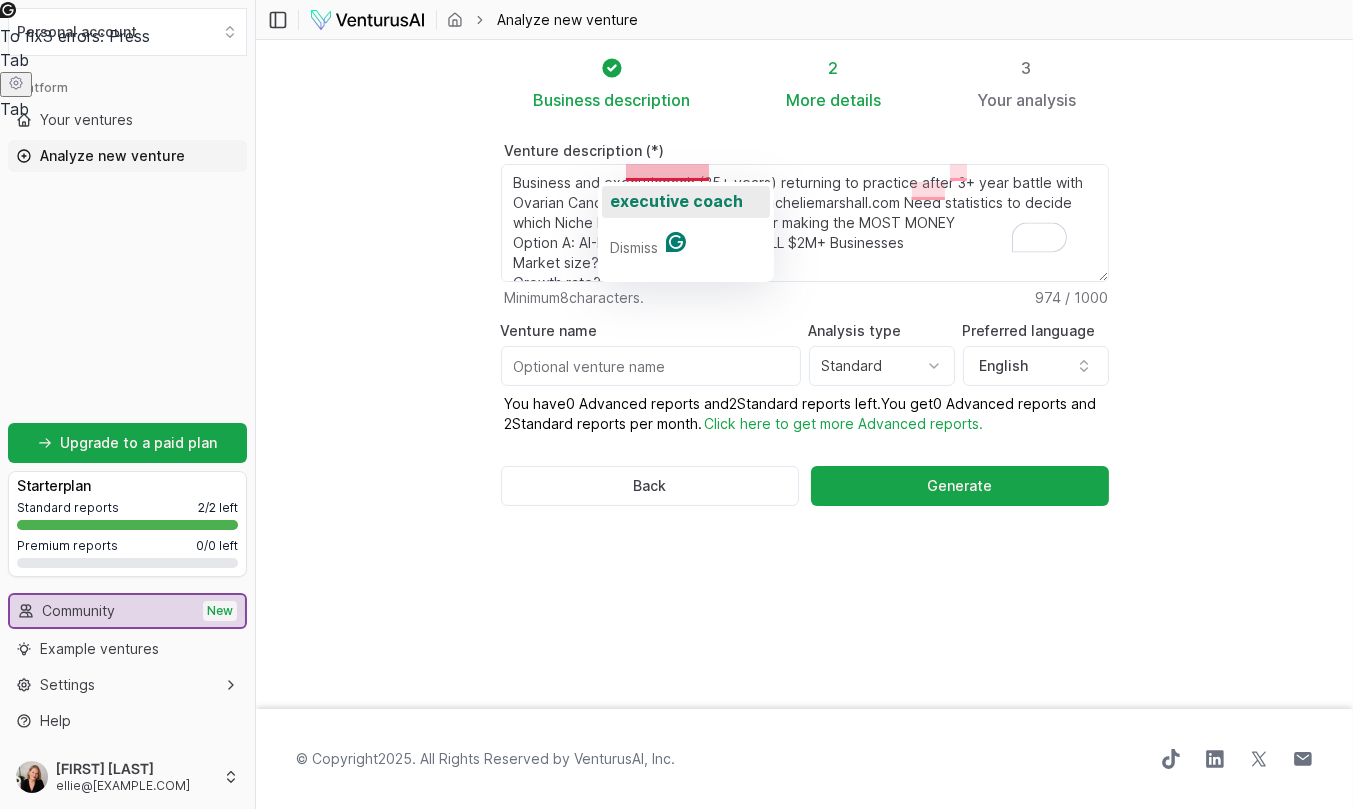 click on "executive coach" 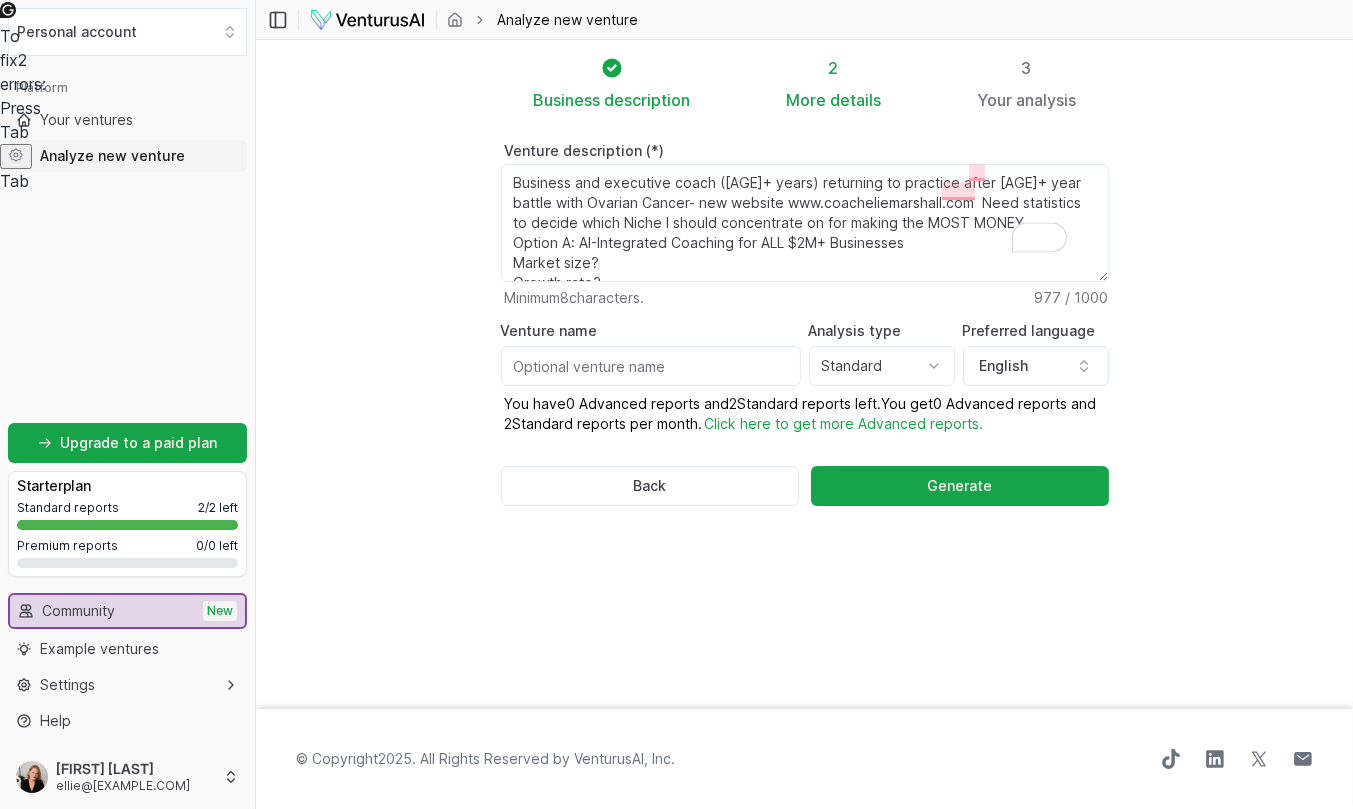 click on "Market Comparison Needed:
Established coach ([AGE]+ years) returning to practice after 3+ year battle with Ovarian Cancer- new website www.coacheliemarshall.com Need statistics to decide which Niche I should concentrate on for making the MOST MONEY
Option A: AI-Integrated Coaching for ALL $2M+ Businesses
Market size?
Growth rate?
Competition level?
Option B: AI-Integrated Coaching for Women-Owned $2M+ Businesses
Market size?
Growth rate?
Competition level?
Key Questions:
How much does targeting women reduce my total addressable market?
Is the reduced competition worth the smaller market?
Which has higher growth projections?
Can I build $500K+ practice with a women-only focus?
Or should I serve everyone with AI-integrated coaching?
Bottom Line: Do the numbers justify narrowing to women, or should I target all businesses needing AI + coaching?"
The Real Question:
"Is AI-integrated business coaching enough differentiation by itself, or do I need to niche down to women to stand out?"" at bounding box center [805, 223] 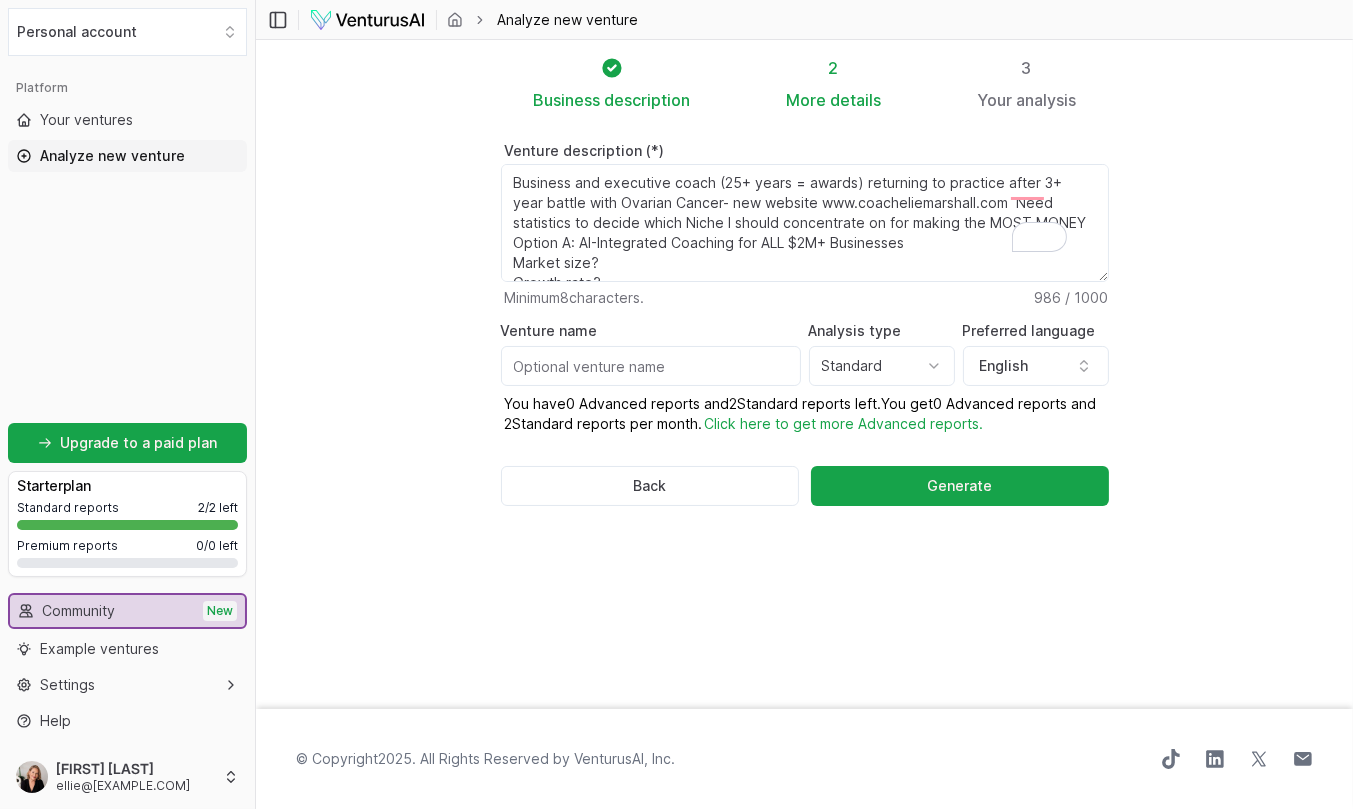 scroll, scrollTop: 87, scrollLeft: 0, axis: vertical 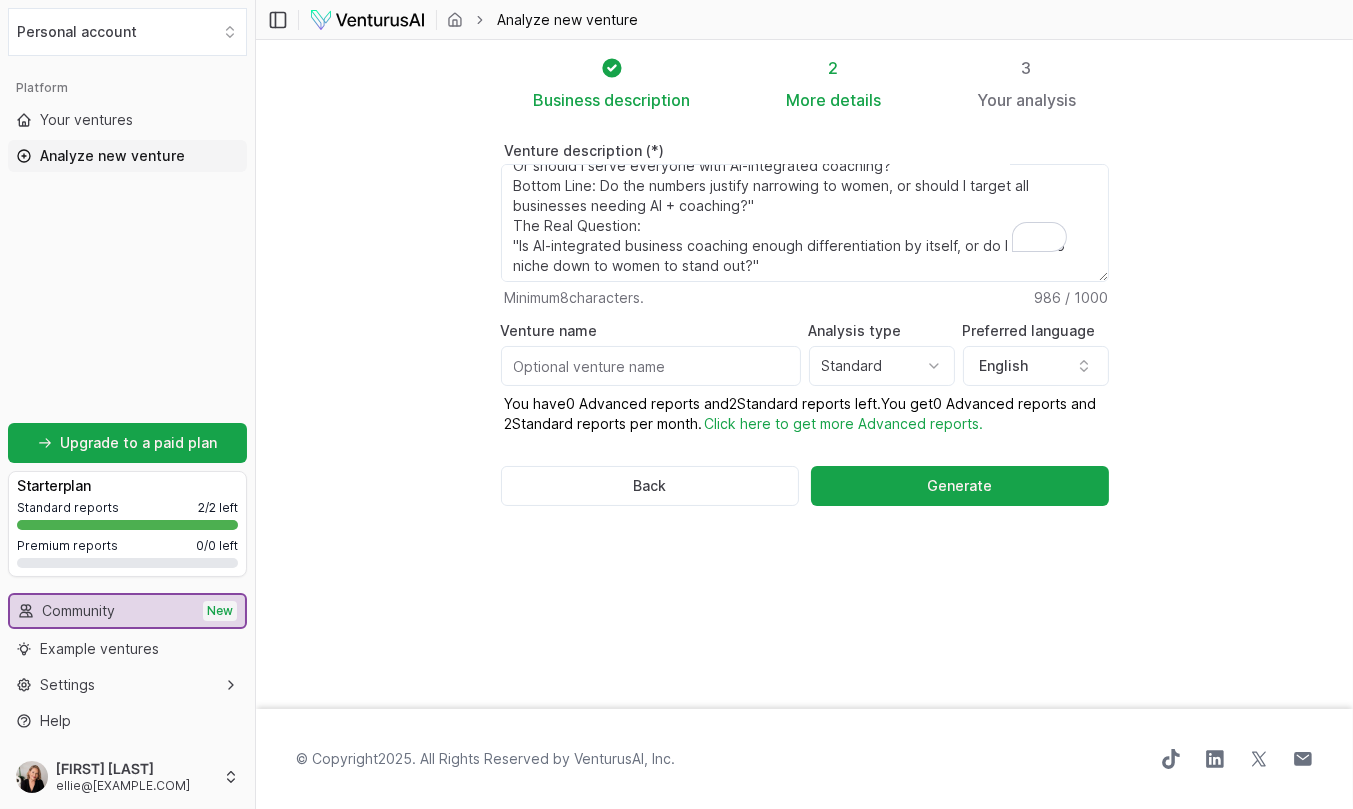 drag, startPoint x: 522, startPoint y: 167, endPoint x: 843, endPoint y: 270, distance: 337.12015 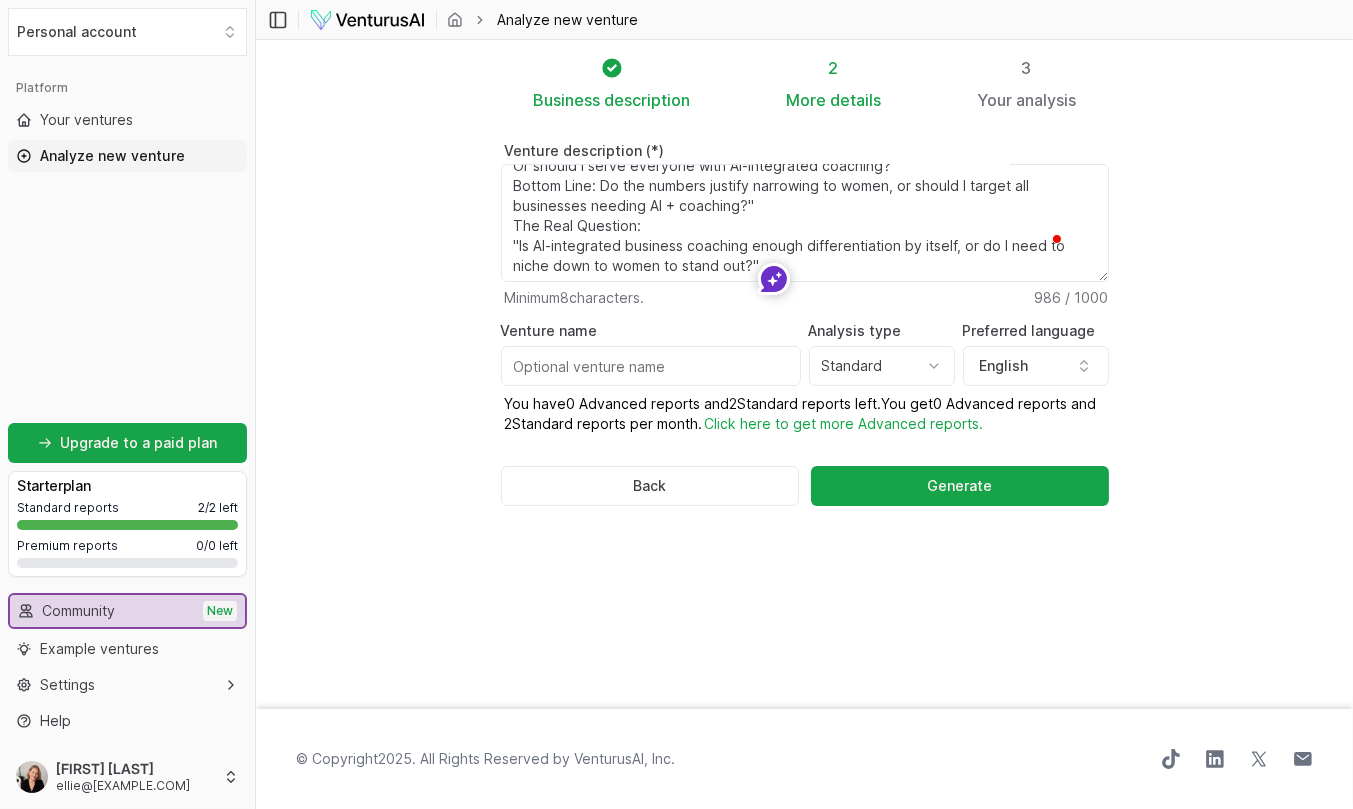 type on "Business and executive coach (25+ years = awards) returning to practice after 3+ year battle with Ovarian Cancer- new website www.coacheliemarshall.com  Need statistics to decide which Niche I should concentrate on for making the MOST MONEY
Option A: AI-Integrated Coaching for ALL $2M+ Businesses
Market size?
Growth rate?
Competition level?
Option B: AI-Integrated Coaching for Women-Owned $2M+ Businesses
Market size?
Growth rate?
Competition level?
Key Questions:
How much does targeting women reduce my total addressable market?
Is the reduced competition worth the smaller market?
Which has higher growth projections?
Can I build $500K+ practice with a women-only focus?
Or should I serve everyone with AI-integrated coaching?
Bottom Line: Do the numbers justify narrowing to women, or should I target all businesses needing AI + coaching?"
The Real Question:
"Is AI-integrated business coaching enough differentiation by itself, or do I need to niche down to women to stand out?"" 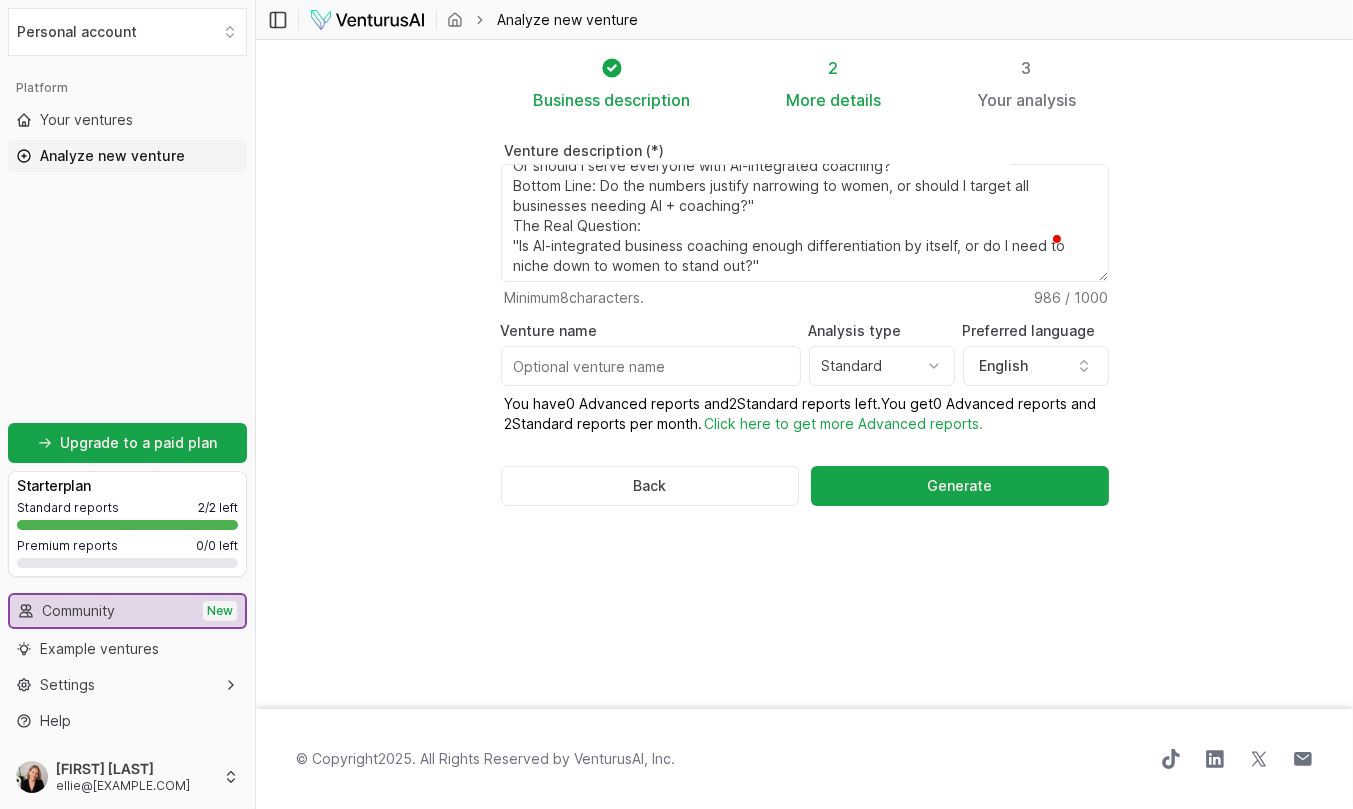 click on "Business   description 2 More   details 3 Your   analysis Venture description (*) Minimum  8  characters. 986 / 1000 Venture name Analysis type Standard Advanced Standard Preferred language English You have  0   Advanced reports   and  2  Standard reports left.  Y ou get  0   Advanced reports and   2  Standard reports per month. Click here to get more Advanced reports. Back Generate" at bounding box center [805, 374] 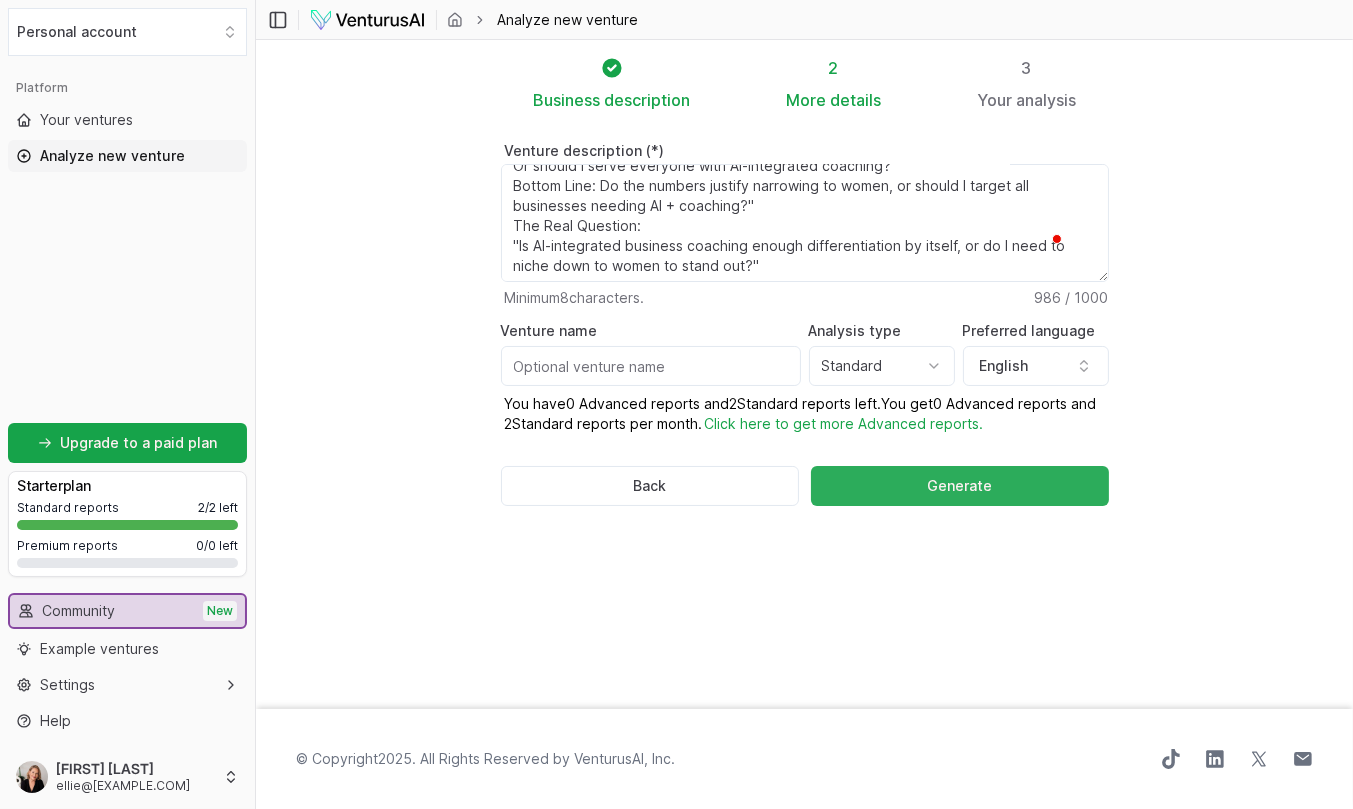 click on "Generate" at bounding box center (959, 486) 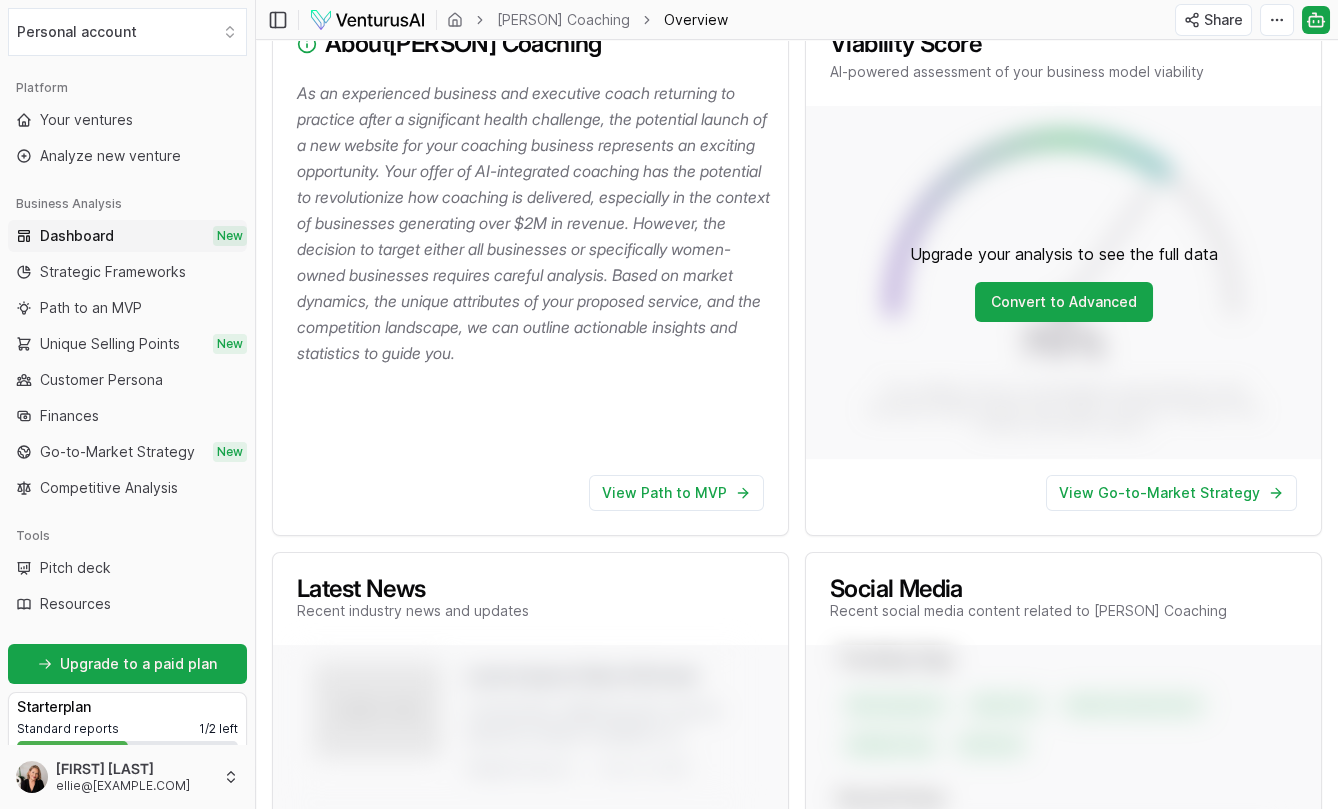 scroll, scrollTop: 300, scrollLeft: 0, axis: vertical 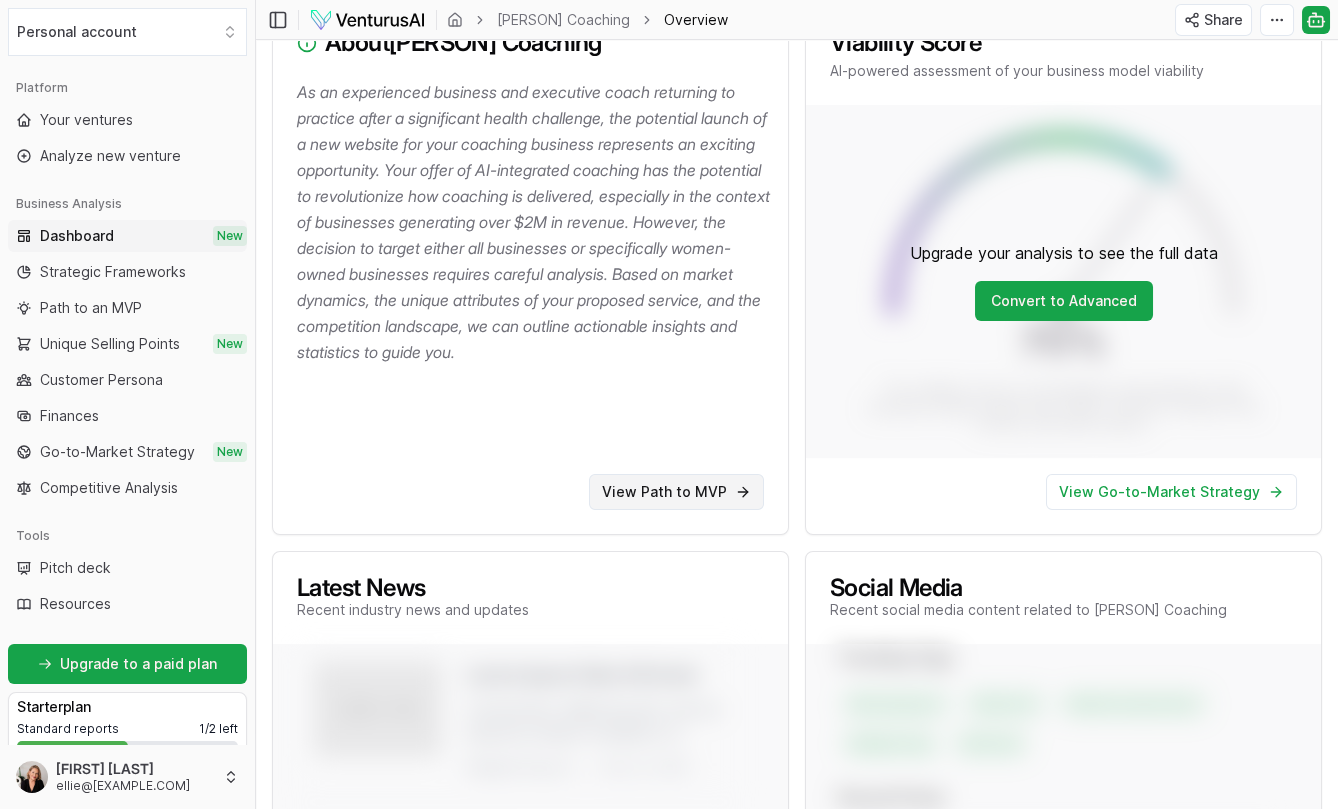 click on "View Path to MVP" at bounding box center [676, 492] 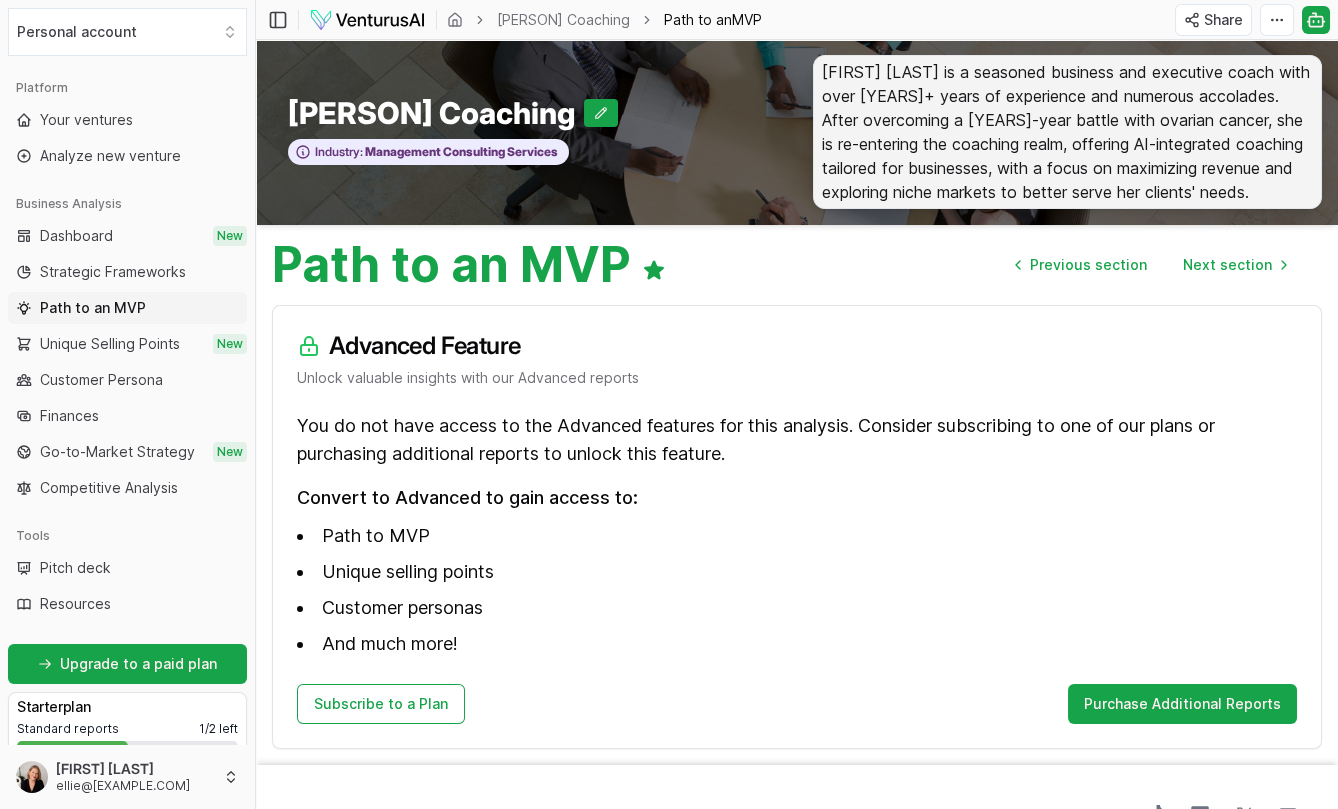 scroll, scrollTop: 0, scrollLeft: 0, axis: both 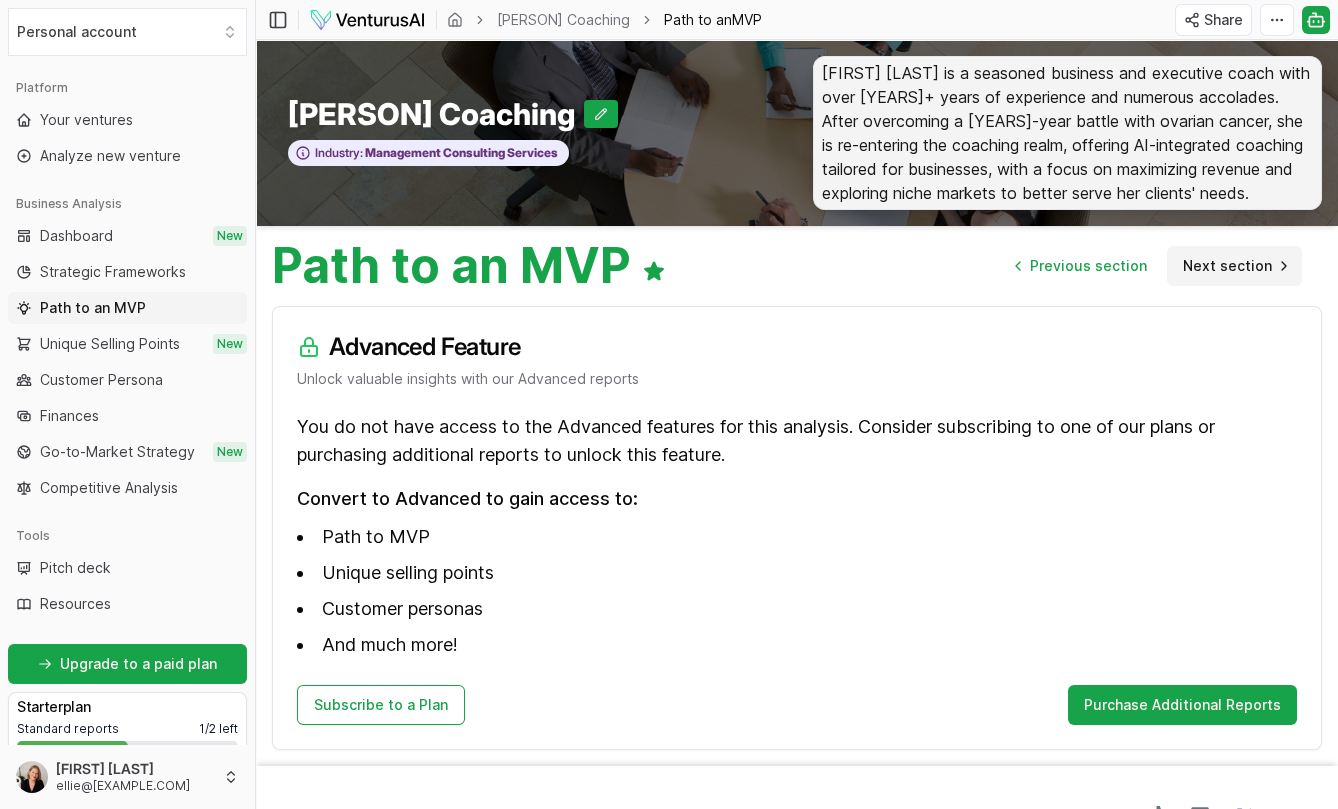 click on "Next section" at bounding box center [1227, 266] 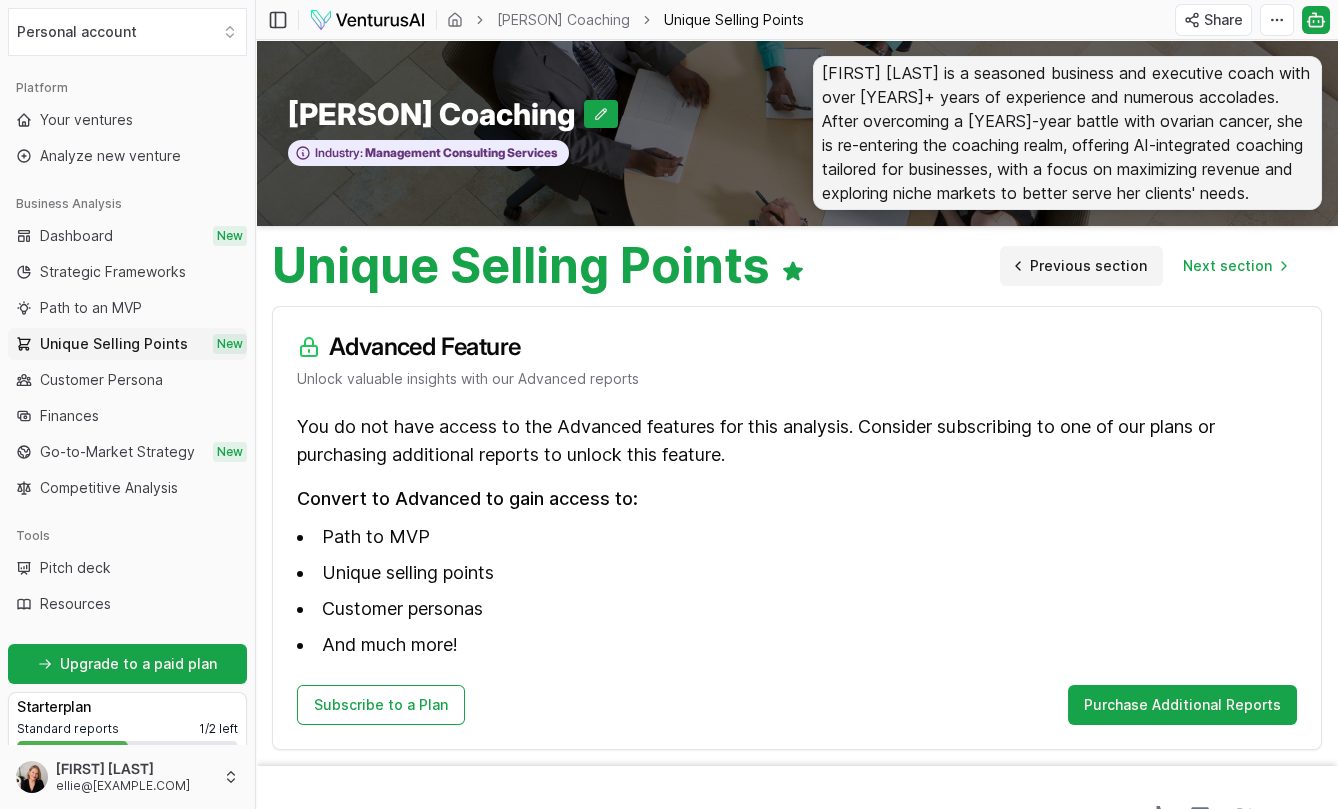 click on "Previous section" at bounding box center (1088, 266) 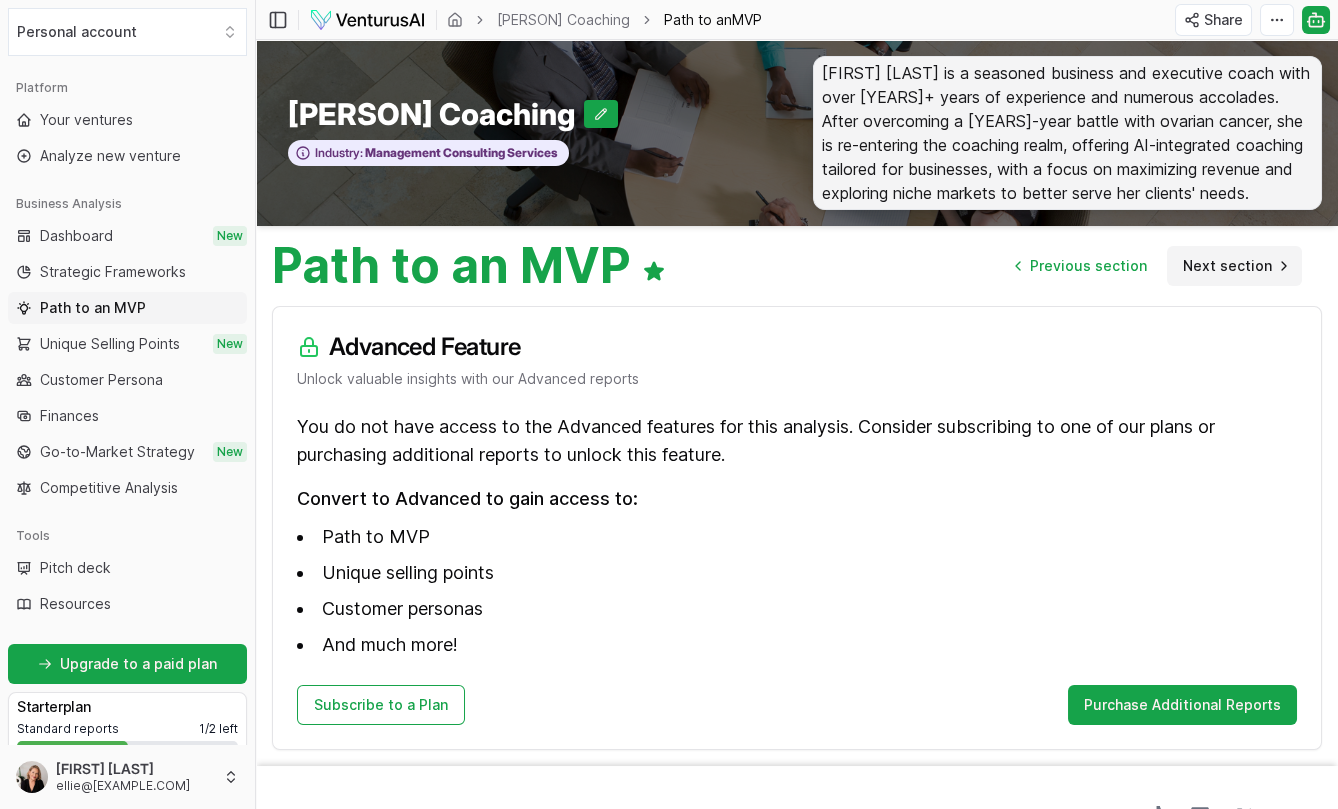 click on "Next section" at bounding box center [1227, 266] 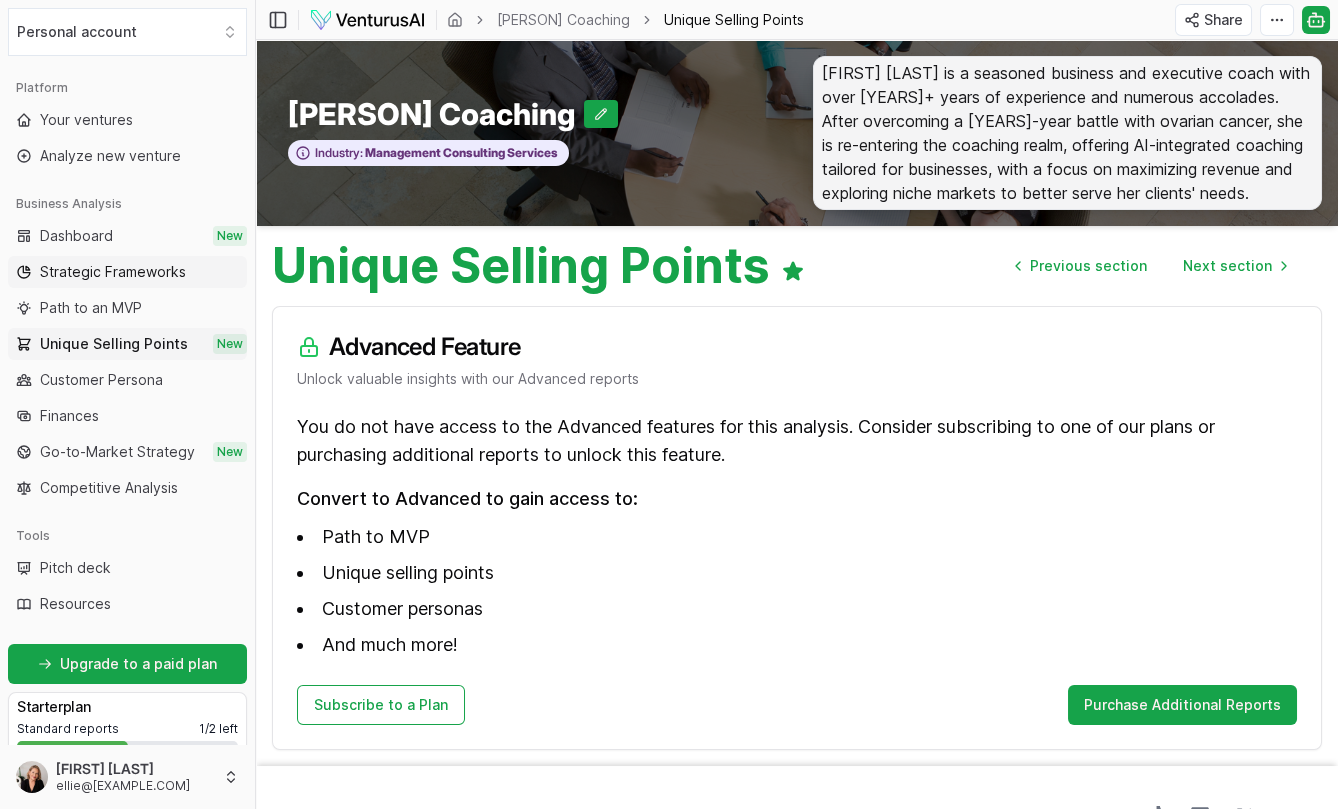 click on "Strategic Frameworks" at bounding box center [127, 272] 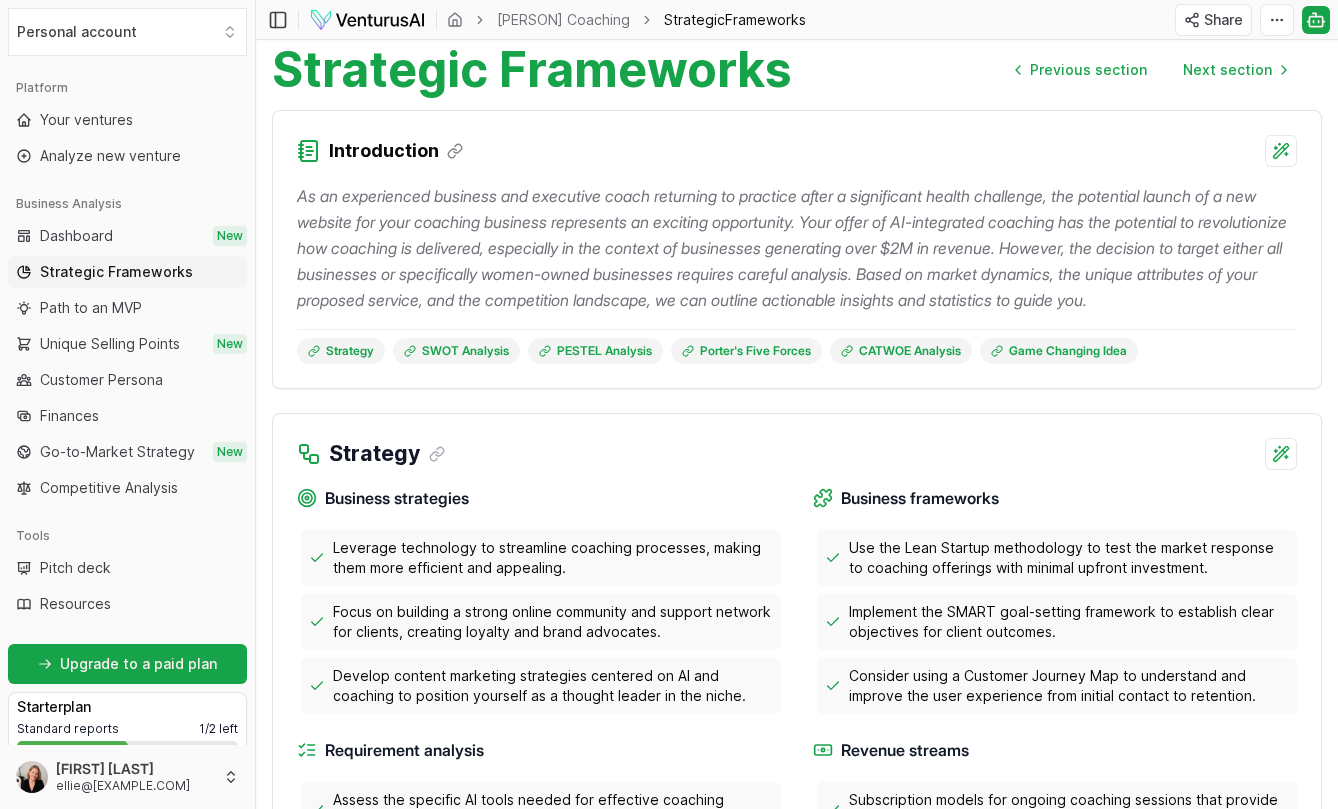scroll, scrollTop: 198, scrollLeft: 0, axis: vertical 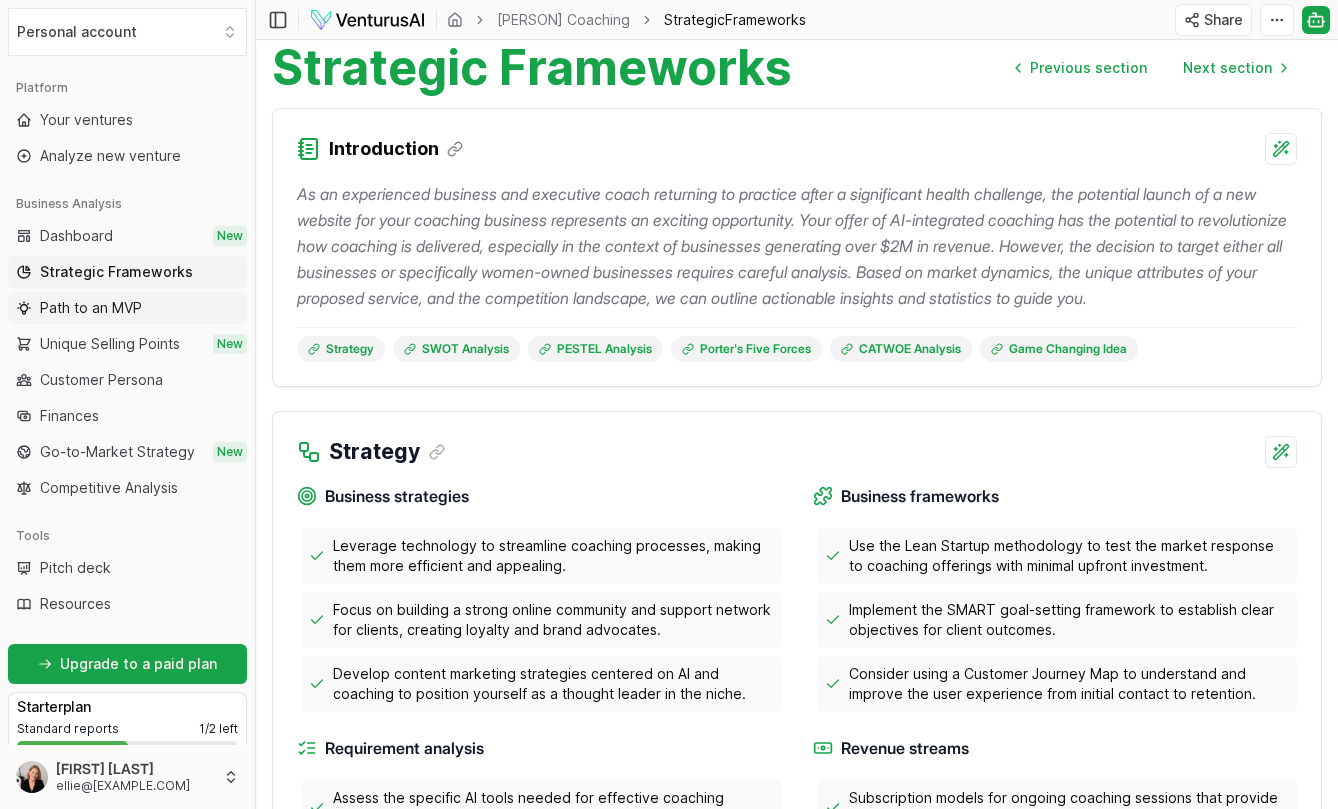click on "Path to an MVP" at bounding box center (91, 308) 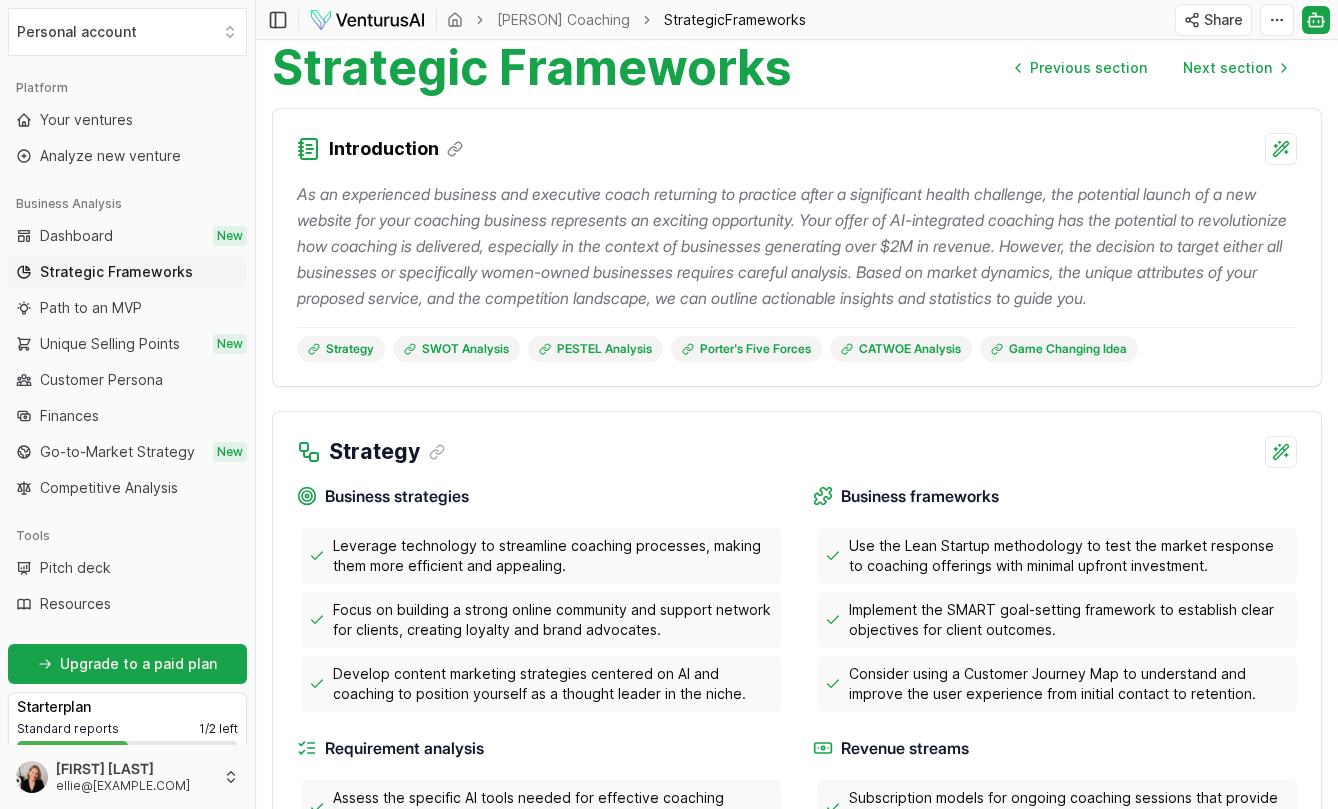 scroll, scrollTop: 0, scrollLeft: 0, axis: both 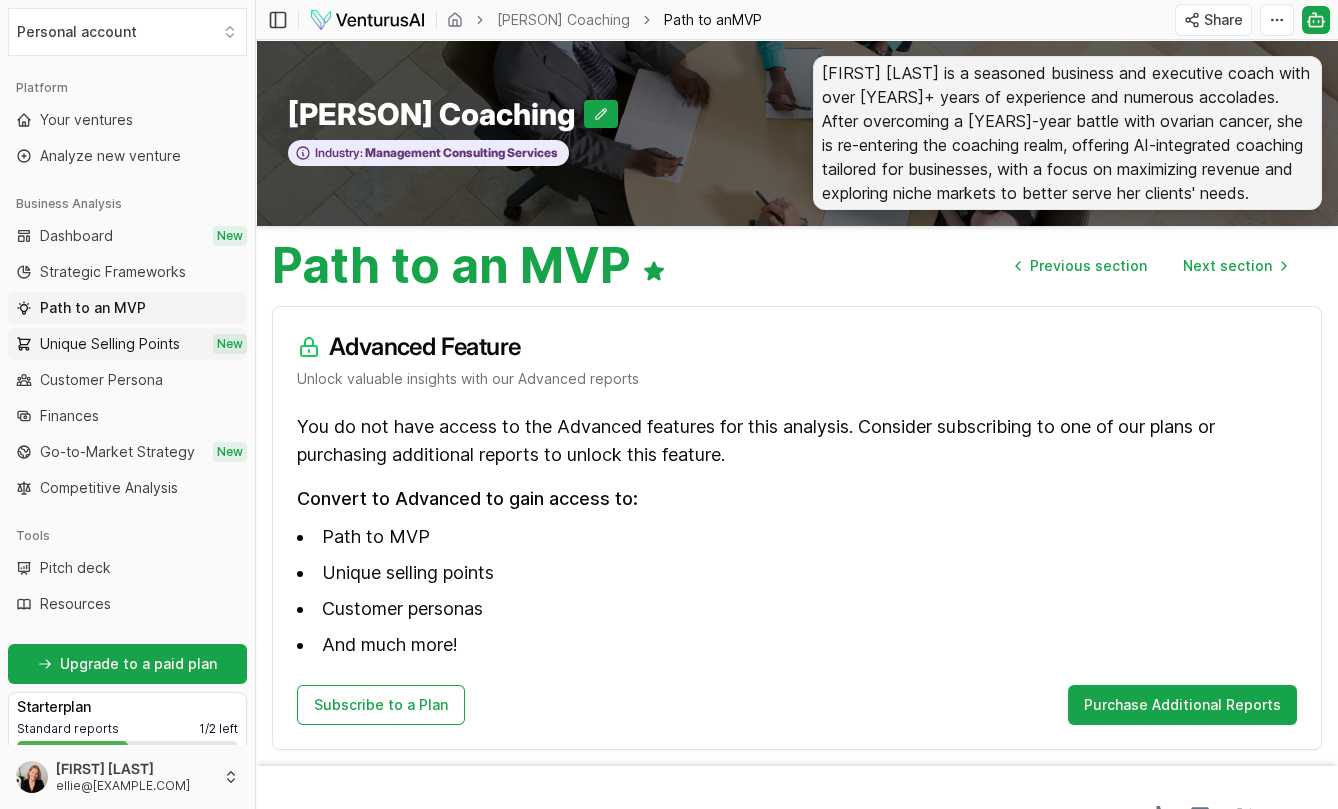 click on "Unique Selling Points New" at bounding box center [127, 344] 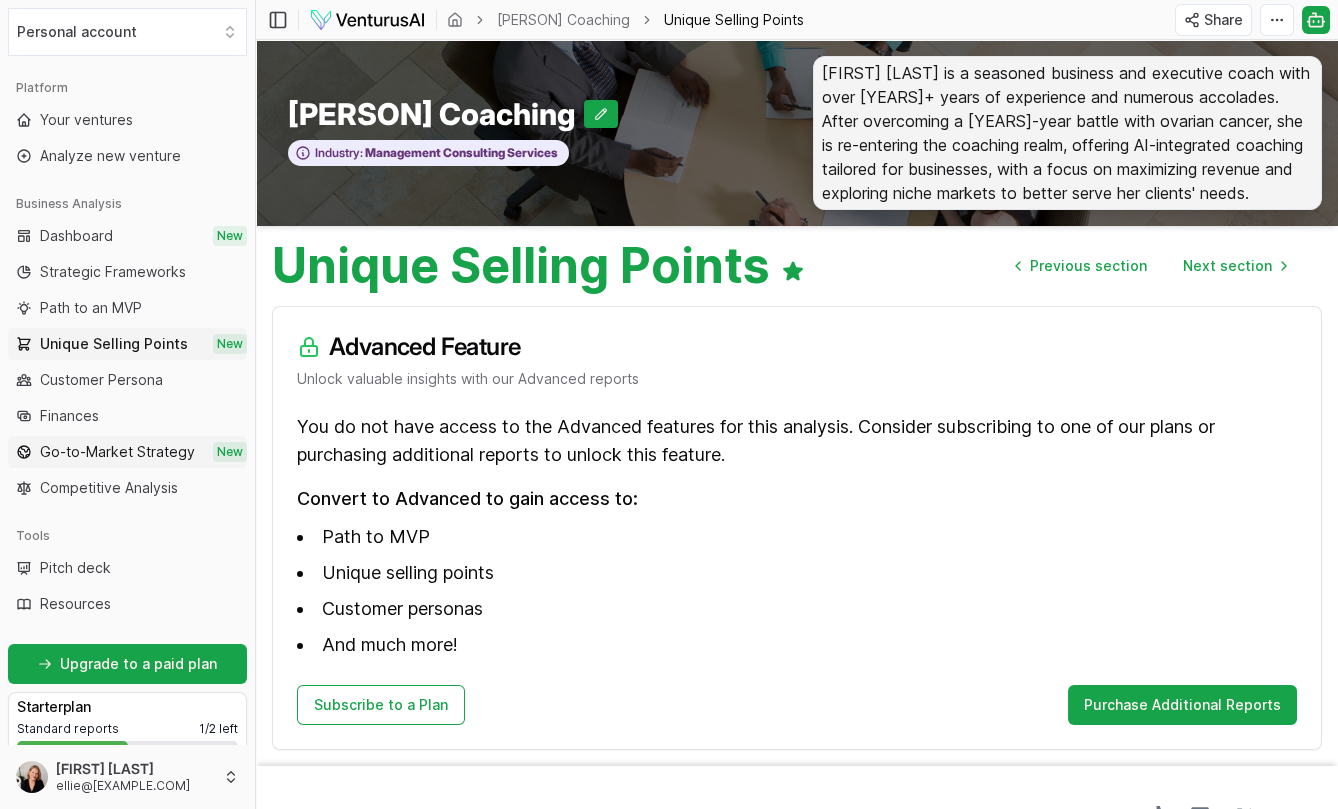 click on "Go-to-Market Strategy" at bounding box center (117, 452) 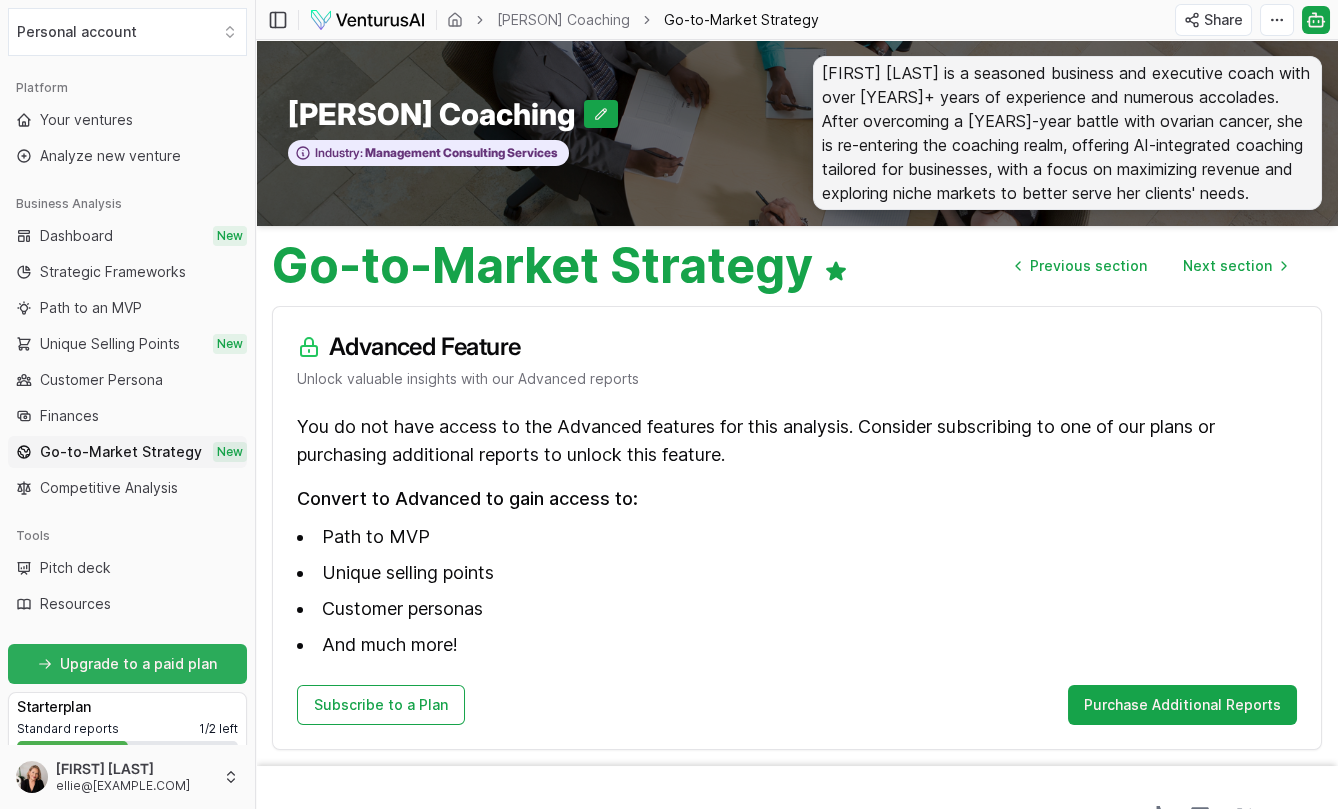 click on "Upgrade to a paid plan" at bounding box center [138, 664] 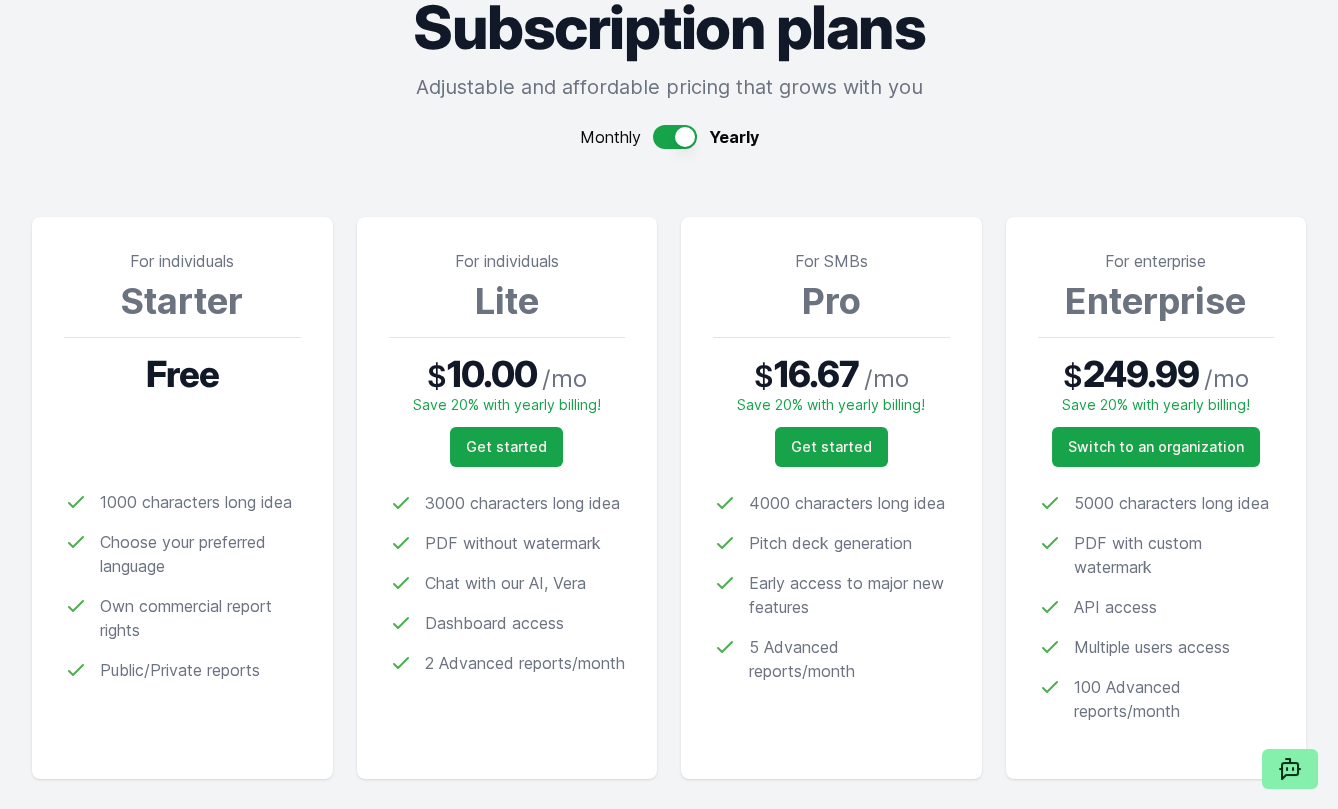 scroll, scrollTop: 100, scrollLeft: 0, axis: vertical 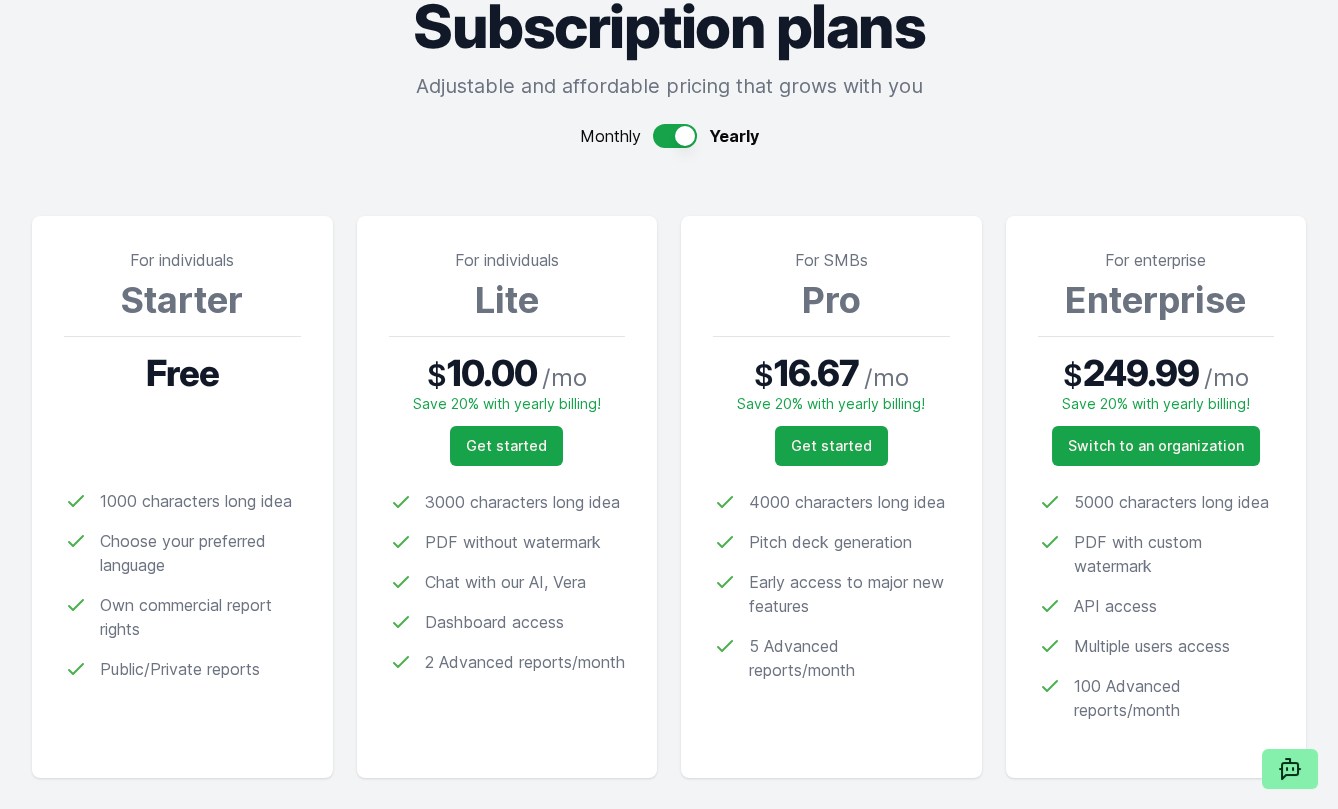 click at bounding box center [675, 136] 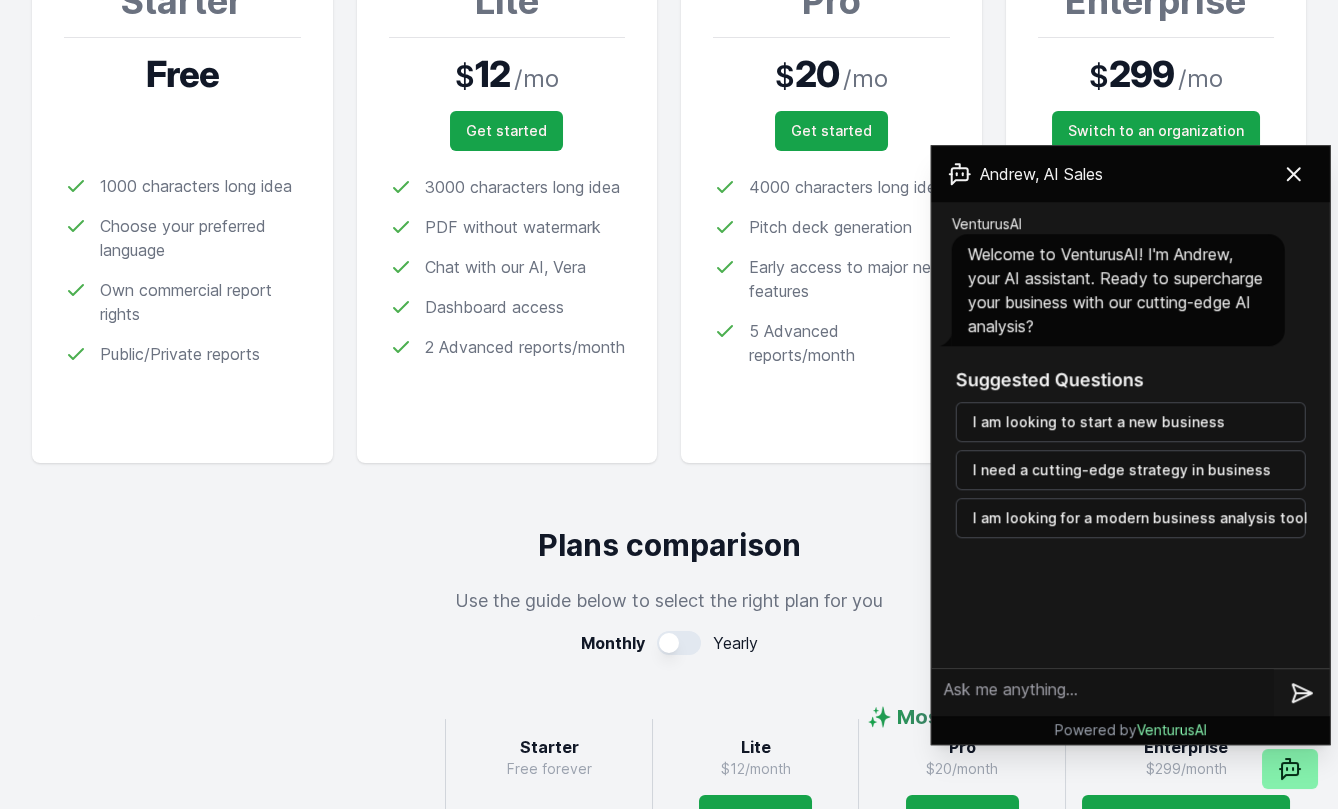 scroll, scrollTop: 400, scrollLeft: 0, axis: vertical 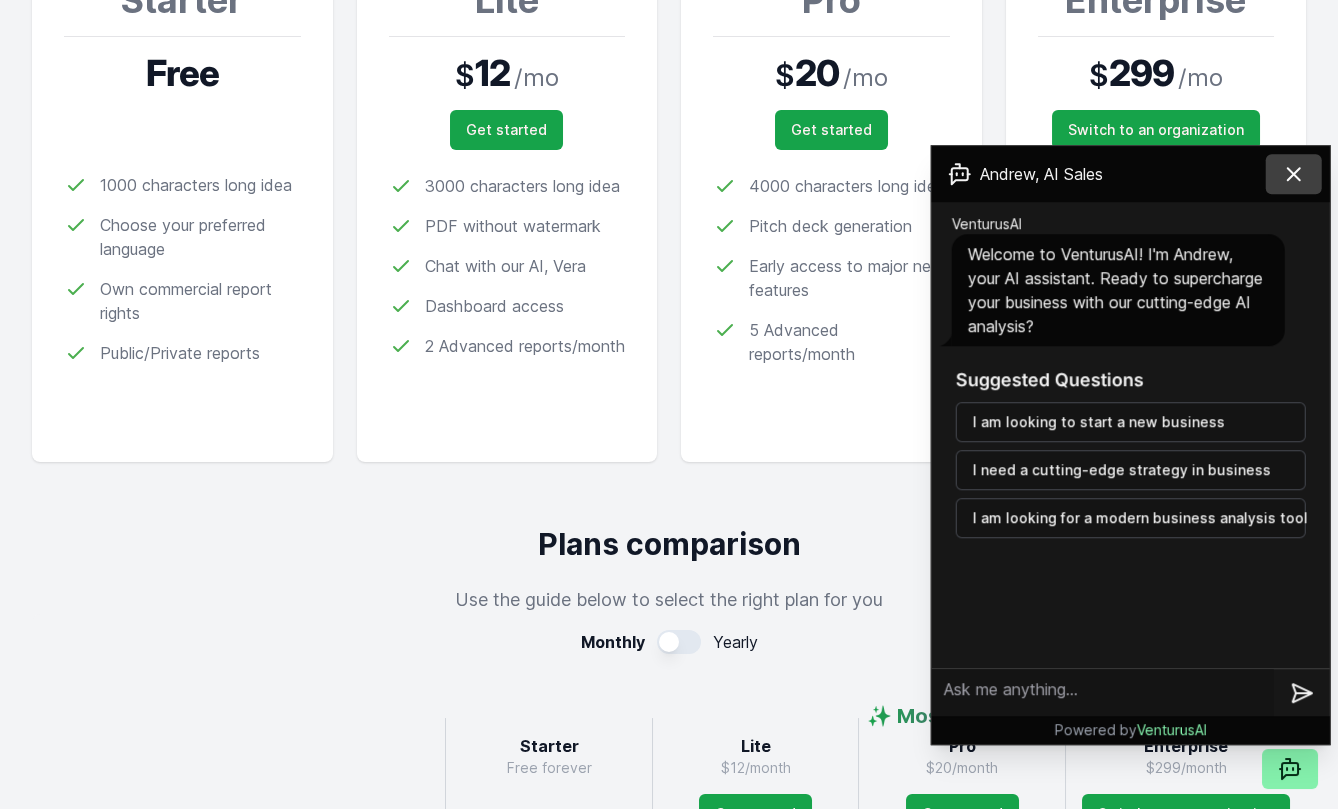 click 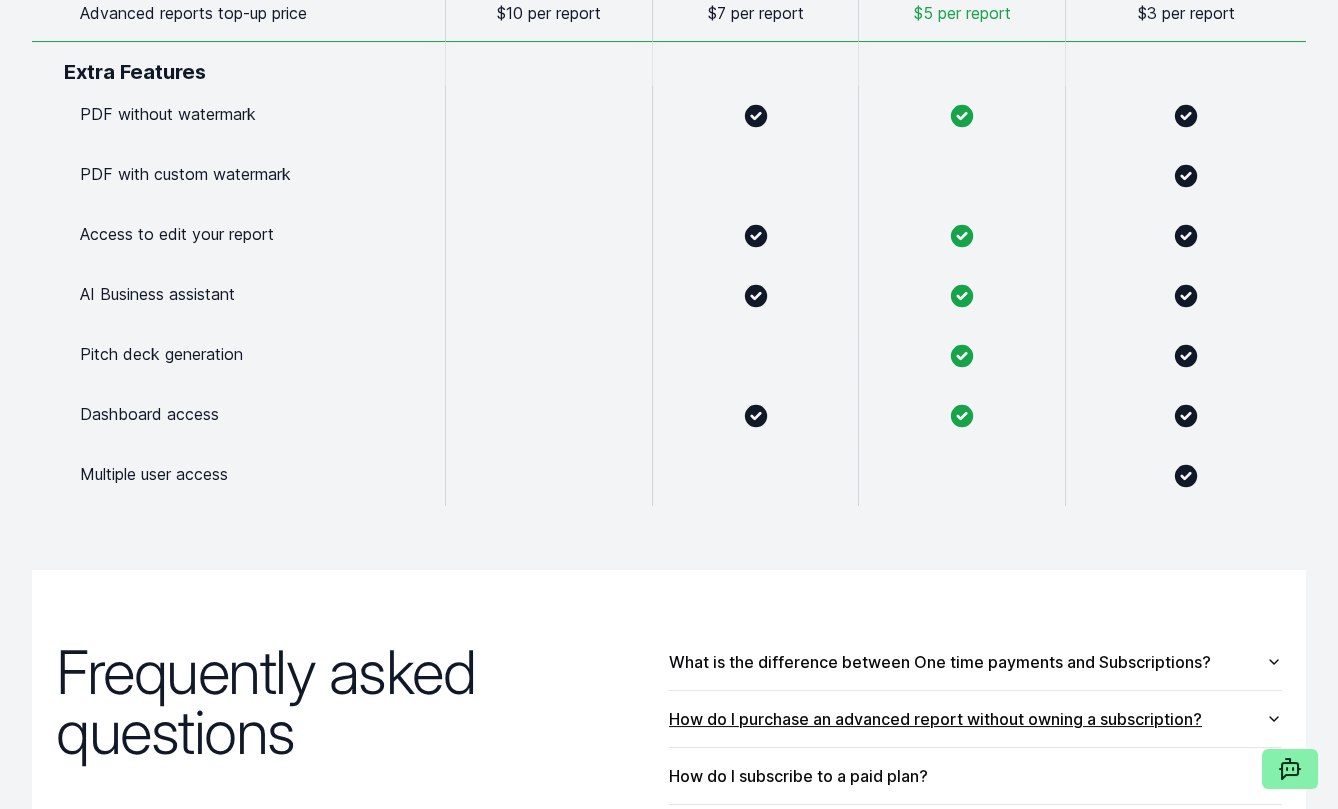 scroll, scrollTop: 1598, scrollLeft: 0, axis: vertical 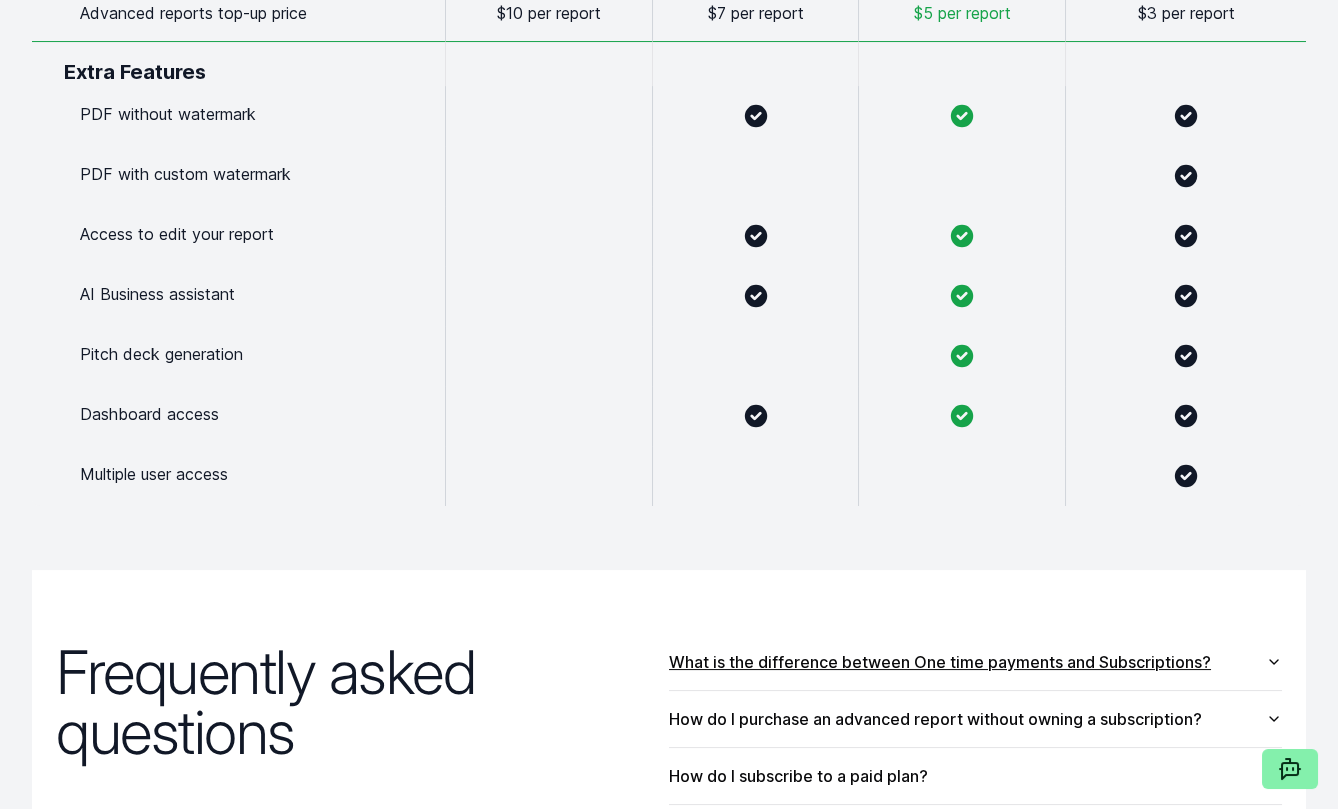 click on "What is the difference between One time payments and Subscriptions?" at bounding box center (975, 662) 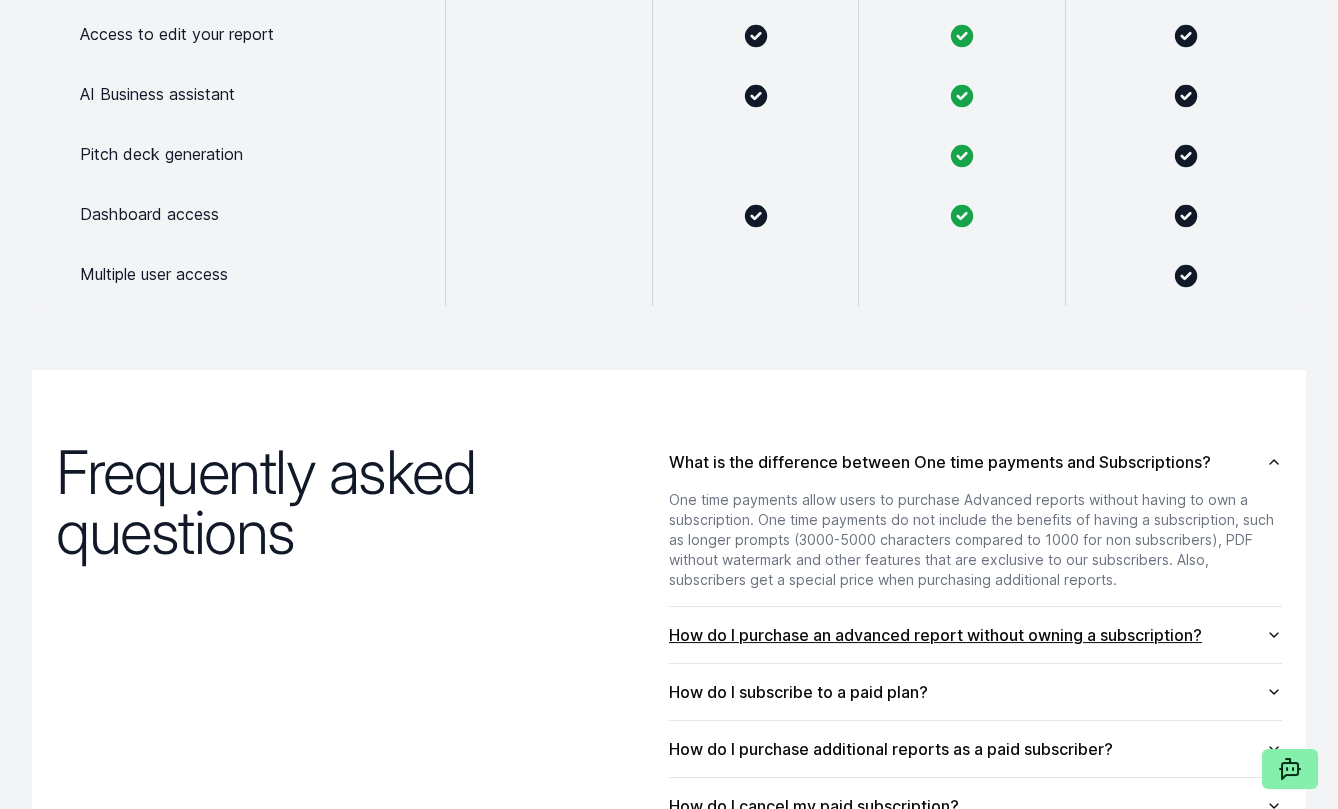 scroll, scrollTop: 1798, scrollLeft: 0, axis: vertical 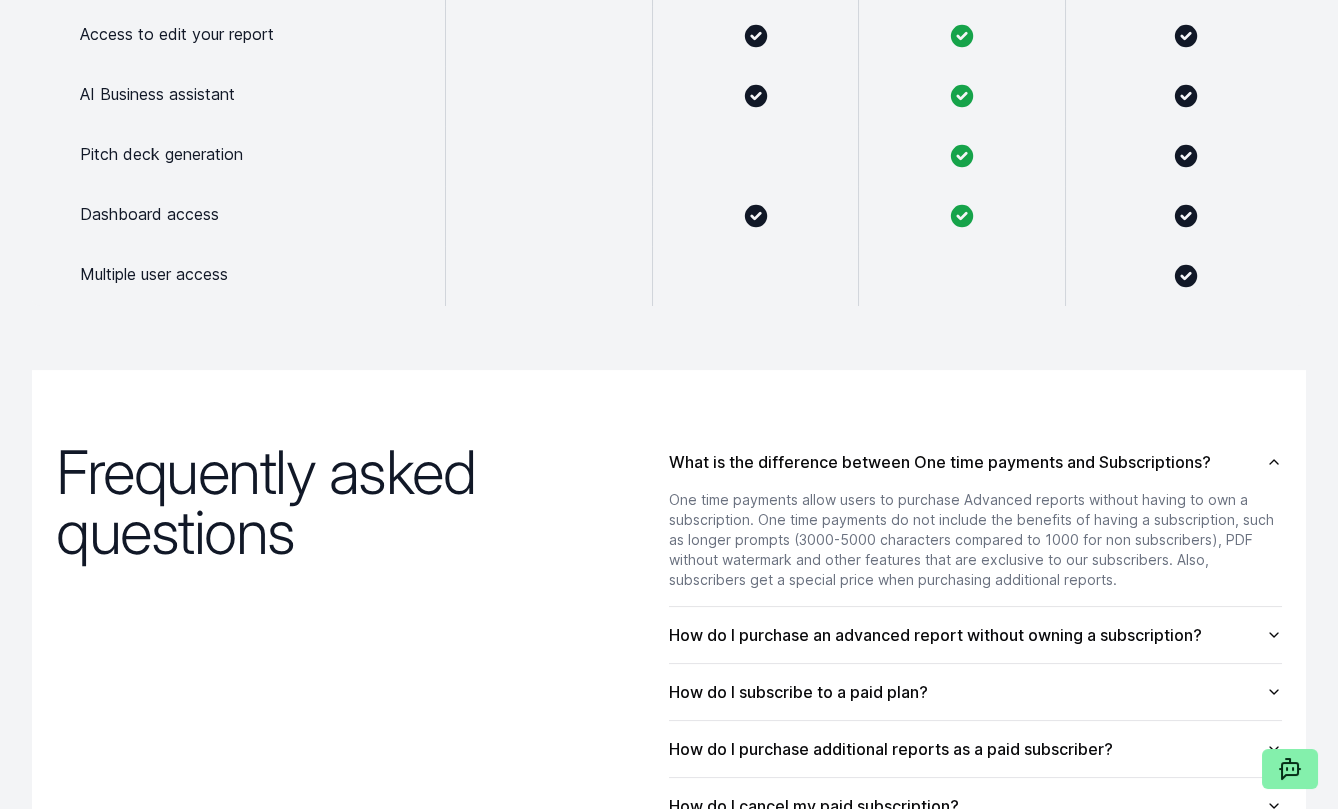 click on "How do I cancel my paid subscription?" at bounding box center (975, 806) 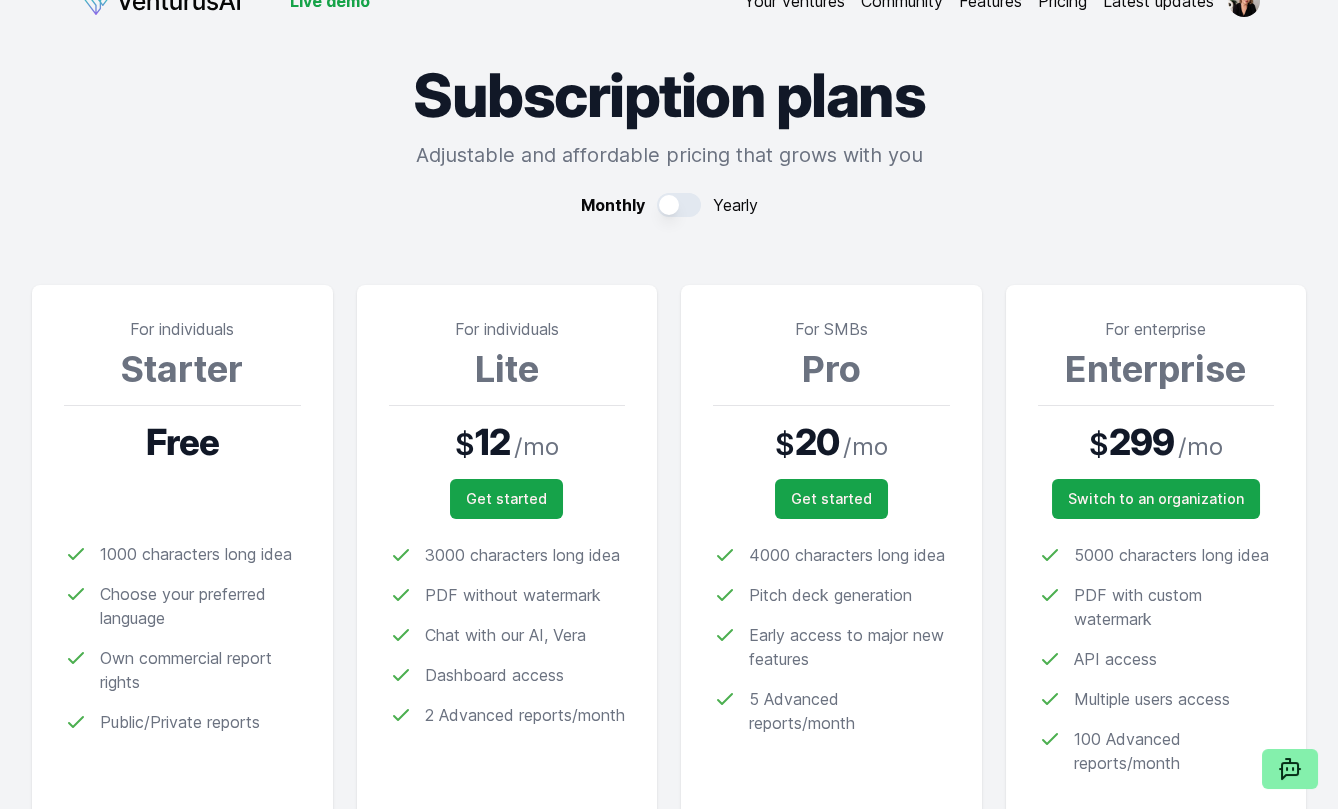 scroll, scrollTop: 31, scrollLeft: 0, axis: vertical 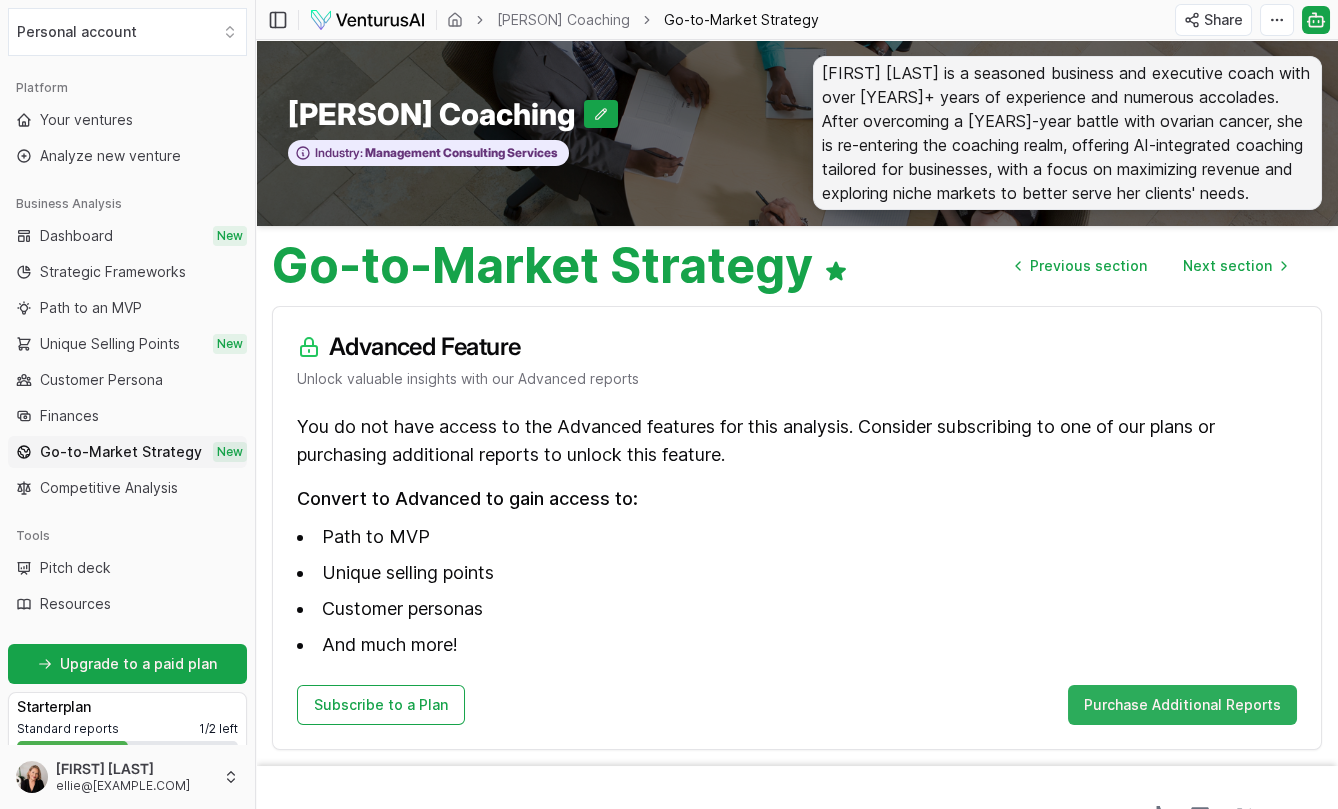 click on "Purchase Additional Reports" at bounding box center [1182, 705] 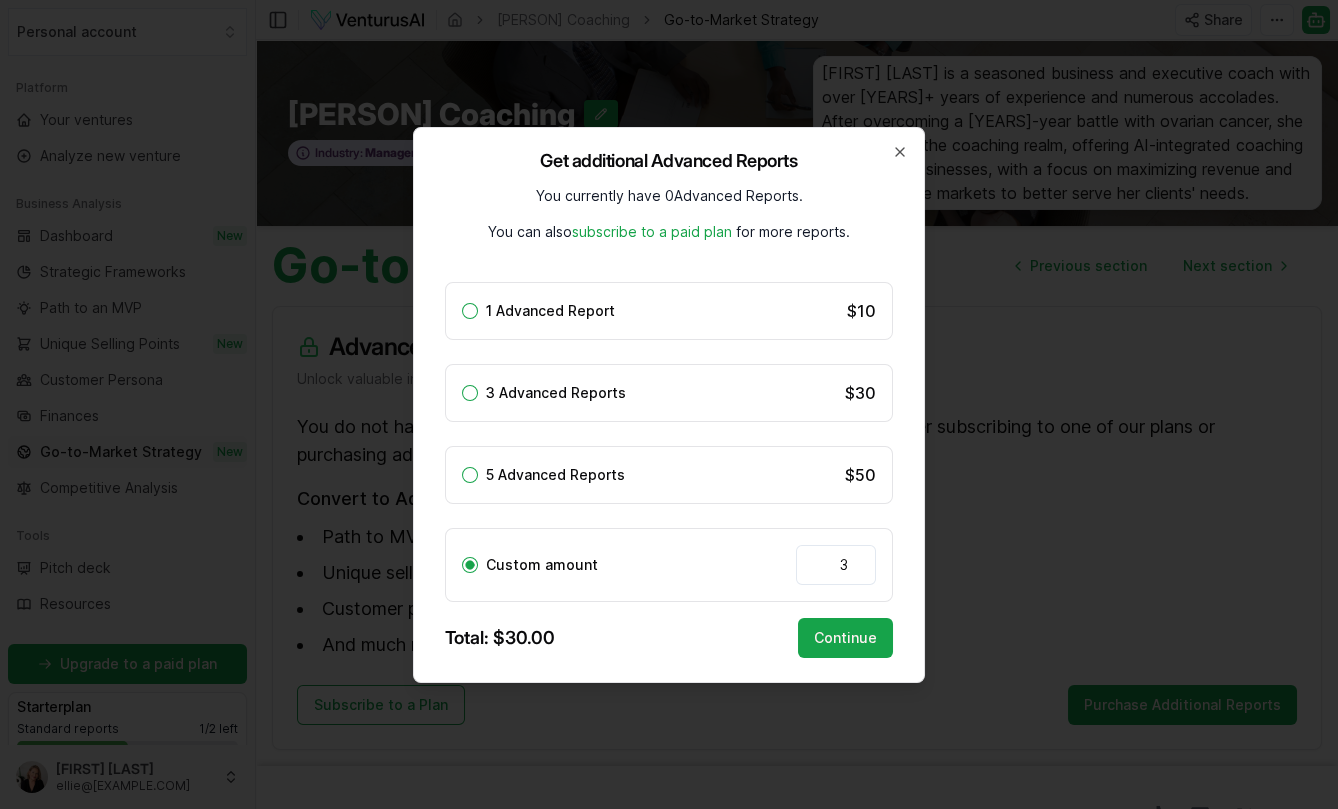 click on "1 Advanced Report" at bounding box center [470, 311] 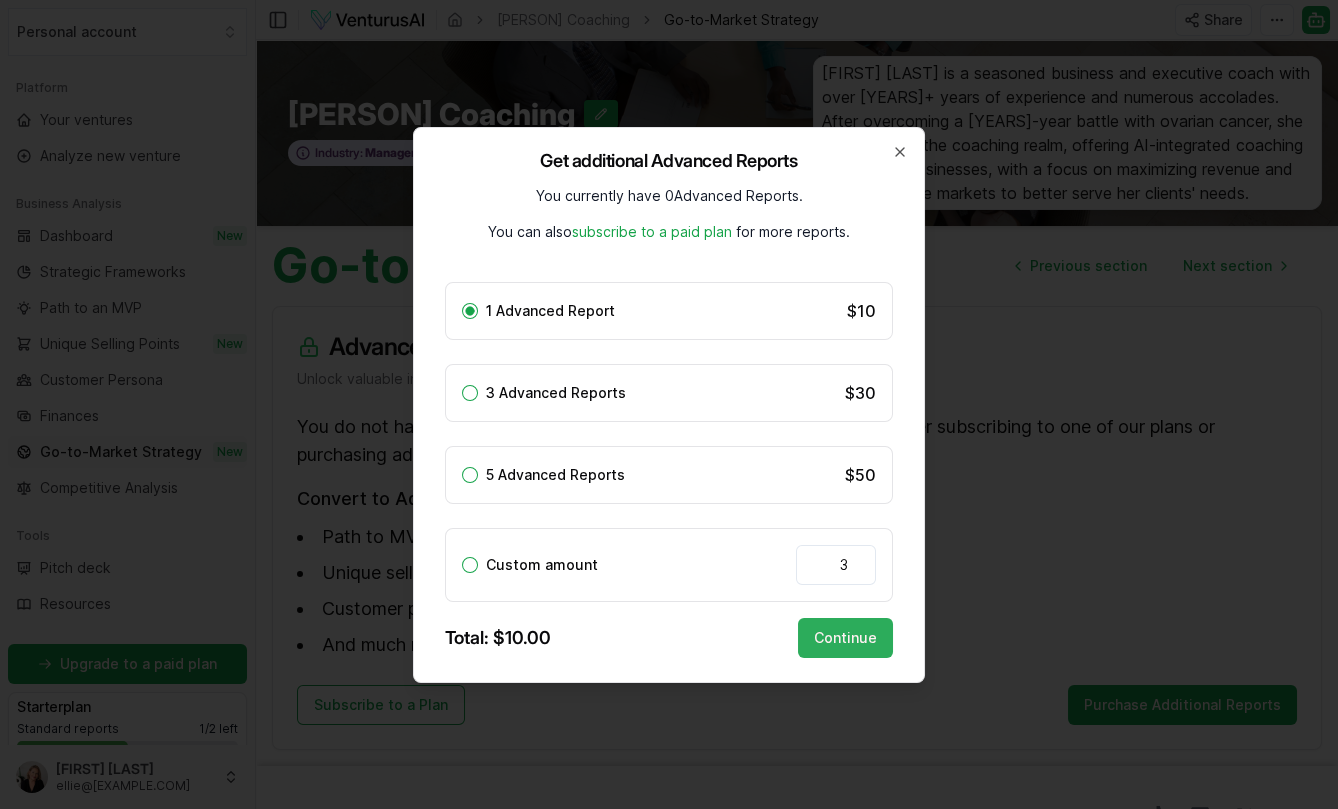click on "Continue" at bounding box center (845, 638) 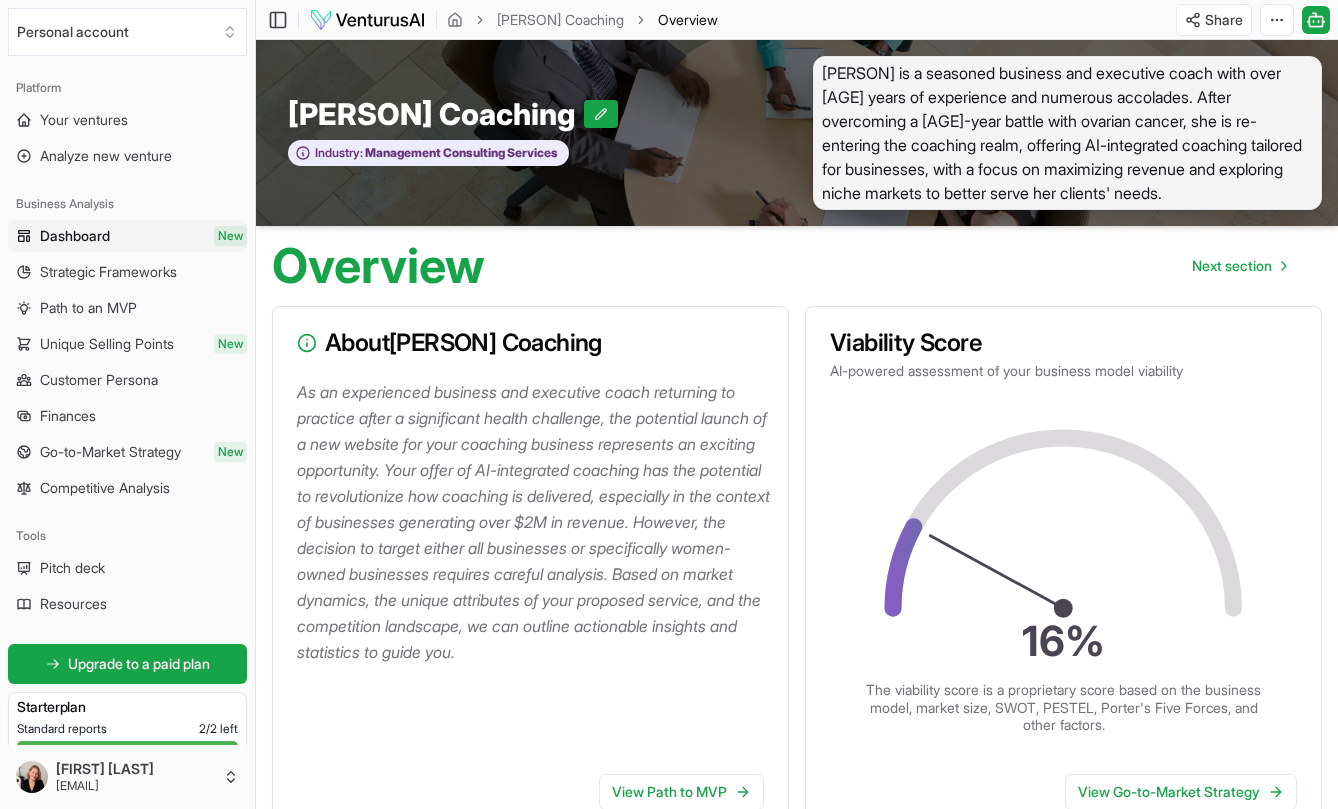 scroll, scrollTop: 0, scrollLeft: 0, axis: both 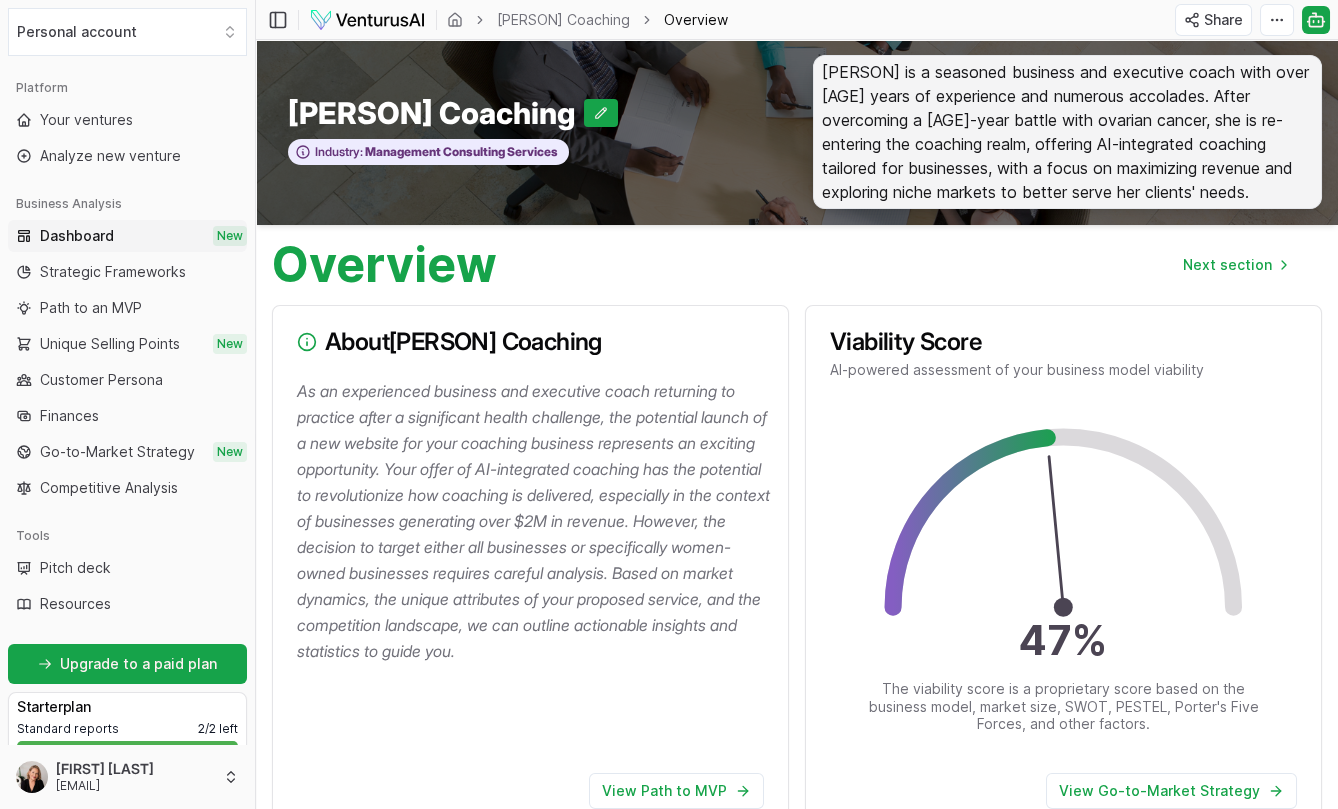 click on "47 %" 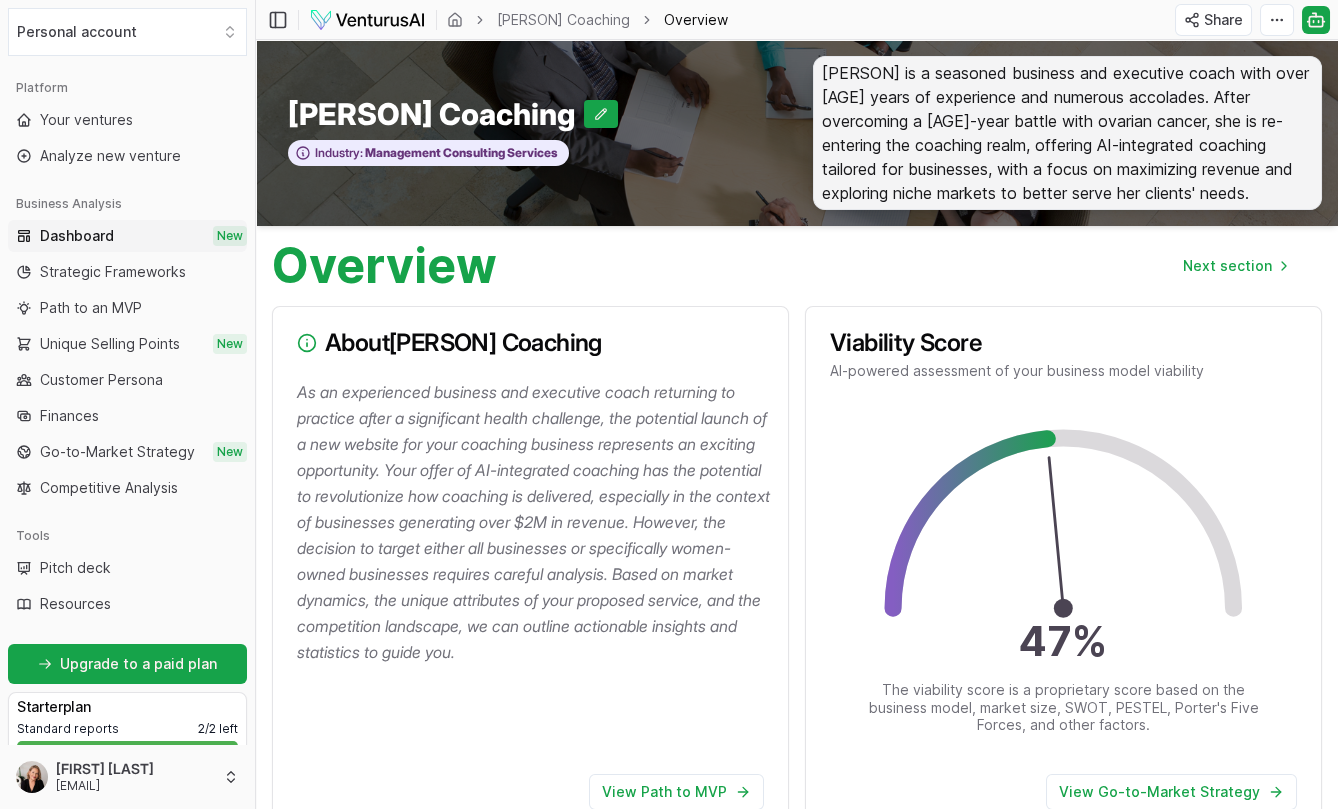 click on "As an experienced business and executive coach returning to practice after a significant health challenge, the potential launch of a new website for your coaching business represents an exciting opportunity. Your offer of AI-integrated coaching has the potential to revolutionize how coaching is delivered, especially in the context of businesses generating over $2M in revenue. However, the decision to target either all businesses or specifically women-owned businesses requires careful analysis. Based on market dynamics, the unique attributes of your proposed service, and the competition landscape, we can outline actionable insights and statistics to guide you." at bounding box center (534, 522) 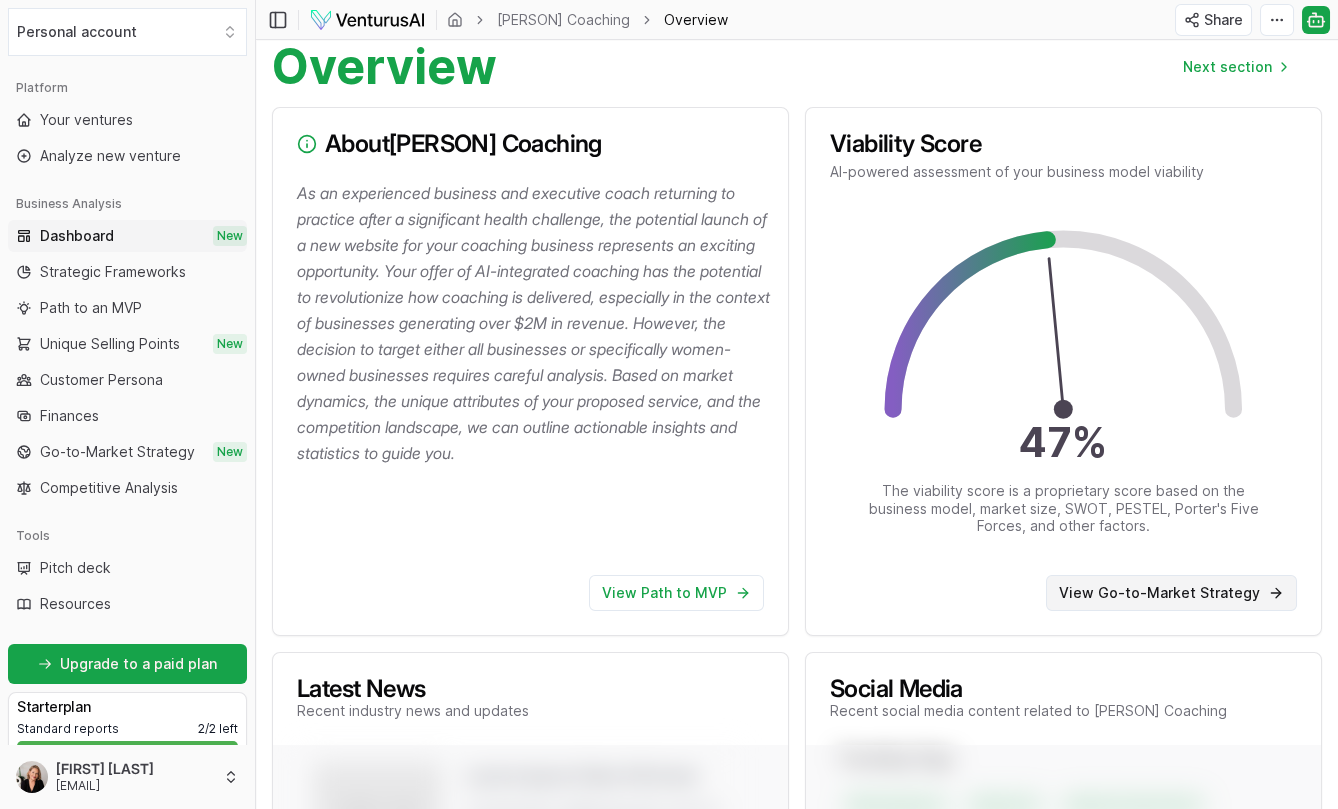 scroll, scrollTop: 200, scrollLeft: 0, axis: vertical 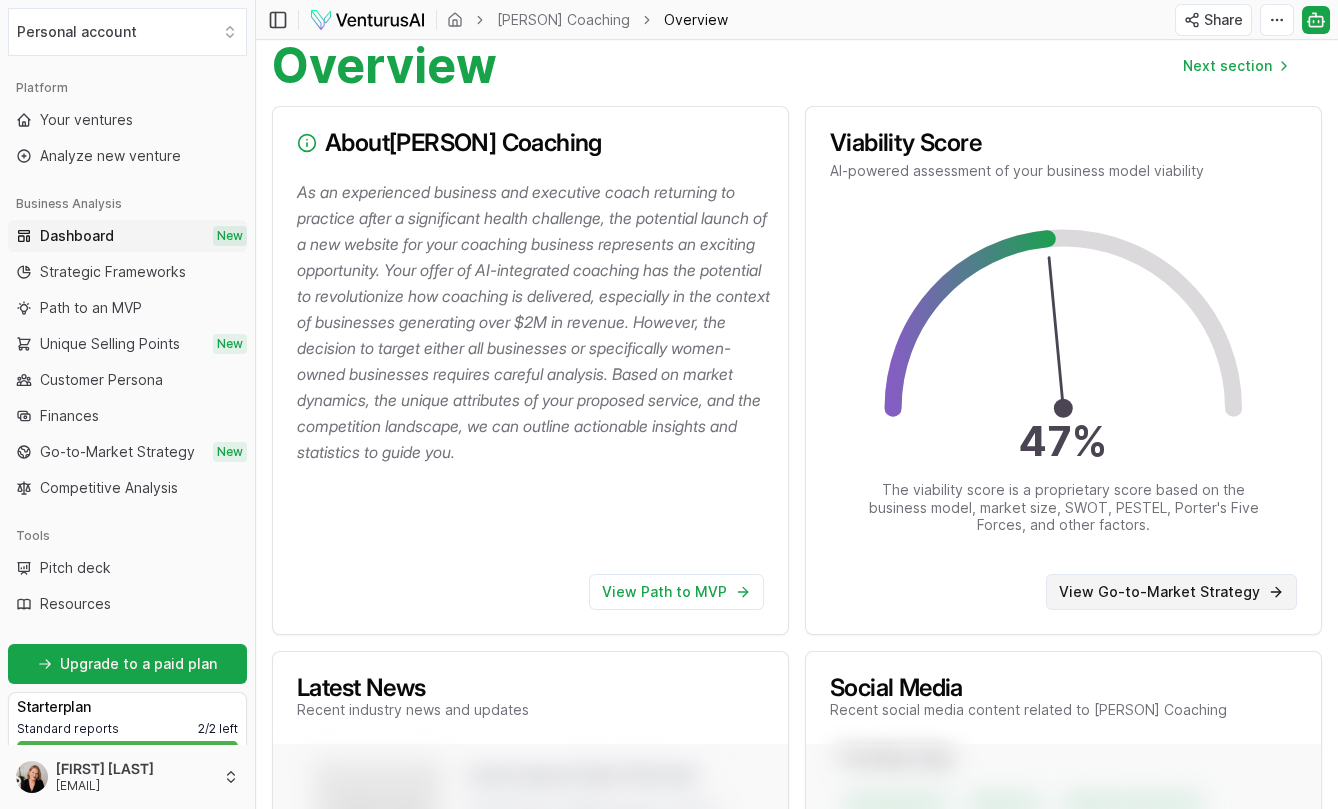 click on "View Go-to-Market Strategy" at bounding box center [1171, 592] 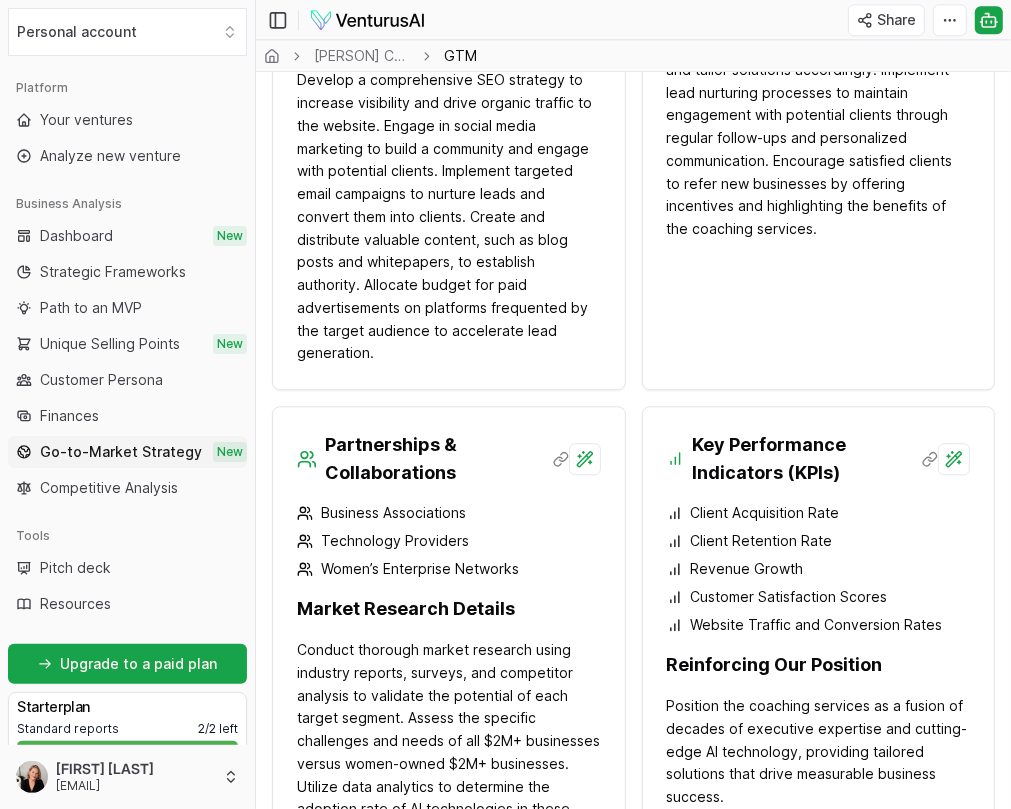 scroll, scrollTop: 3041, scrollLeft: 0, axis: vertical 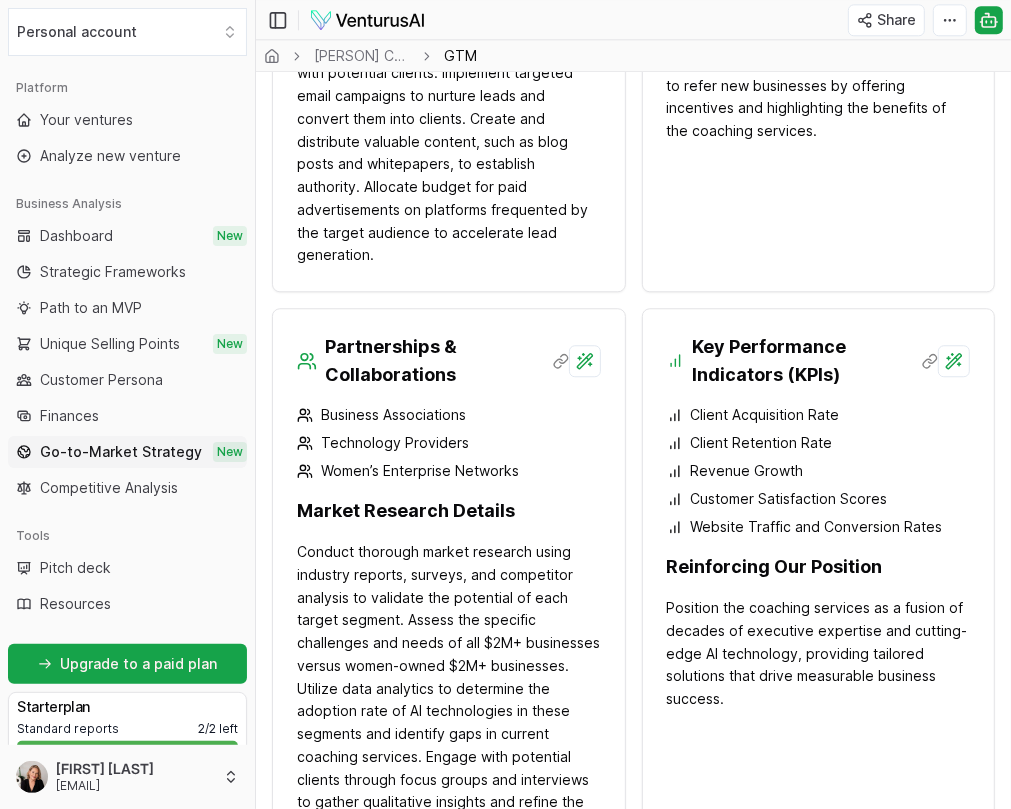 click on "Next section" at bounding box center [904, 1204] 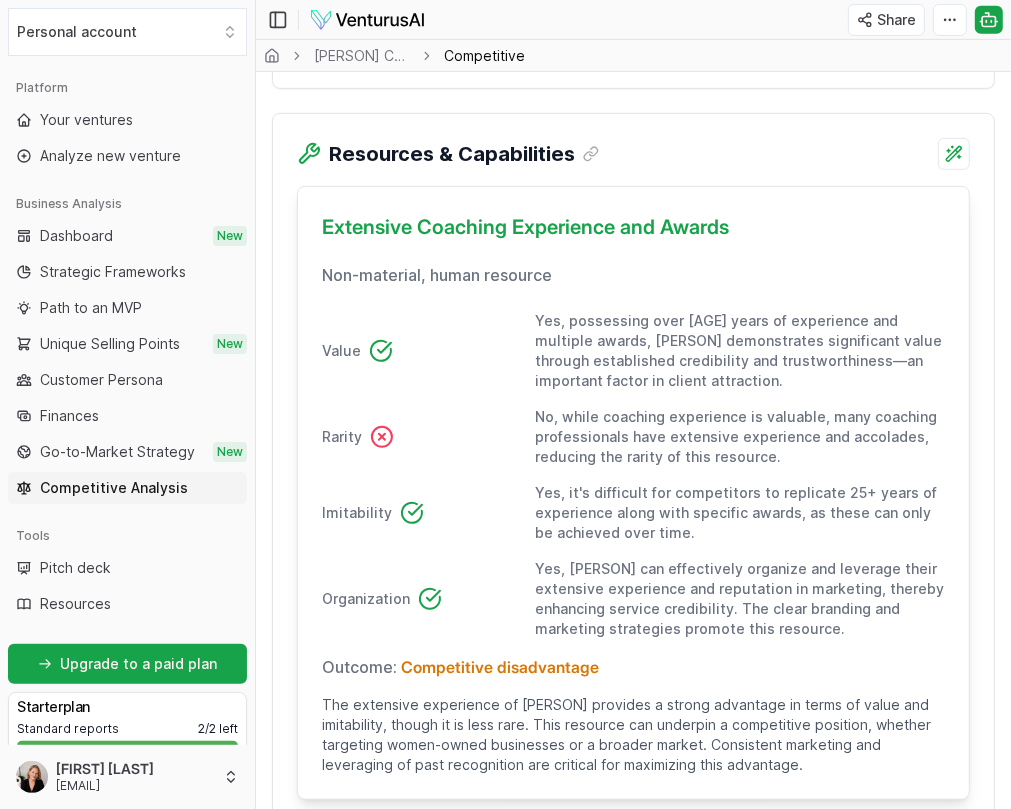 scroll, scrollTop: 599, scrollLeft: 0, axis: vertical 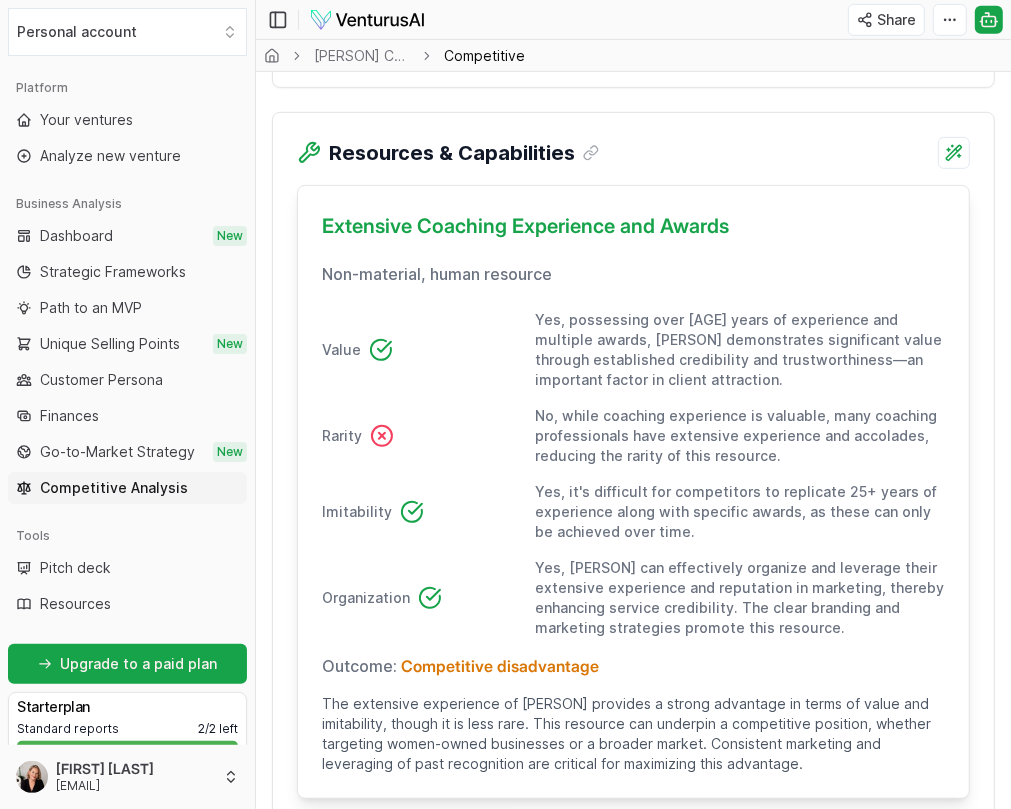 drag, startPoint x: 302, startPoint y: 454, endPoint x: 664, endPoint y: 580, distance: 383.30145 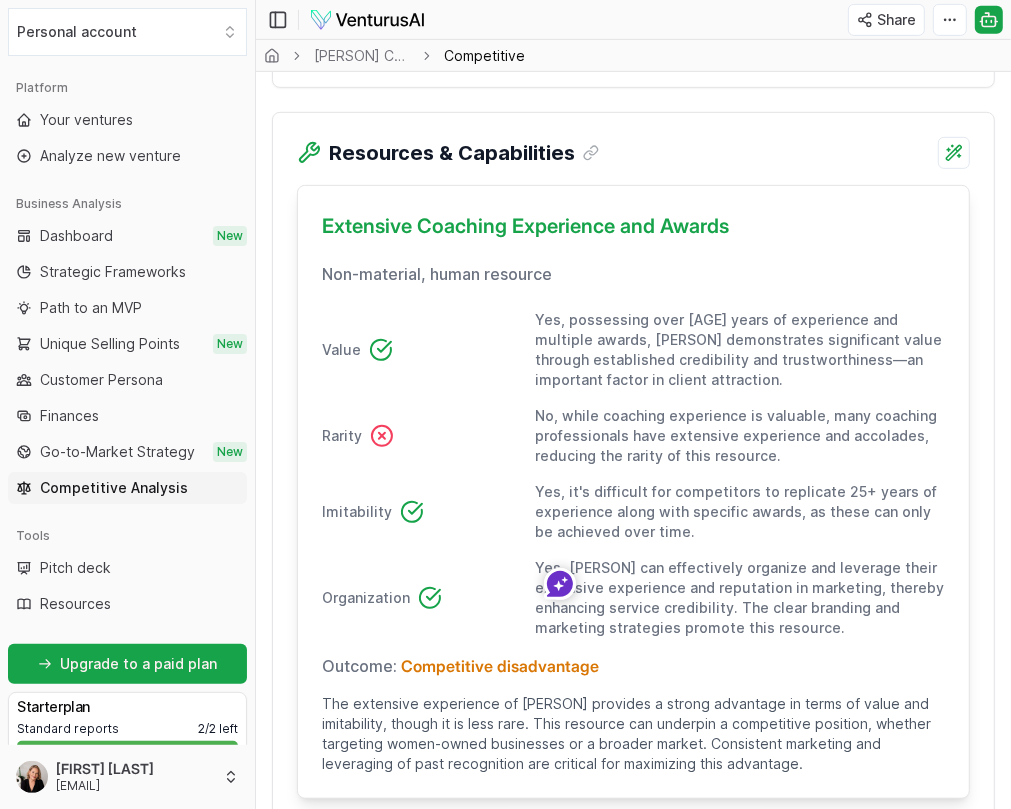 copy on "Outcome: Competitive disadvantage The extensive experience of Eli Marshall provides a strong advantage in terms of value and imitability, though it is less rare. This resource can underpin a competitive position, whether targeting women-owned businesses or a broader market. Consistent marketing and leveraging of past recognition are critical for maximizing this advantage." 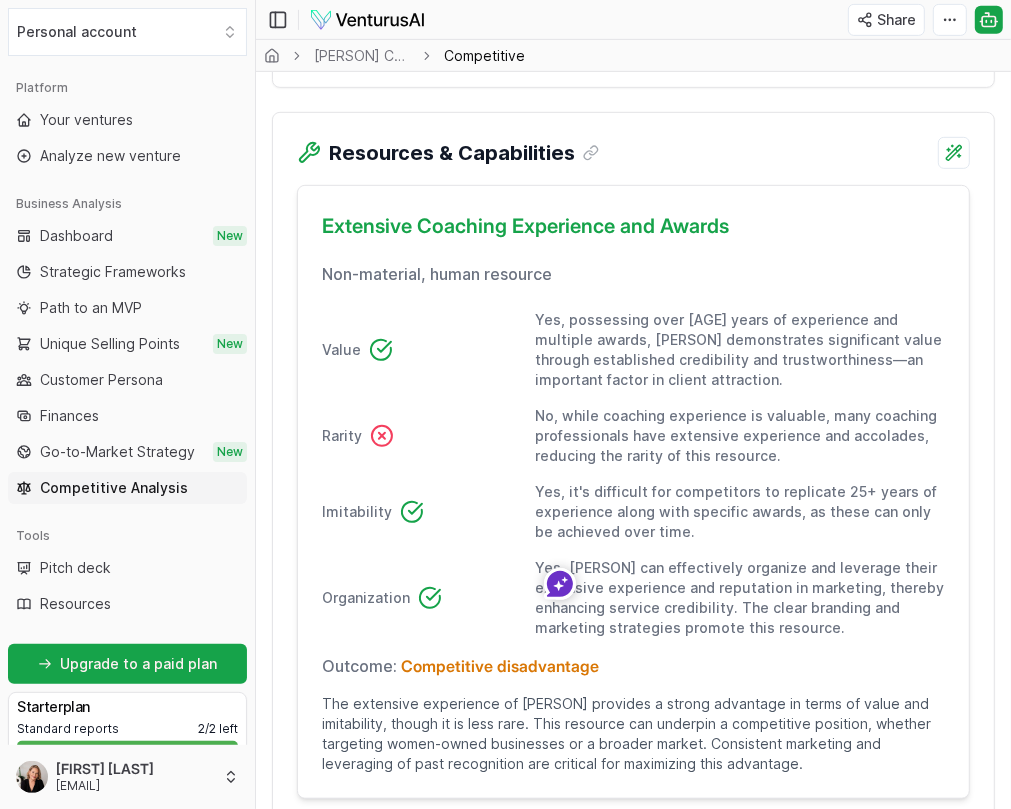 click on "AI-Integrated Coaching Offering" at bounding box center (633, 868) 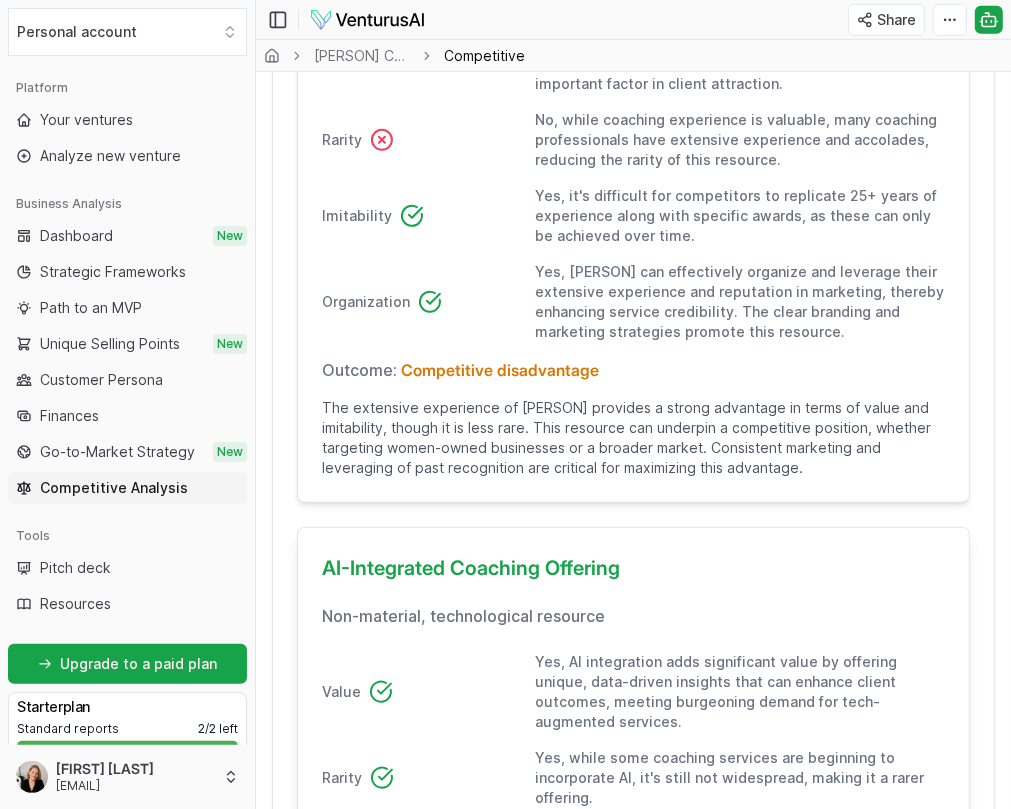 scroll, scrollTop: 899, scrollLeft: 0, axis: vertical 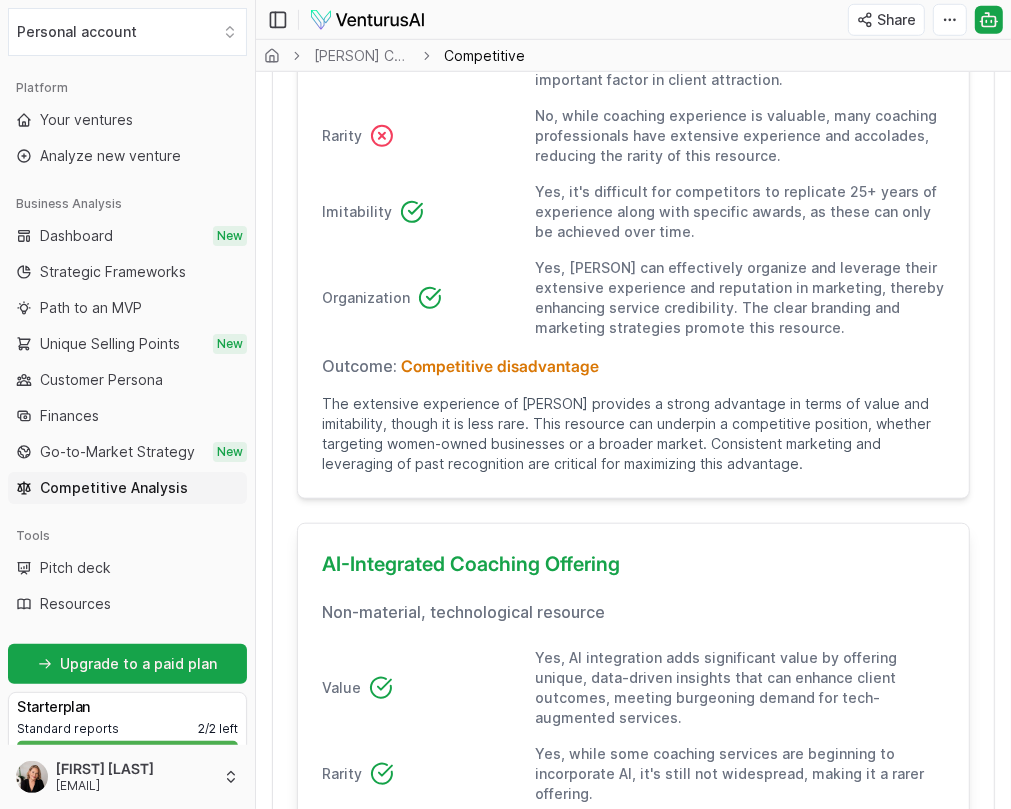 click on "Yes, Eli Marshall’s structured approach to incorporating AI in coaching can provide a clear operational advantage, facilitating differentiated service delivery." at bounding box center (740, 926) 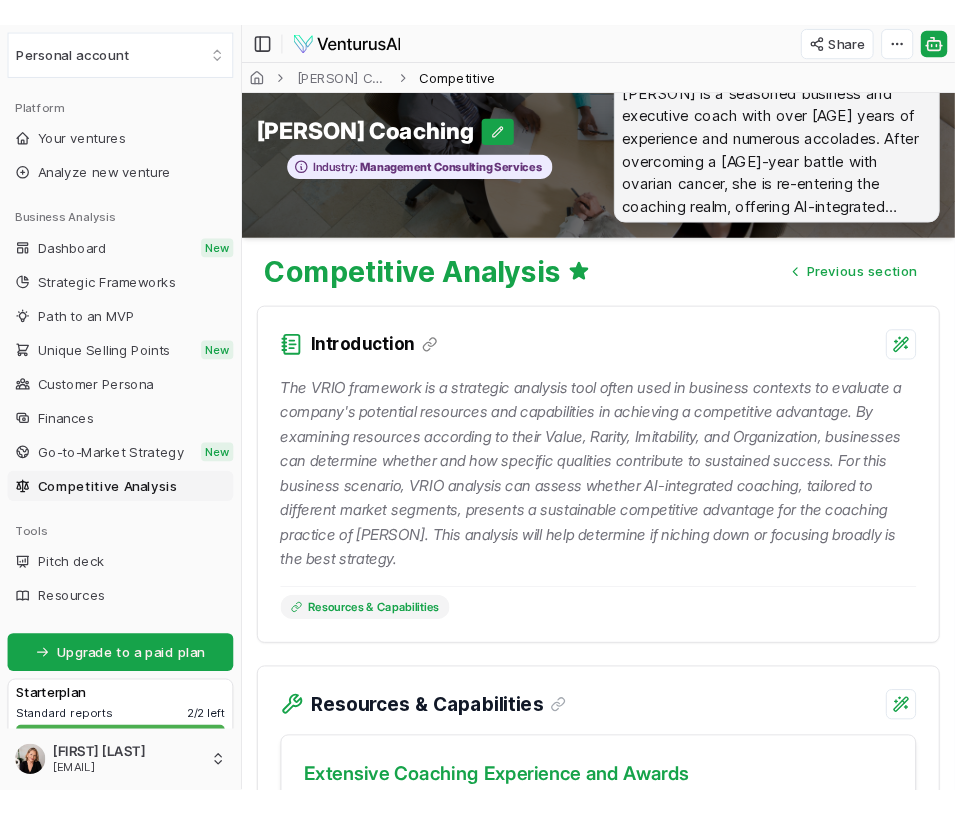 scroll, scrollTop: 0, scrollLeft: 0, axis: both 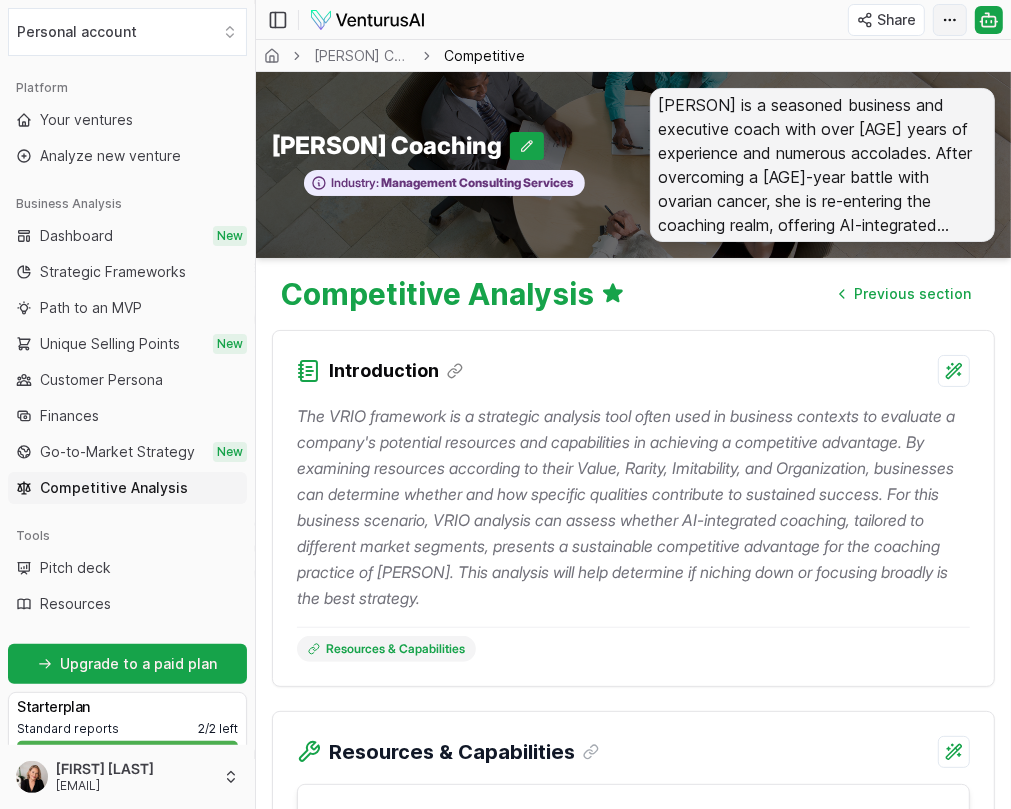 click on "We value your privacy We use cookies to enhance your browsing experience, serve personalized ads or content, and analyze our traffic. By clicking "Accept All", you consent to our use of cookies. Customize    Accept All Customize Consent Preferences   We use cookies to help you navigate efficiently and perform certain functions. You will find detailed information about all cookies under each consent category below. The cookies that are categorized as "Necessary" are stored on your browser as they are essential for enabling the basic functionalities of the site. ...  Show more Necessary Always Active Necessary cookies are required to enable the basic features of this site, such as providing secure log-in or adjusting your consent preferences. These cookies do not store any personally identifiable data. Cookie cookieyes-consent Duration 1 year Description Cookie __cf_bm Duration 1 hour Description This cookie, set by Cloudflare, is used to support Cloudflare Bot Management.  Cookie _cfuvid Duration session lidc" at bounding box center [505, 404] 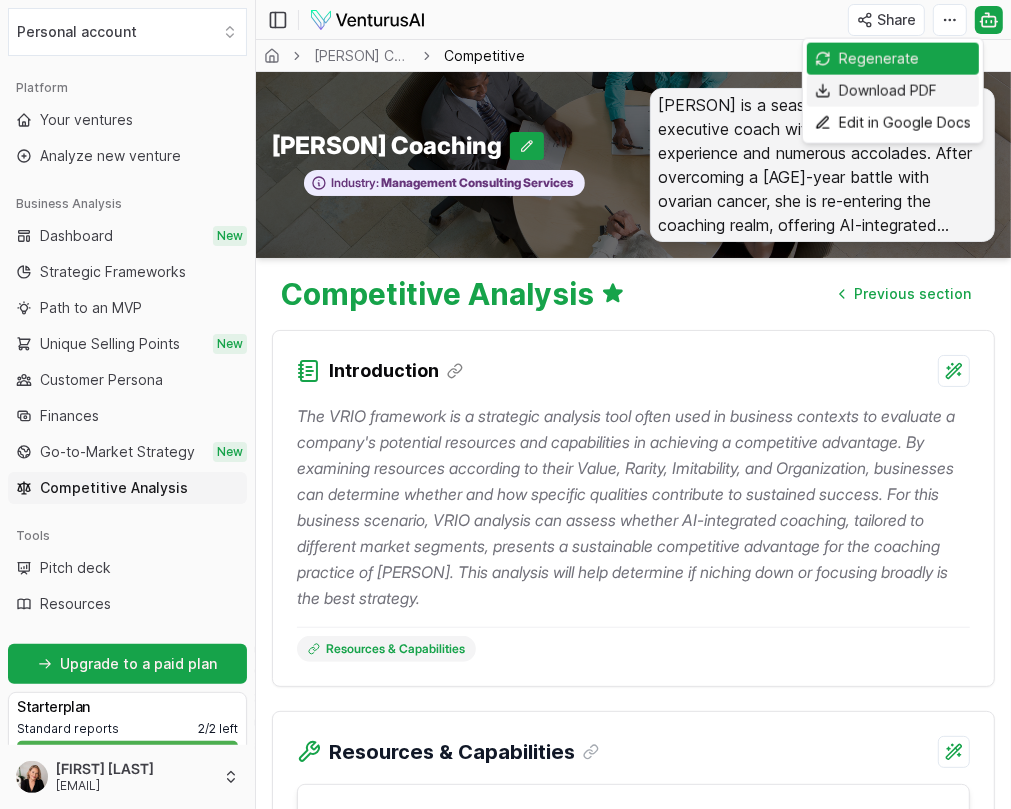 click on "Download PDF" at bounding box center [893, 91] 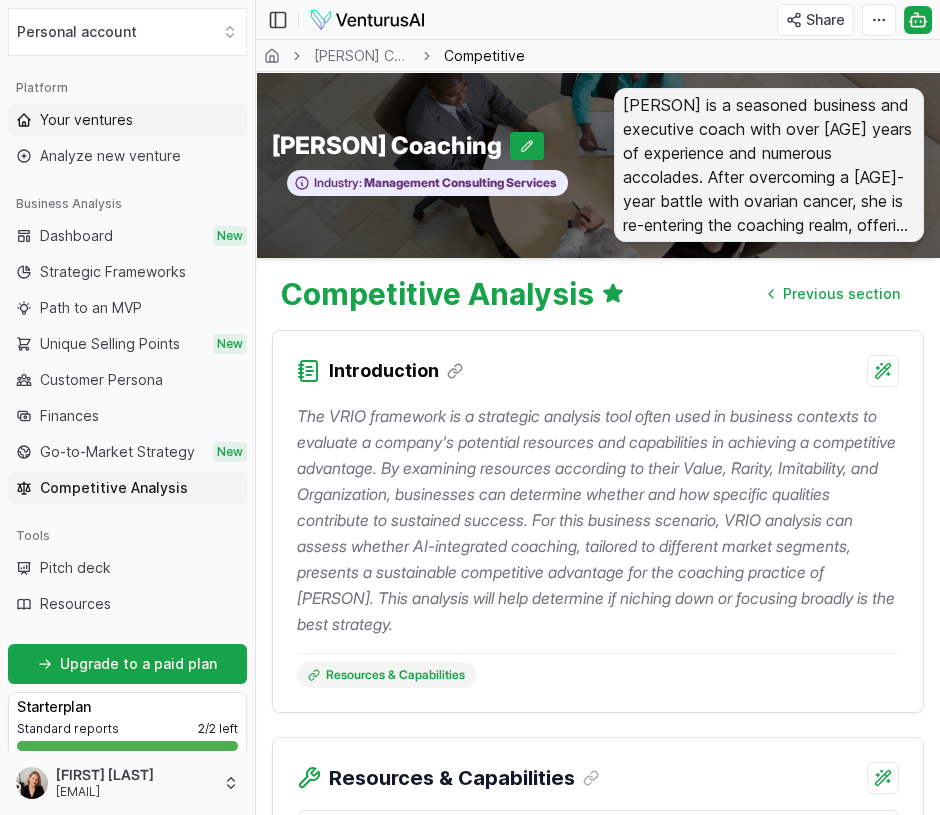 click on "Your ventures" at bounding box center [86, 120] 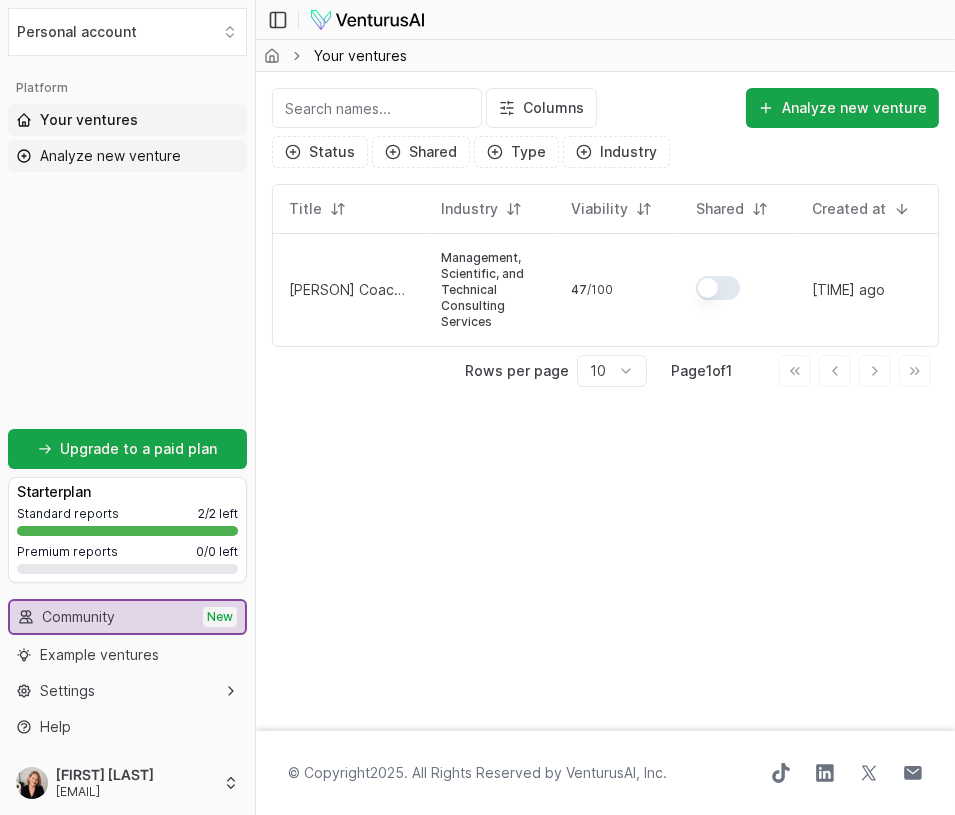 click on "Analyze new venture" at bounding box center (127, 156) 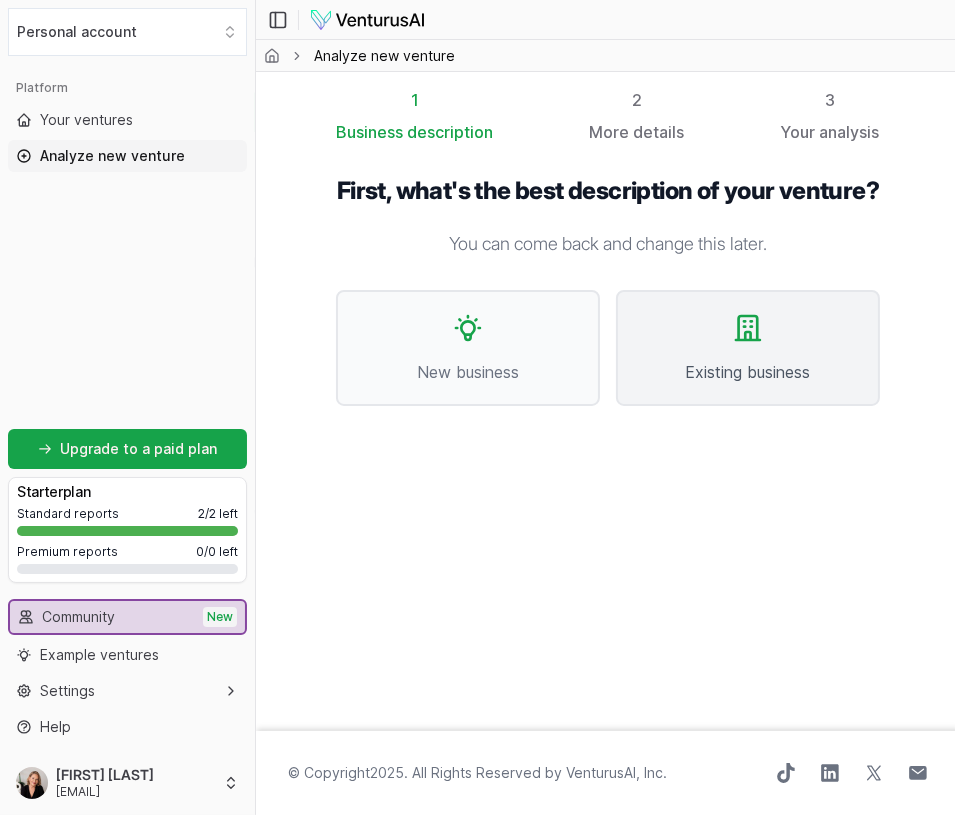 click on "Existing business" at bounding box center [748, 372] 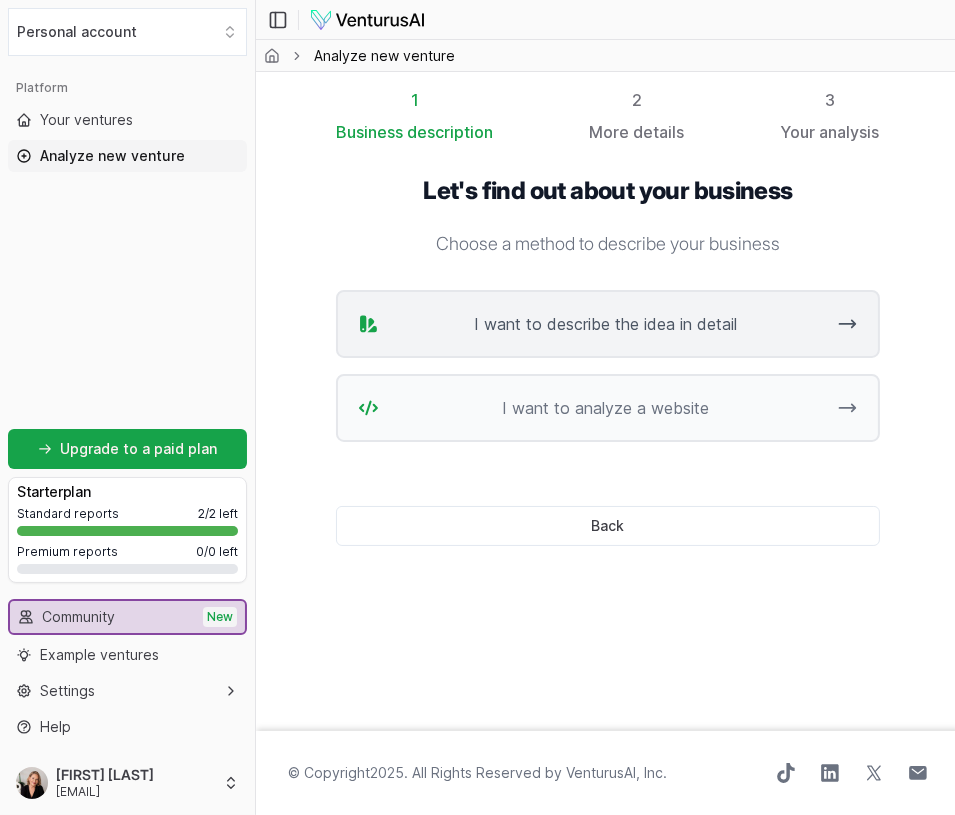 click on "I want to describe the idea in detail" at bounding box center [606, 324] 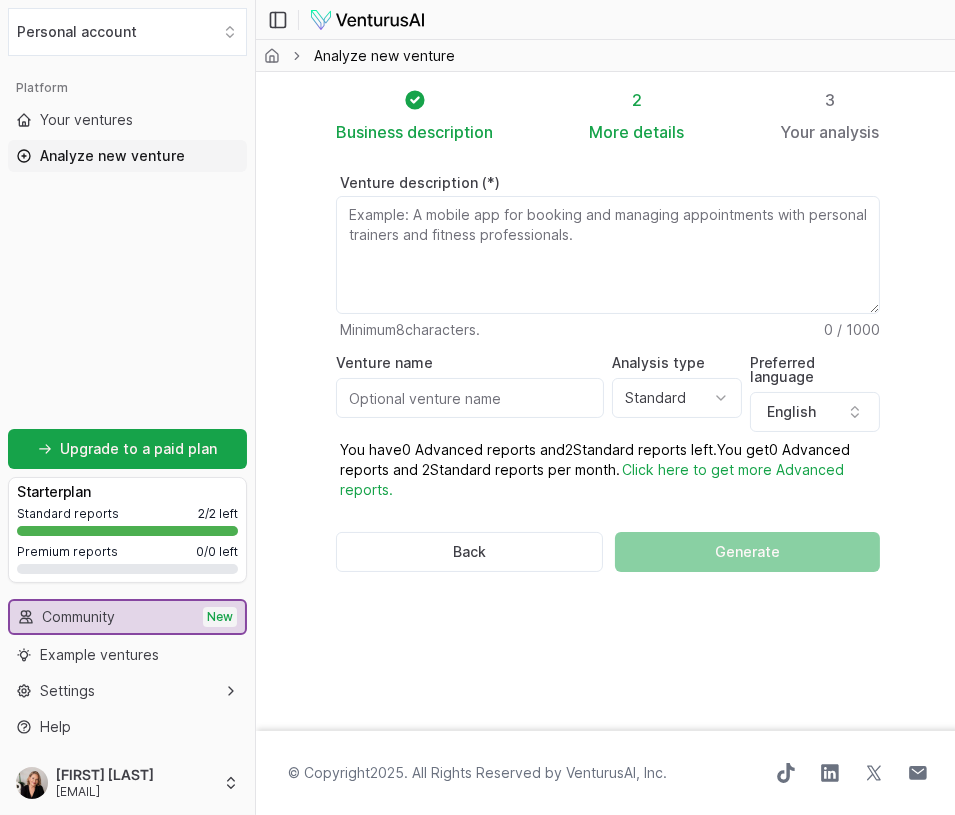 click on "Venture description (*) Minimum  8  characters. 0 / 1000 Venture name Analysis type Standard Advanced Standard Preferred language English You have  0   Advanced reports   and  2  Standard reports left.  Y ou get  0   Advanced reports and   2  Standard reports per month. Click here to get more Advanced reports. Back Generate" at bounding box center [608, 390] 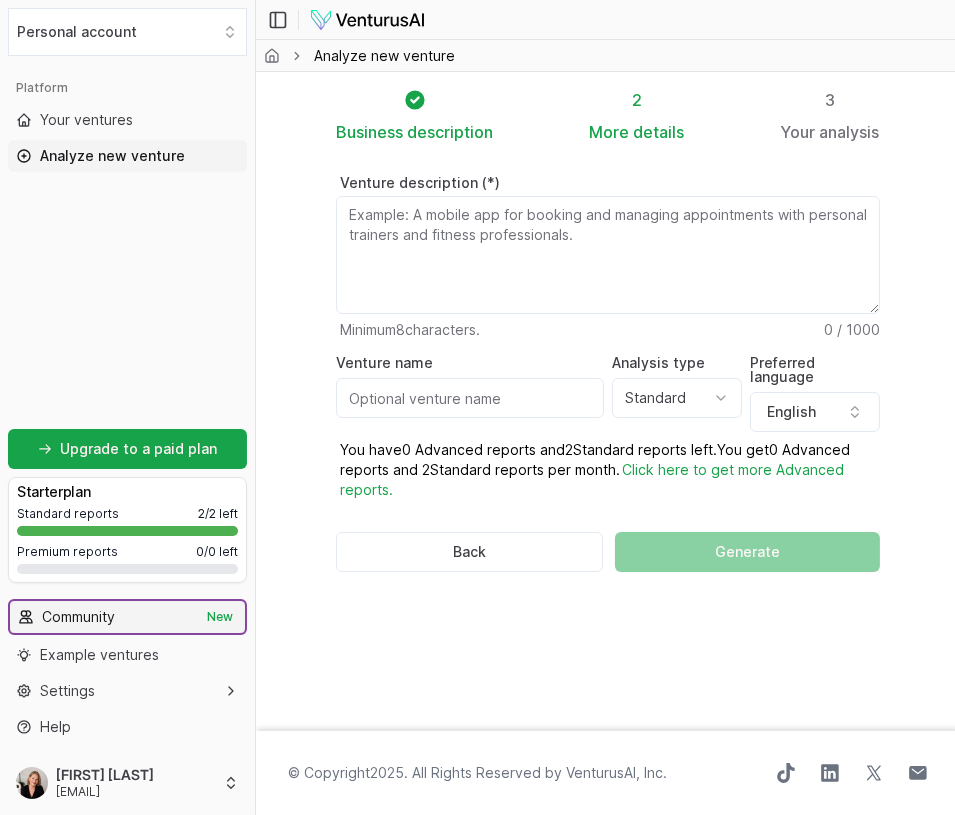click on "New" at bounding box center [220, 617] 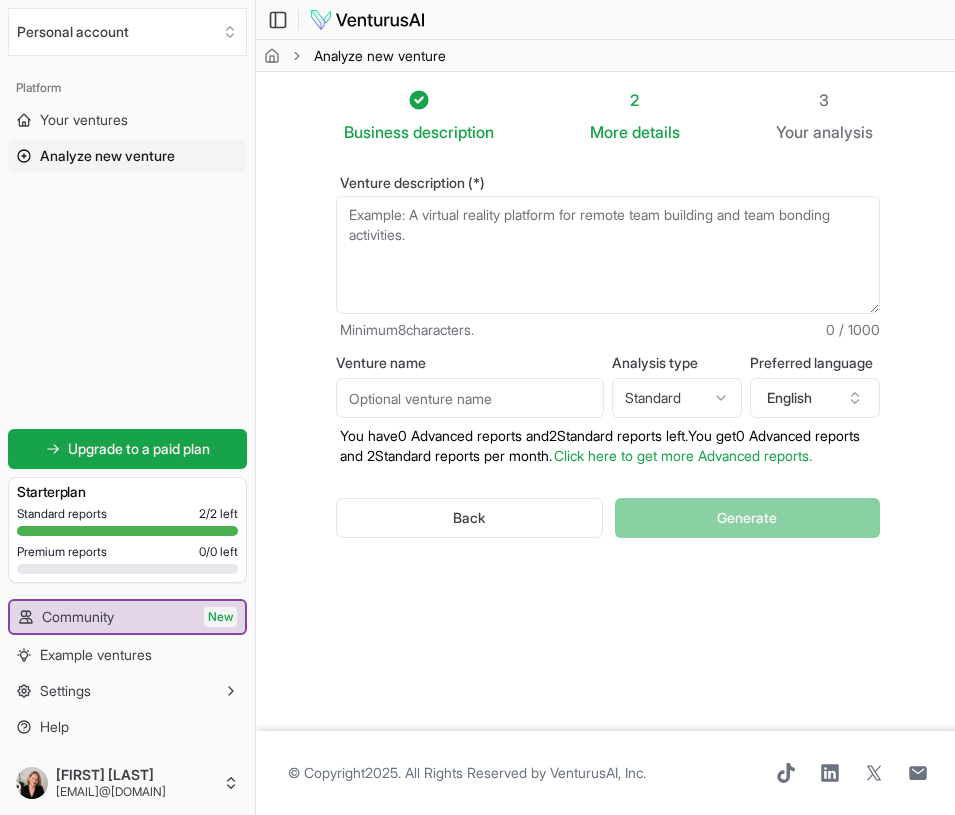 scroll, scrollTop: 0, scrollLeft: 0, axis: both 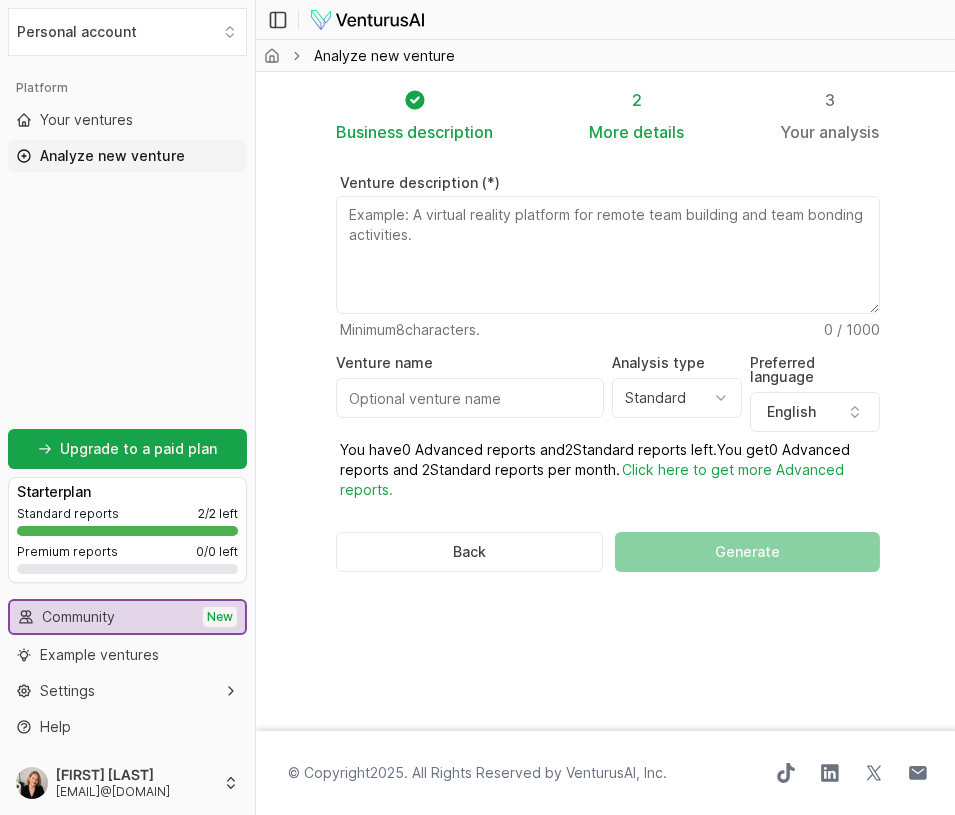 click on "Business   description 2 More   details 3 Your   analysis Venture description (*) Minimum  8  characters. 0 / 1000 Venture name Analysis type Standard Advanced Standard Preferred language English You have  0   Advanced reports   and  2  Standard reports left.  Y ou get  0   Advanced reports and   2  Standard reports per month. Click here to get more Advanced reports. Back Generate" at bounding box center [608, 401] 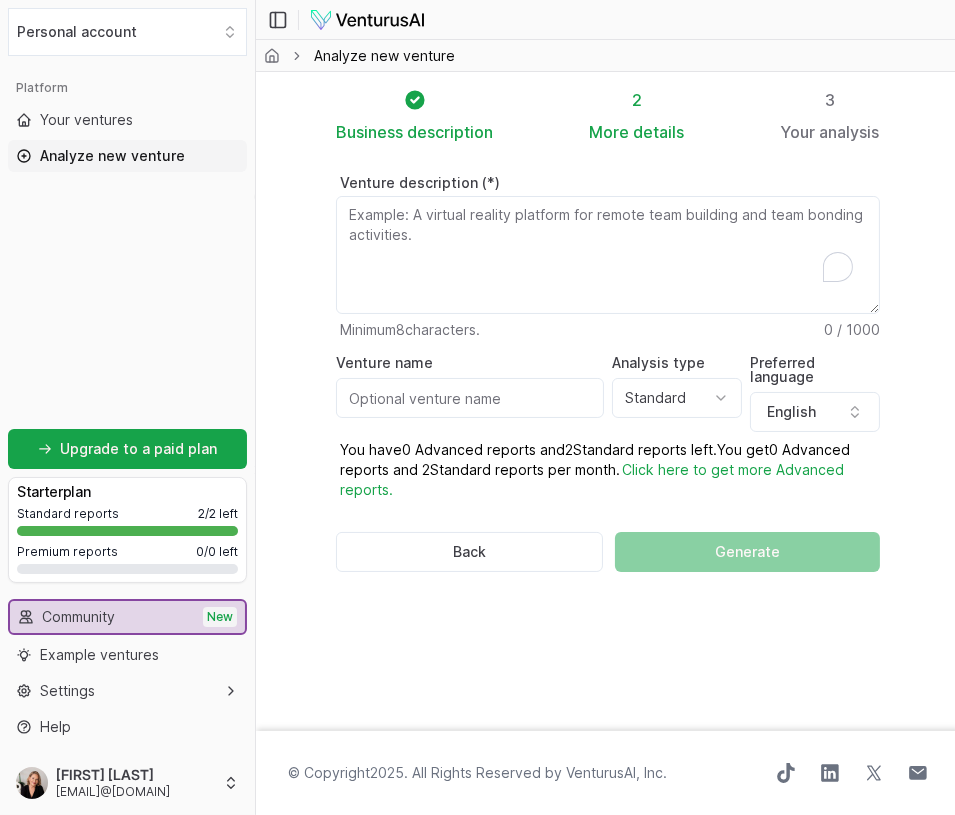 click on "Venture description (*)" at bounding box center [608, 255] 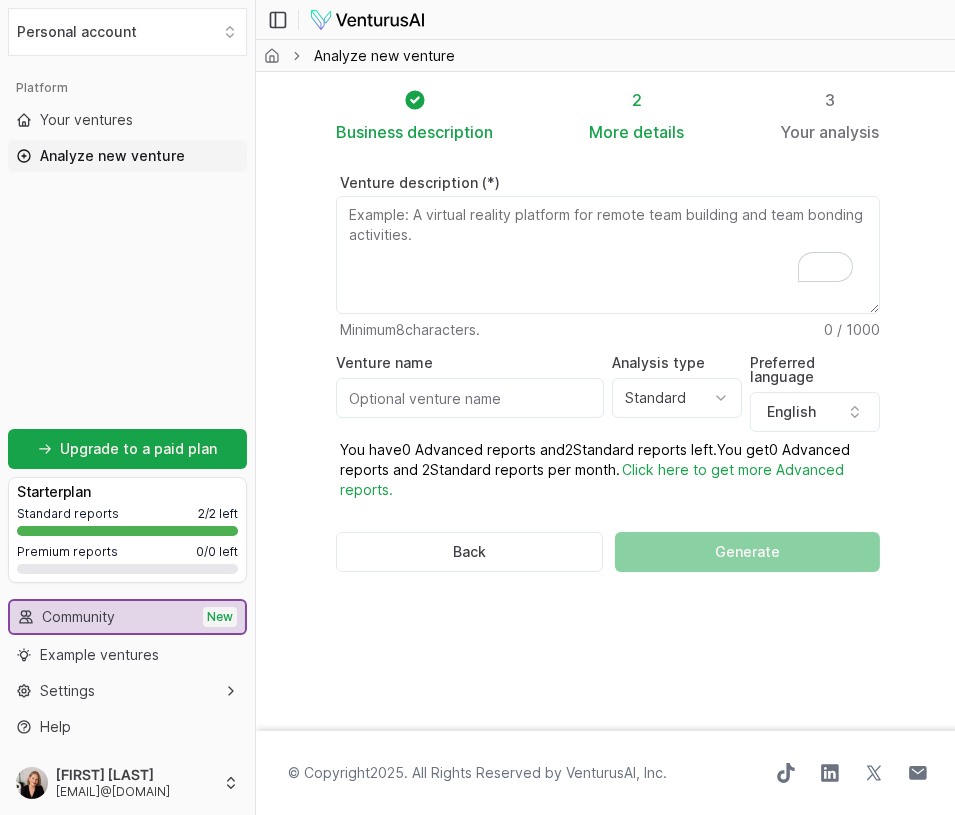 paste on "AI Business Coaching for Trade Contractors"
Specialized coaching for HVAC, plumbing, and electrical contractors ($2M-$25M) integrating AI to solve labor shortages and operational inefficiencies. 25+ years coaching experience with deep trades knowledge.
Market: 50,000+ trade businesses in target revenue range
Pain: 70% can't find workers, working 60+ hour weeks
Solution: AI tools reducing admin time by 40%
Pricing: $3,000-$5,000/month, 6-month minimum
Competition: Nearly zero (coaches don't understand trades)
Proven demand: Trade businesses spending billions on software but getting no implementation help. I bridge that gap." 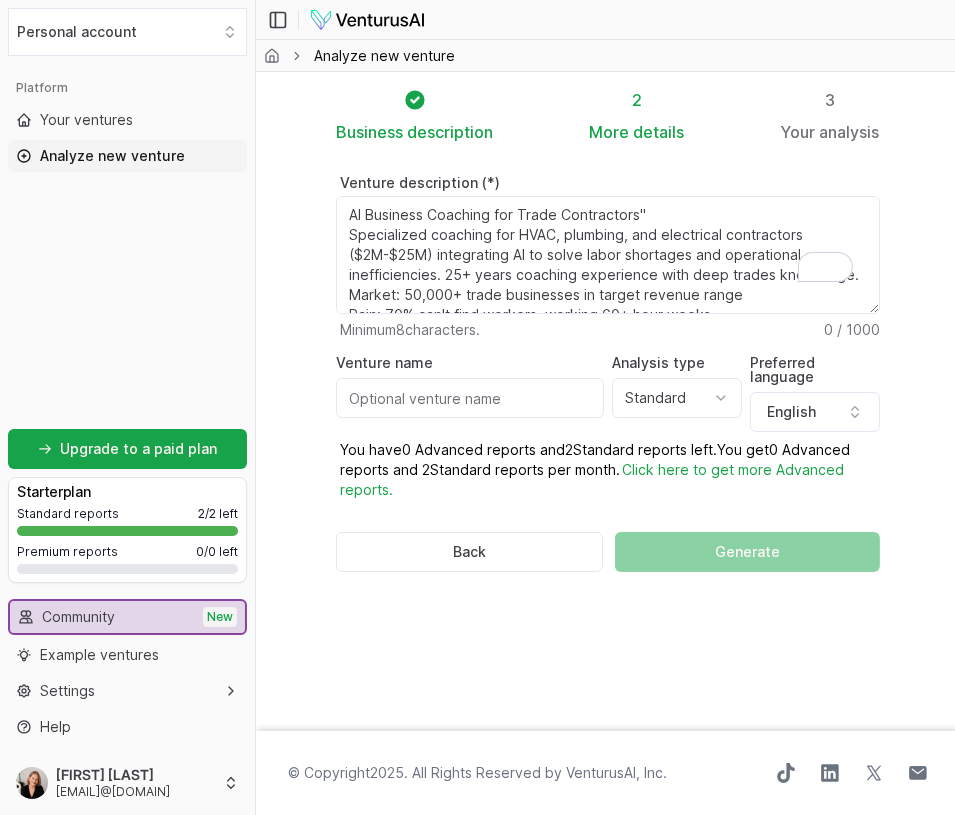 scroll, scrollTop: 103, scrollLeft: 0, axis: vertical 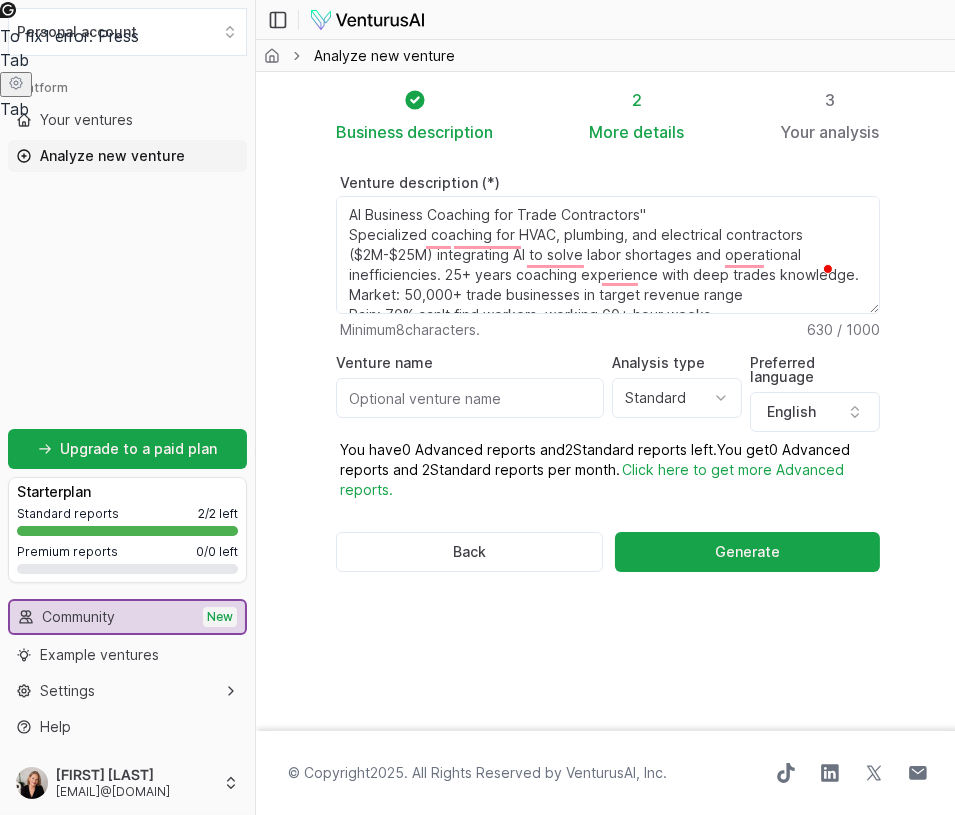 click on "AI Business Coaching for Trade Contractors"
Specialized coaching for HVAC, plumbing, and electrical contractors ($2M-$25M) integrating AI to solve labor shortages and operational inefficiencies. 25+ years coaching experience with deep trades knowledge.
Market: 50,000+ trade businesses in target revenue range
Pain: 70% can't find workers, working 60+ hour weeks
Solution: AI tools reducing admin time by 40%
Pricing: $3,000-$5,000/month, 6-month minimum
Competition: Nearly zero (coaches don't understand trades)
Proven demand: Trade businesses spending billions on software but getting no implementation help. I bridge that gap." at bounding box center (608, 255) 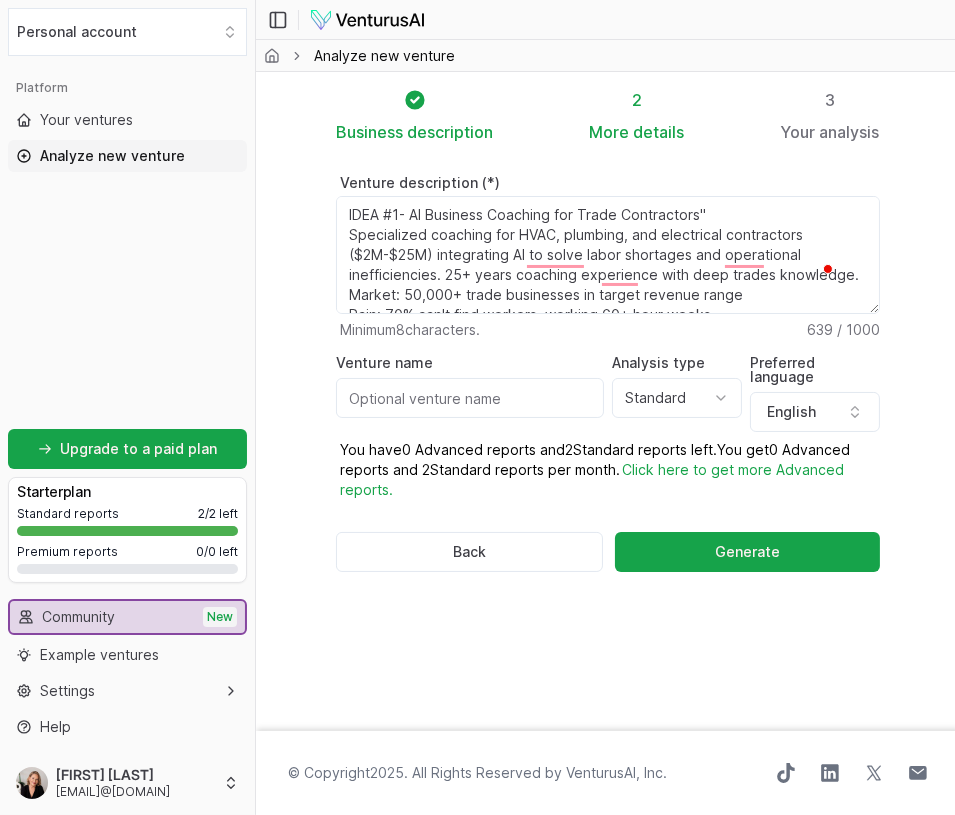 click on "IDEA #1- AI Business Coaching for Trade Contractors"
Specialized coaching for HVAC, plumbing, and electrical contractors ($2M-$25M) integrating AI to solve labor shortages and operational inefficiencies. 25+ years coaching experience with deep trades knowledge.
Market: 50,000+ trade businesses in target revenue range
Pain: 70% can't find workers, working 60+ hour weeks
Solution: AI tools reducing admin time by 40%
Pricing: $3,000-$5,000/month, 6-month minimum
Competition: Nearly zero (coaches don't understand trades)
Proven demand: Trade businesses spending billions on software but getting no implementation help. I bridge that gap." at bounding box center (608, 255) 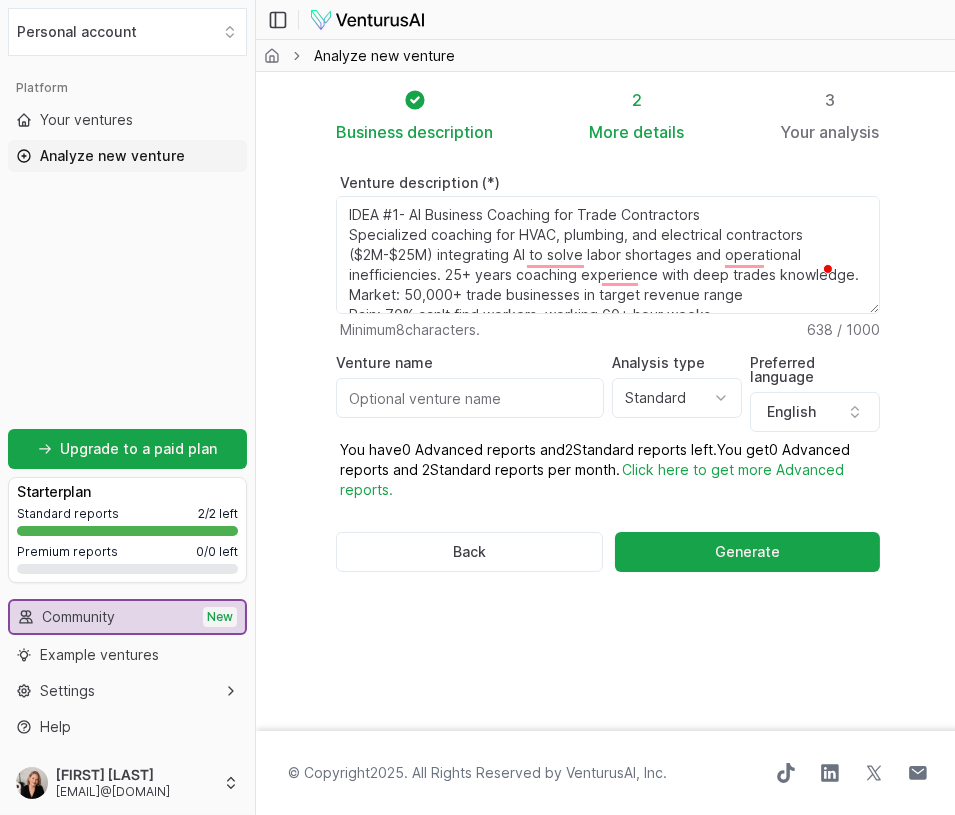click on "IDEA #1- AI Business Coaching for Trade Contractors
Specialized coaching for HVAC, plumbing, and electrical contractors ($2M-$25M) integrating AI to solve labor shortages and operational inefficiencies. 25+ years coaching experience with deep trades knowledge.
Market: 50,000+ trade businesses in target revenue range
Pain: 70% can't find workers, working 60+ hour weeks
Solution: AI tools reducing admin time by 40%
Pricing: $3,000-$5,000/month, 6-month minimum
Competition: Nearly zero (coaches don't understand trades)
Proven demand: Trade businesses spending billions on software but getting no implementation help. I bridge that gap." at bounding box center (608, 255) 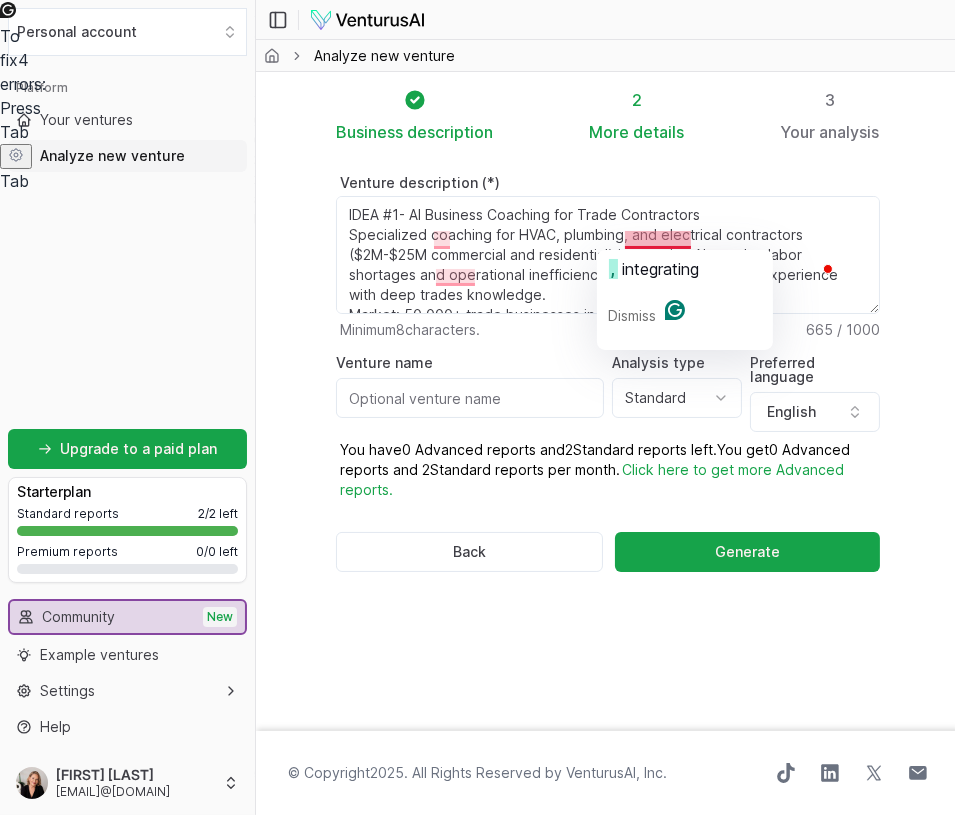 click on "IDEA #1- AI Business Coaching for Trade Contractors
Specialized coaching for HVAC, plumbing, and electrical contractors ($2M-$25M commercial and residential) integrating AI to solve labor shortages and operational inefficiencies. 25+ years coaching experience with deep trades knowledge.
Market: 50,000+ trade businesses in target revenue range
Pain: 70% can't find workers, working 60+ hour weeks
Solution: AI tools reducing admin time by 40%
Pricing: $3,000-$5,000/month, 6-month minimum
Competition: Nearly zero (coaches don't understand trades)
Proven demand: Trade businesses spending billions on software but getting no implementation help. I bridge that gap." at bounding box center [608, 255] 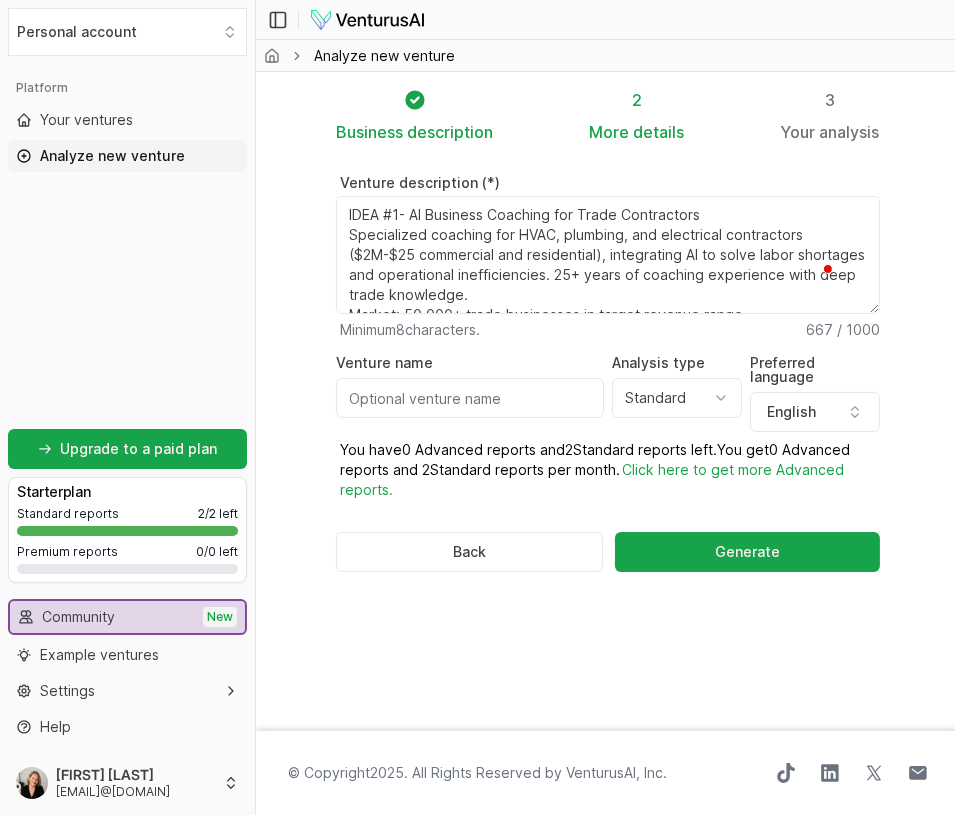 scroll, scrollTop: 17, scrollLeft: 0, axis: vertical 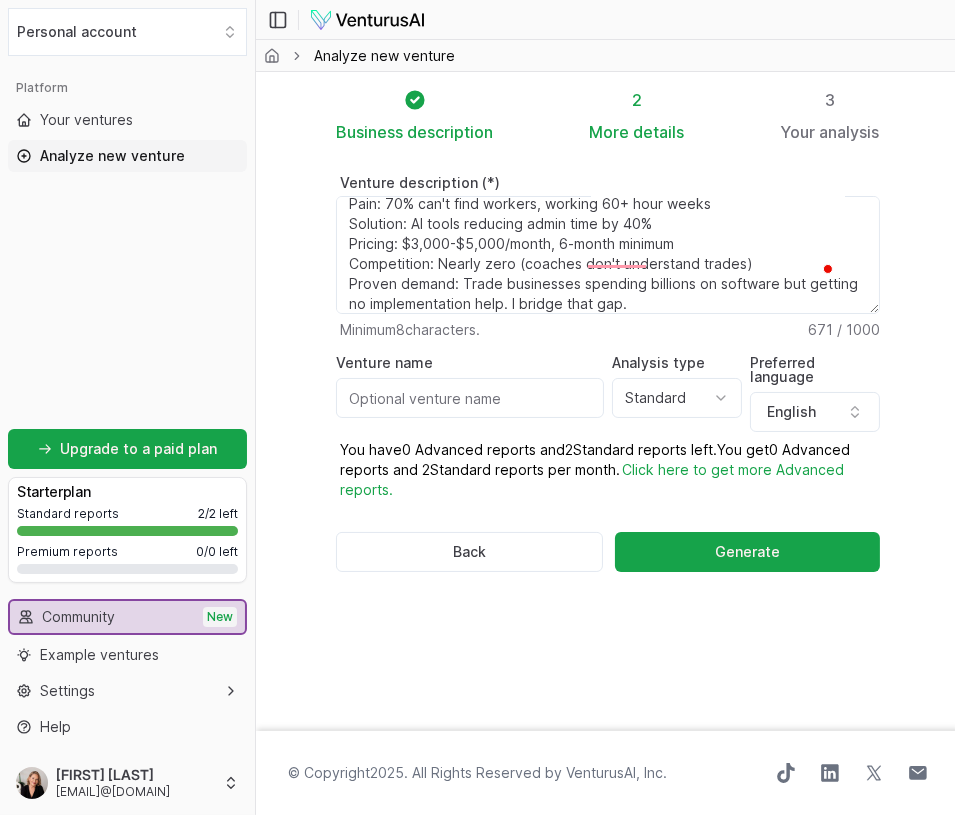 click on "IDEA #1- AI Business Coaching for Trade Contractors
Specialized coaching for HVAC, plumbing, and electrical contractors ($2M-$25 commercial and residential), integrating AI to solve labor shortages and operational inefficiencies. 25+ years of coaching experience with deep trade knowledge.
Market: 50,000+ trade businesses in target revenue range
Pain: 70% can't find workers, working 60+ hour weeks
Solution: AI tools reducing admin time by 40%
Pricing: $3,000-$5,000/month, 6-month minimum
Competition: Nearly zero (coaches don't understand trades)
Proven demand: Trade businesses spending billions on software but getting no implementation help. I bridge that gap." at bounding box center [608, 255] 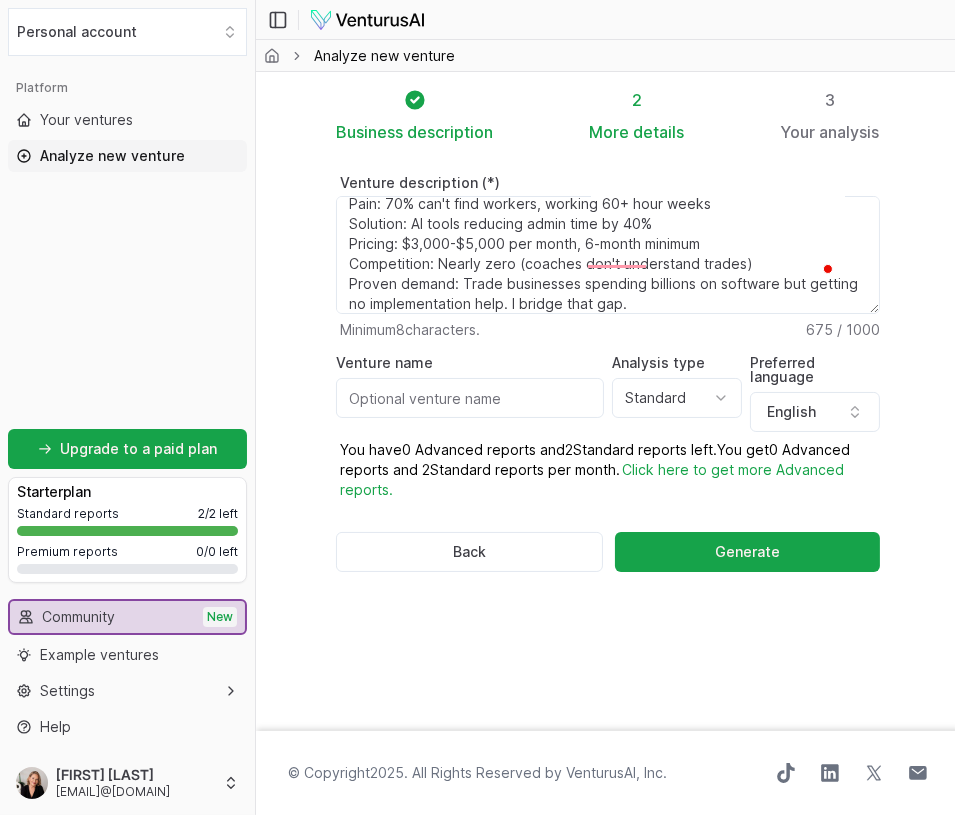 drag, startPoint x: 583, startPoint y: 217, endPoint x: 570, endPoint y: 222, distance: 13.928389 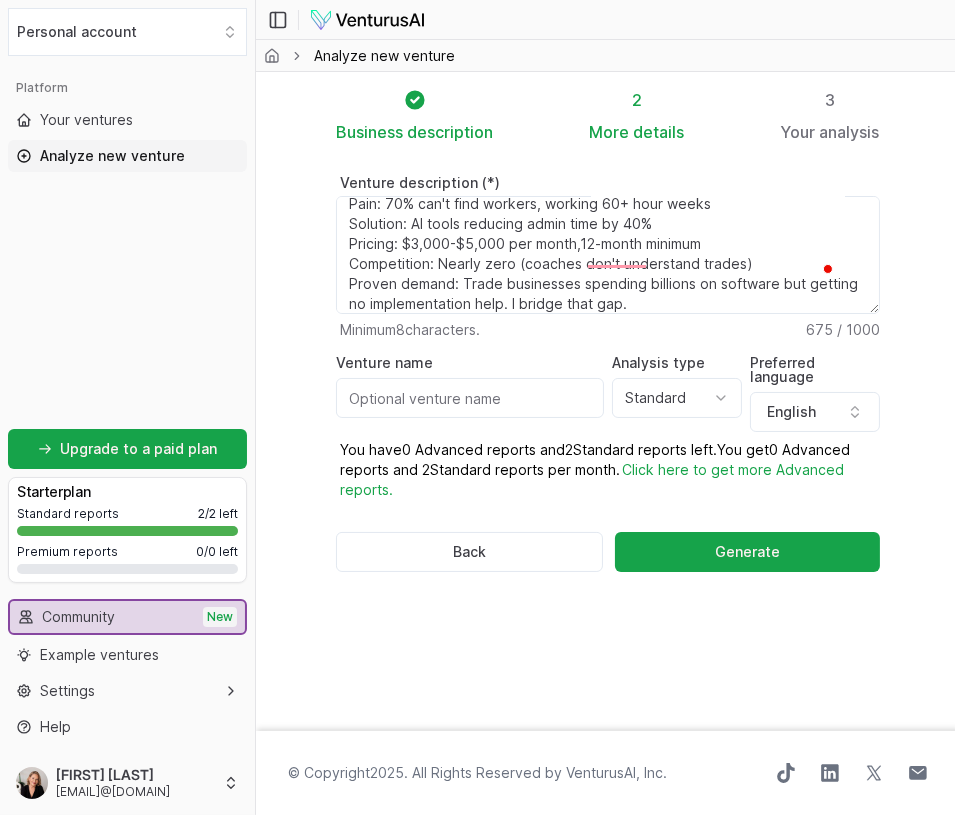 click on "IDEA #1- AI Business Coaching for Trade Contractors
Specialized coaching for HVAC, plumbing, and electrical contractors ($2M-$25 commercial and residential), integrating AI to solve labor shortages and operational inefficiencies. 25+ years of coaching experience with deep trade knowledge.
Market: 50,000+ trade businesses in target revenue range
Pain: 70% can't find workers, working 60+ hour weeks
Solution: AI tools reducing admin time by 40%
Pricing: $3,000-$5,000/month, 6-month minimum
Competition: Nearly zero (coaches don't understand trades)
Proven demand: Trade businesses spending billions on software but getting no implementation help. I bridge that gap." at bounding box center [608, 255] 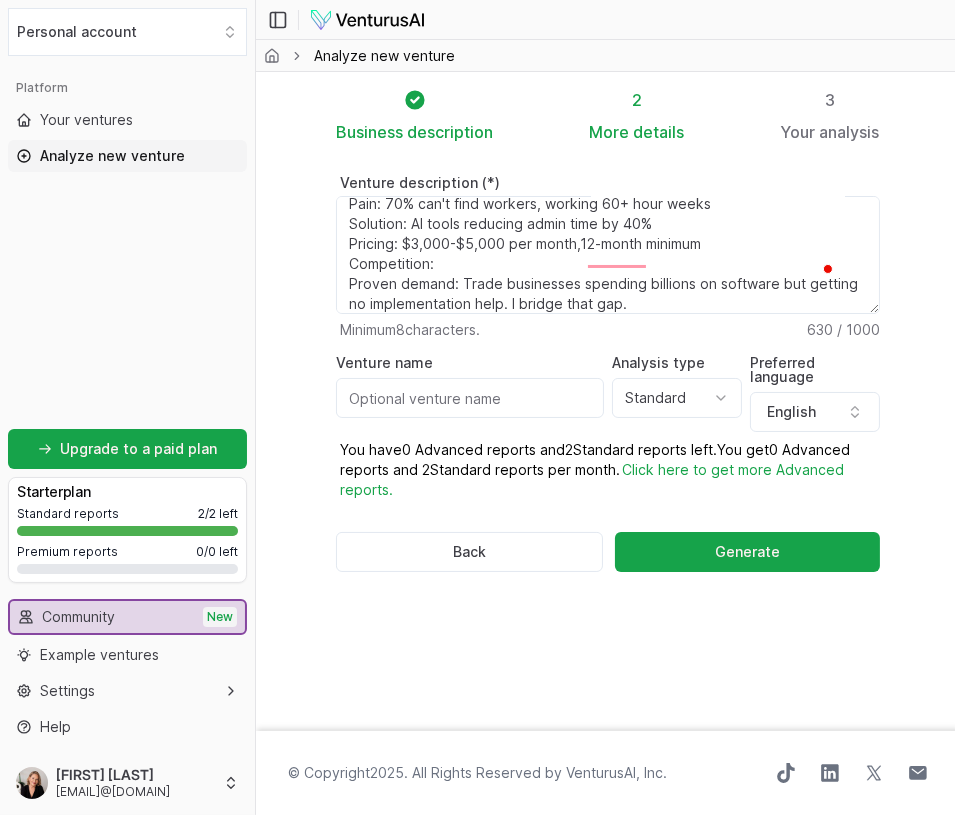 type on "IDEA #1- AI Business Coaching for Trade Contractors
Specialized coaching for HVAC, plumbing, and electrical contractors ($2M-$25M commercial and residential), integrating AI to solve labor shortages and operational inefficiencies. 25+ years of coaching experience with deep trade knowledge.
Market: 50,000+ trade businesses in the target revenue range
Pain: 70% can't find workers, working 60+ hour weeks
Solution: AI tools reducing admin time by 40%
Pricing: $3,000-$5,000 per month,12-month minimum
Competition:
Proven demand: Trade businesses spending billions on software but getting no implementation help. I bridge that gap." 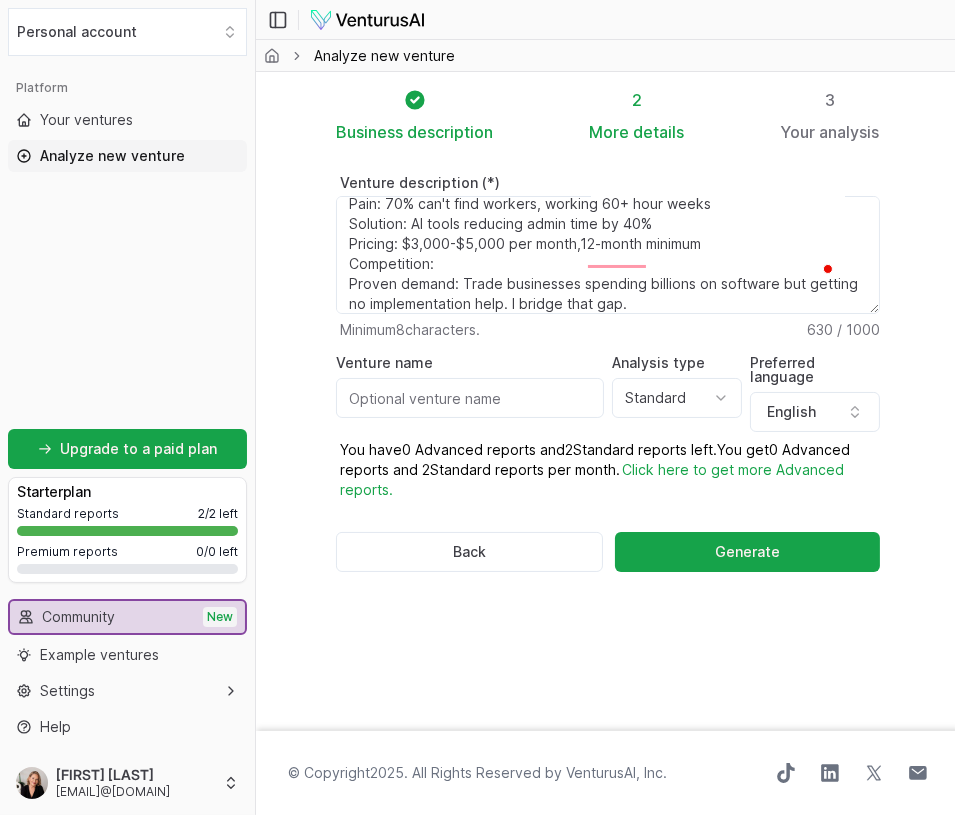click on "Venture name" at bounding box center [470, 398] 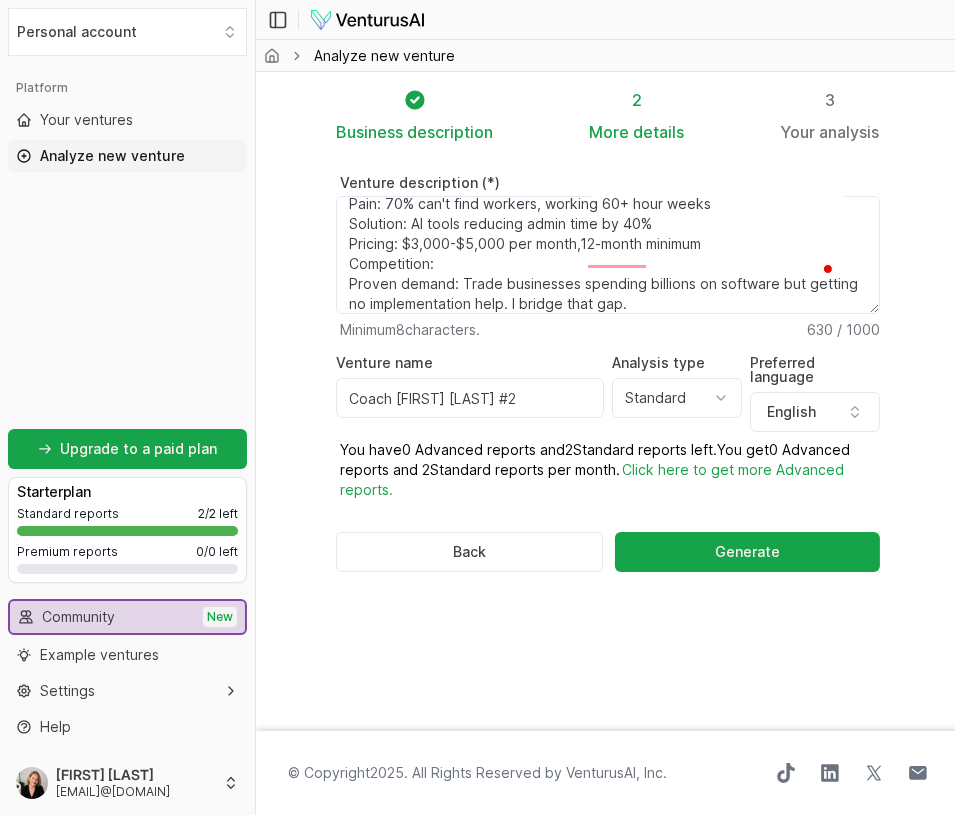 type on "Coach [FIRST] [LAST] #2" 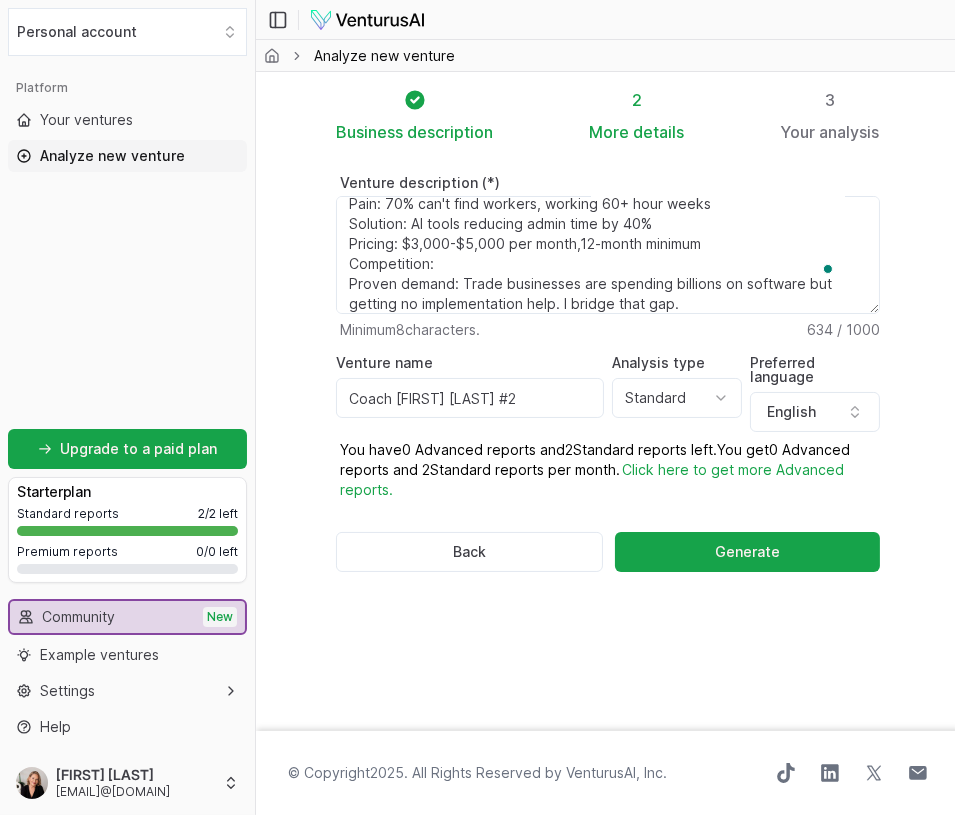 click on "IDEA #1- AI Business Coaching for Trade Contractors
Specialized coaching for HVAC, plumbing, and electrical contractors ($2M-$25M commercial and residential), integrating AI to solve labor shortages and operational inefficiencies. 25+ years of coaching experience with deep trade knowledge.
Market: 50,000+ trade businesses in the target revenue range
Pain: 70% can't find workers, working 60+ hour weeks
Solution: AI tools reducing admin time by 40%
Pricing: $3,000-$5,000 per month,12-month minimum
Competition:
Proven demand: Trade businesses spending billions on software but getting no implementation help. I bridge that gap." at bounding box center (608, 255) 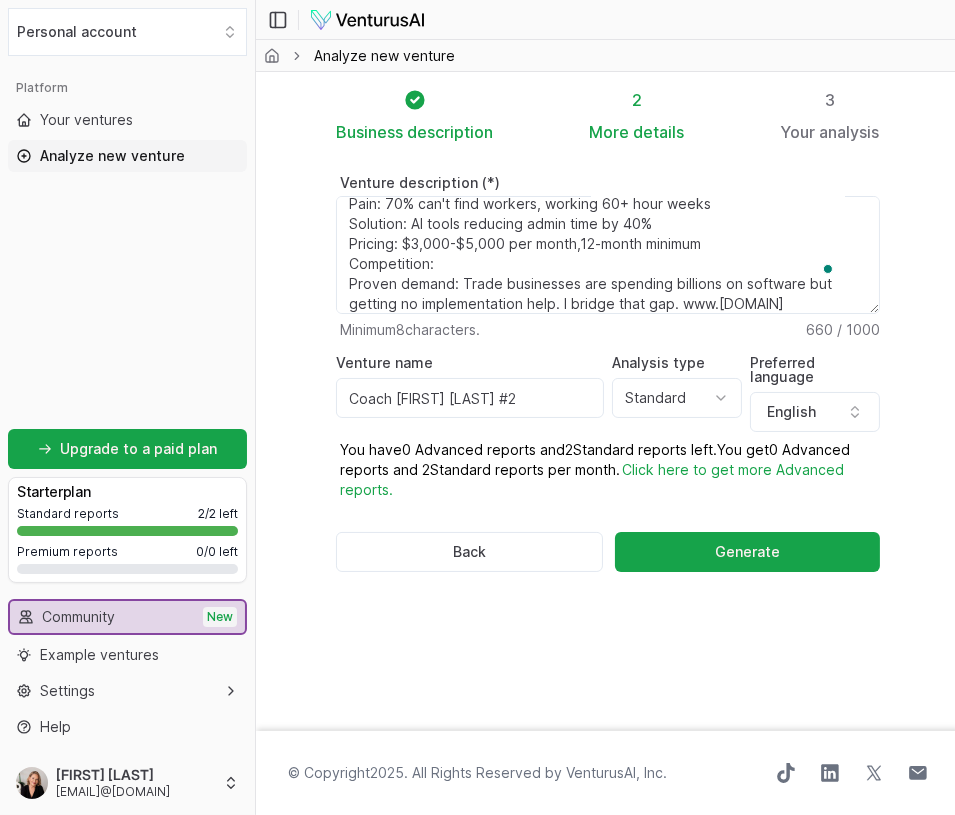 scroll, scrollTop: 141, scrollLeft: 0, axis: vertical 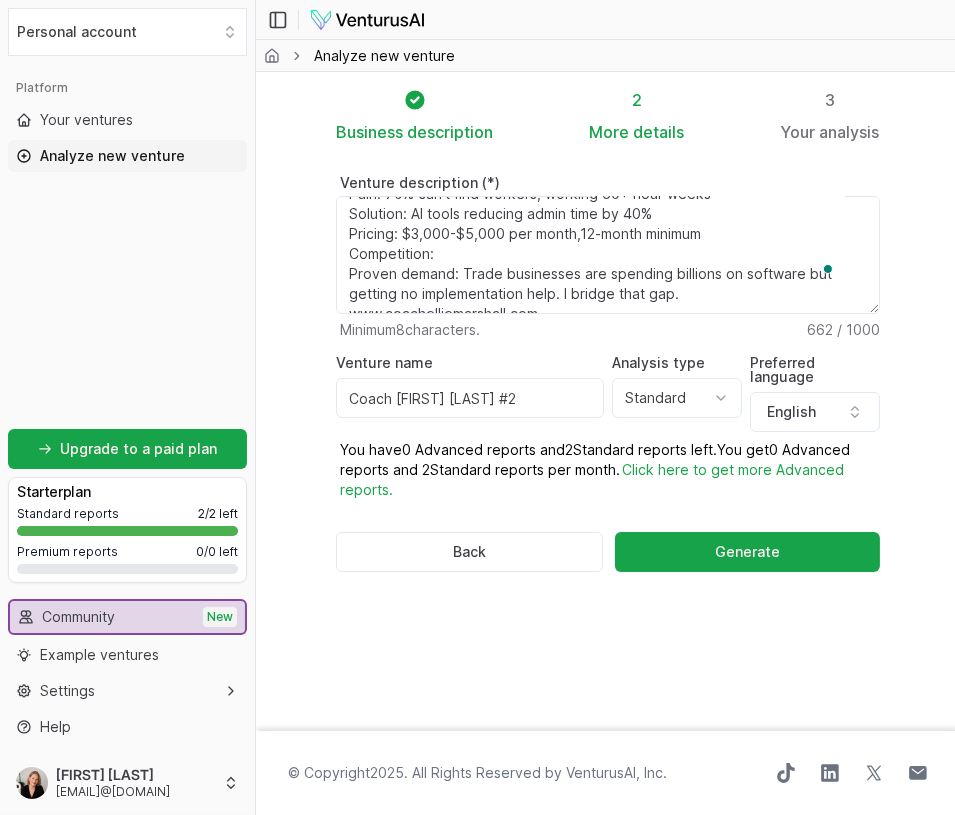type on "IDEA #1- AI Business Coaching for Trade Contractors
Specialized coaching for HVAC, plumbing, and electrical contractors ($2M-$25 commercial and residential), integrating AI to solve labor shortages and operational inefficiencies. 25+ years of coaching experience with deep trade knowledge.
Market: 50,000+ trade businesses in the target revenue range
Pain: 70% can't find workers, working 60+ hour weeks
Solution: AI tools reducing admin time by 40%
Pricing: $3,000-$5,000 per month,12-month minimum
Competition:
Proven demand: Trade businesses are spending billions on software but getting no implementation help. I bridge that gap. www.coachelliemarshall.com" 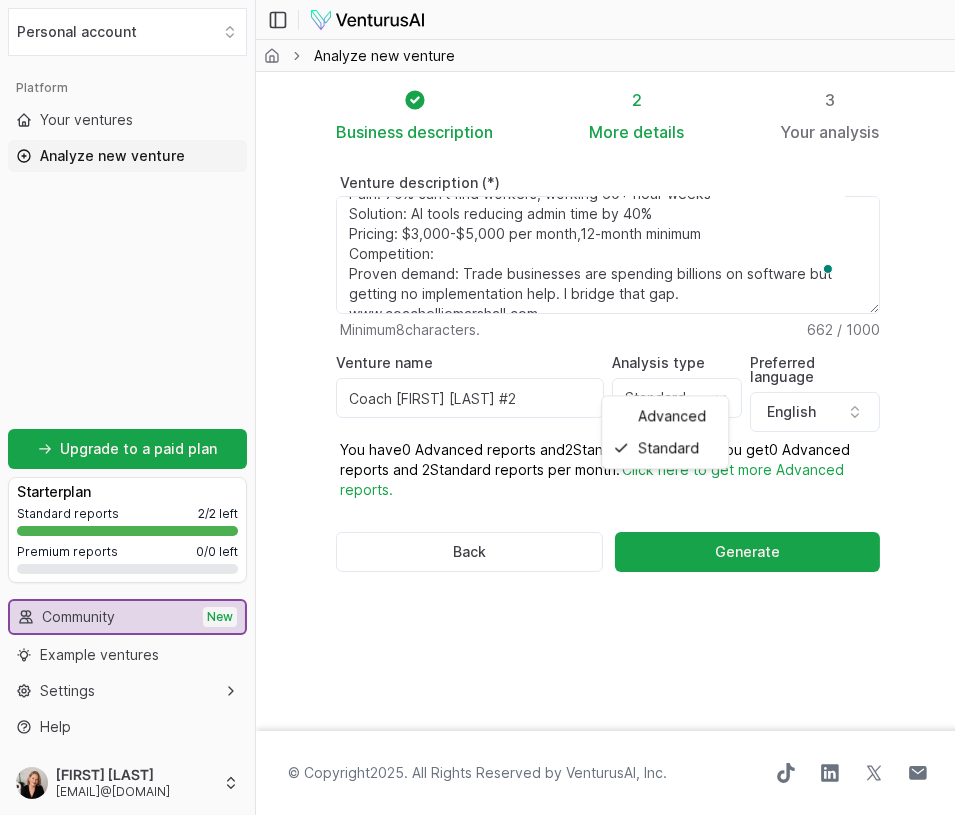 click on "We value your privacy We use cookies to enhance your browsing experience, serve personalized ads or content, and analyze our traffic. By clicking "Accept All", you consent to our use of cookies. Customize    Accept All Customize Consent Preferences   We use cookies to help you navigate efficiently and perform certain functions. You will find detailed information about all cookies under each consent category below. The cookies that are categorized as "Necessary" are stored on your browser as they are essential for enabling the basic functionalities of the site. ...  Show more Necessary Always Active Necessary cookies are required to enable the basic features of this site, such as providing secure log-in or adjusting your consent preferences. These cookies do not store any personally identifiable data. Cookie cookieyes-consent Duration 1 year Description Cookie __cf_bm Duration 1 hour Description This cookie, set by Cloudflare, is used to support Cloudflare Bot Management.  Cookie _cfuvid Duration session lidc" at bounding box center [477, 407] 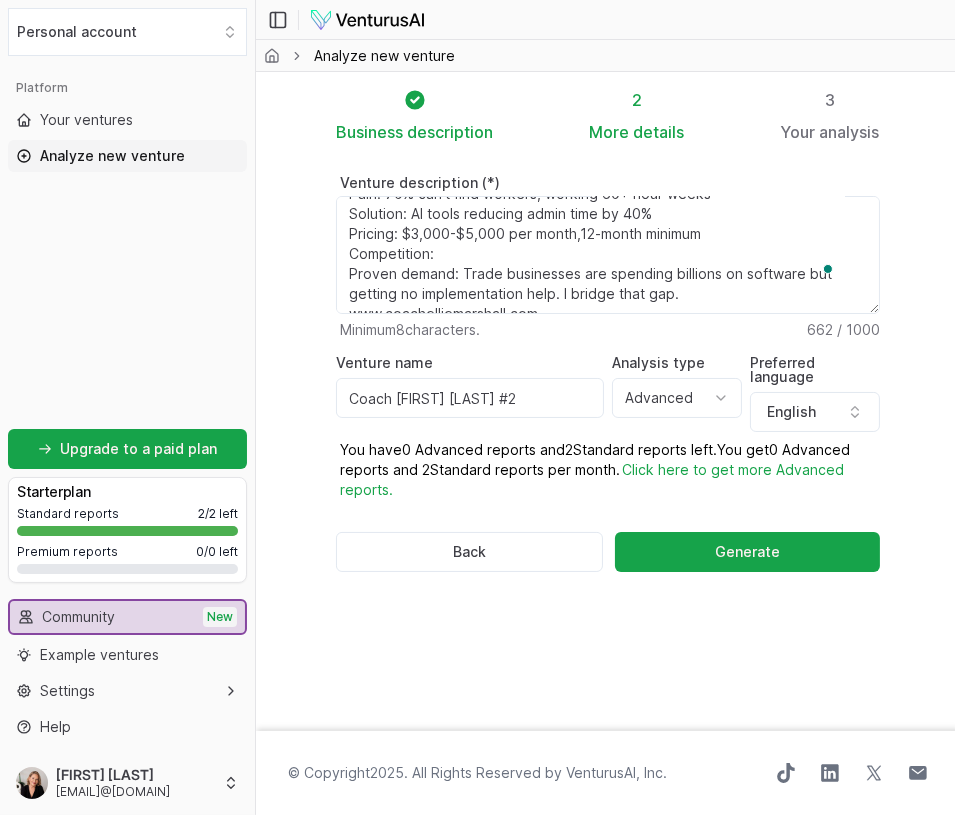 click on "You have  0   Advanced reports   and  2  Standard reports left.  Y ou get  0   Advanced reports and   2  Standard reports per month. Click here to get more Advanced reports." at bounding box center (608, 470) 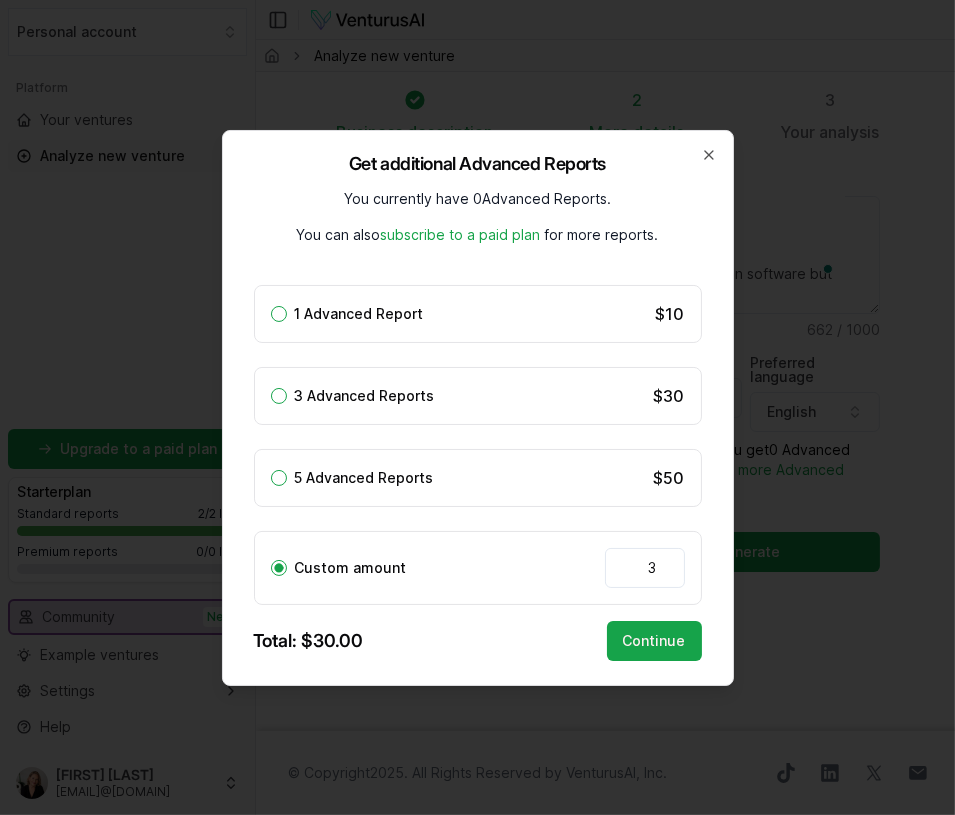 click on "1 Advanced Report" at bounding box center [279, 314] 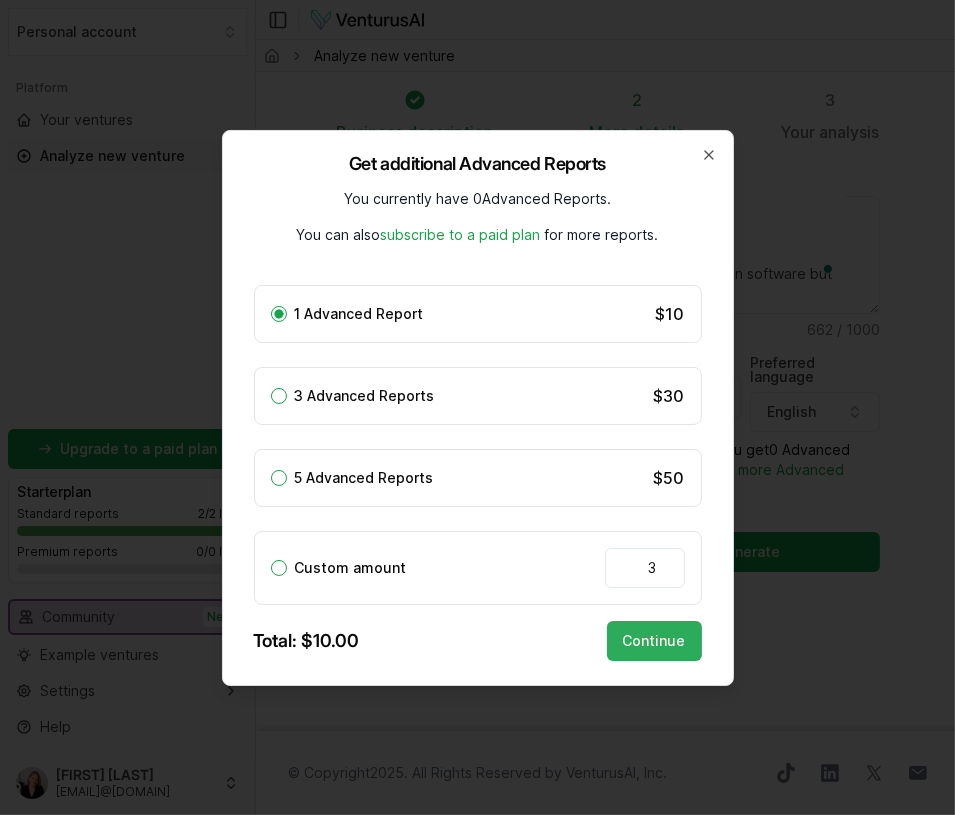 click on "Continue" at bounding box center (654, 641) 